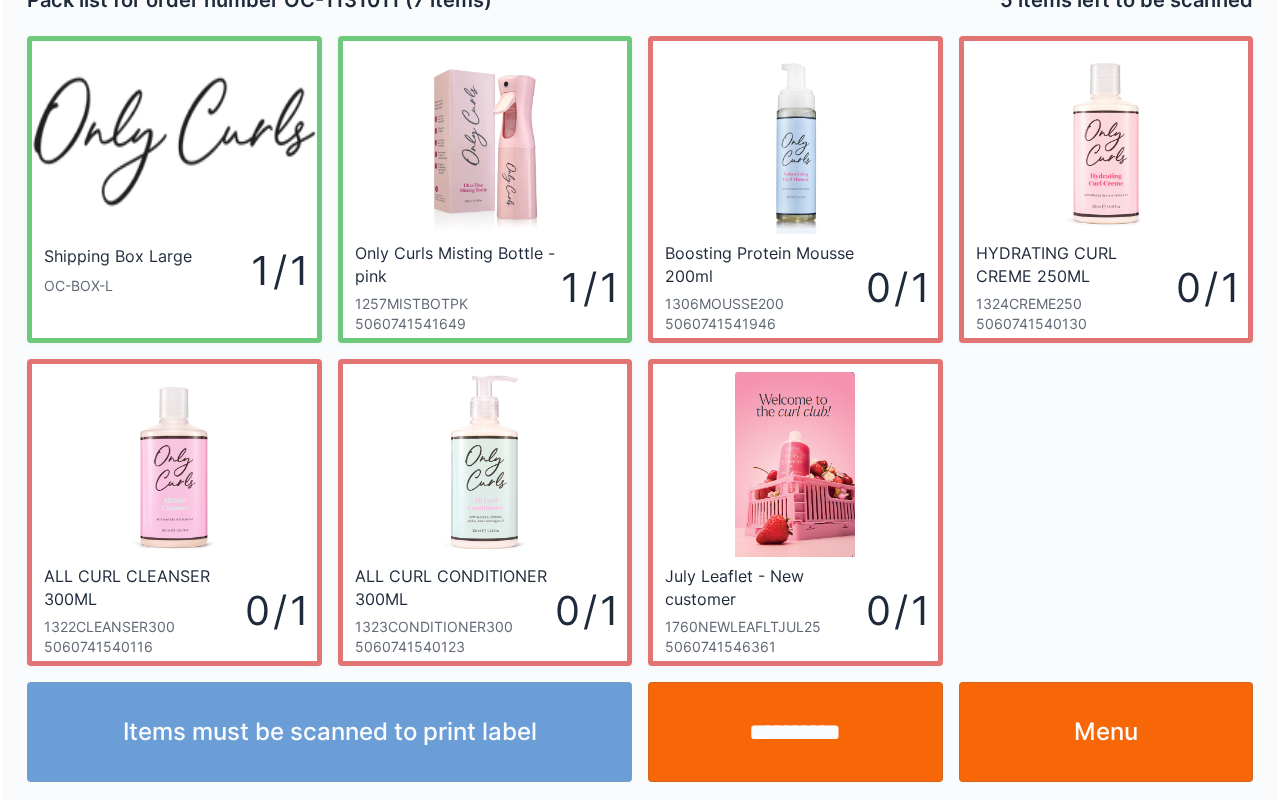 scroll, scrollTop: 36, scrollLeft: 0, axis: vertical 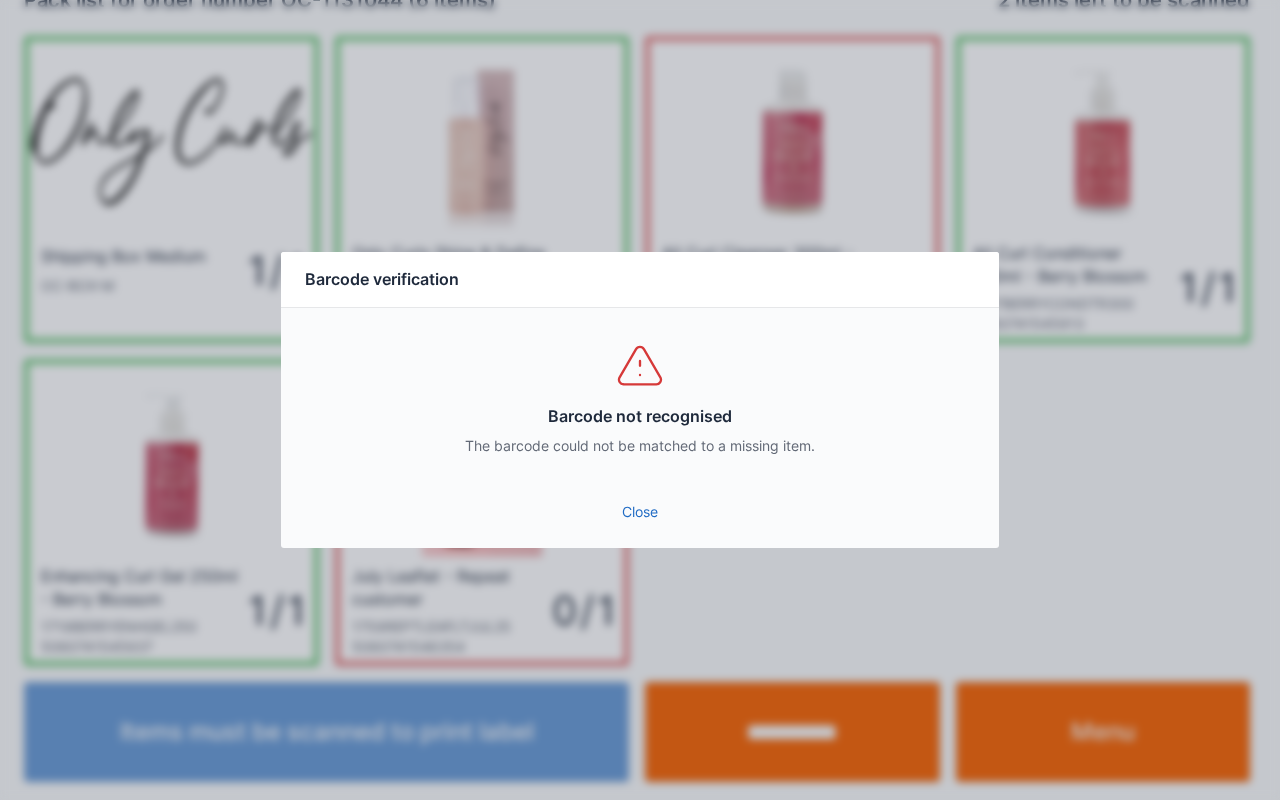 click on "Close" at bounding box center (640, 512) 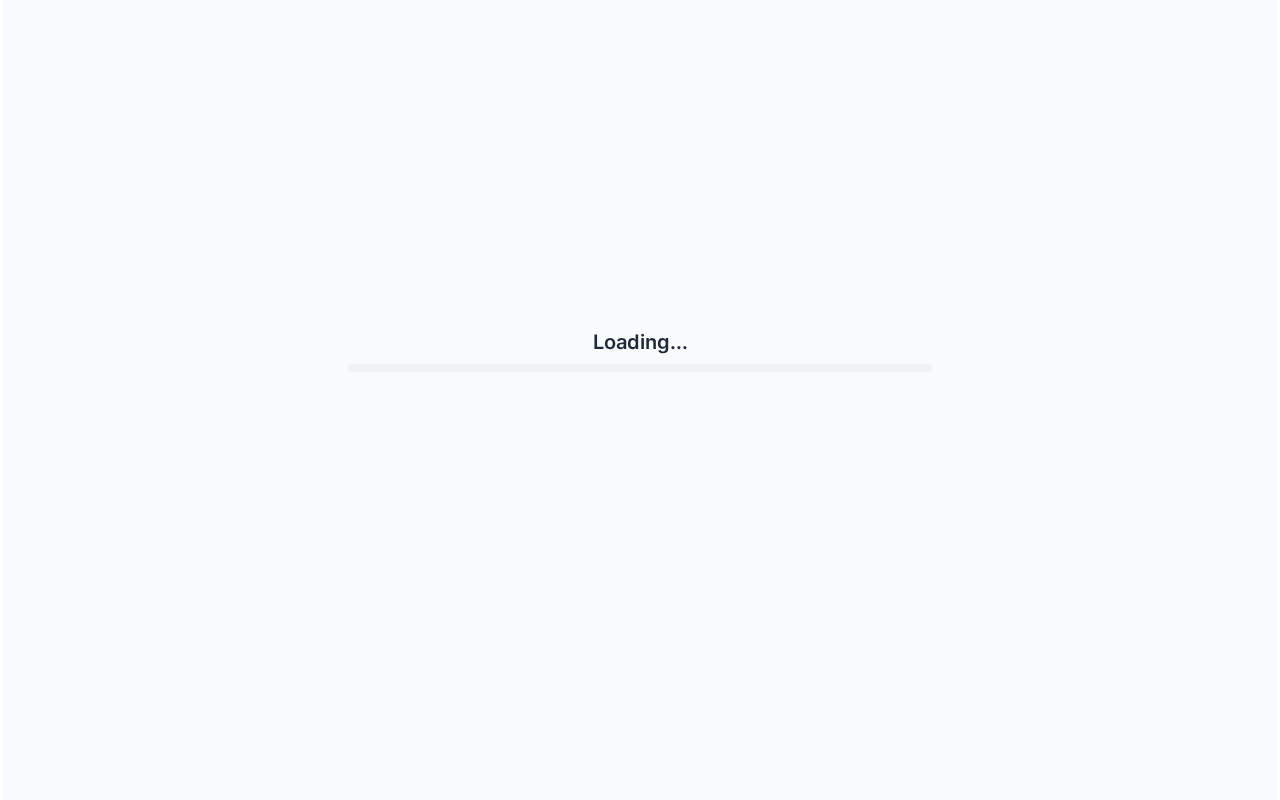 scroll, scrollTop: 0, scrollLeft: 0, axis: both 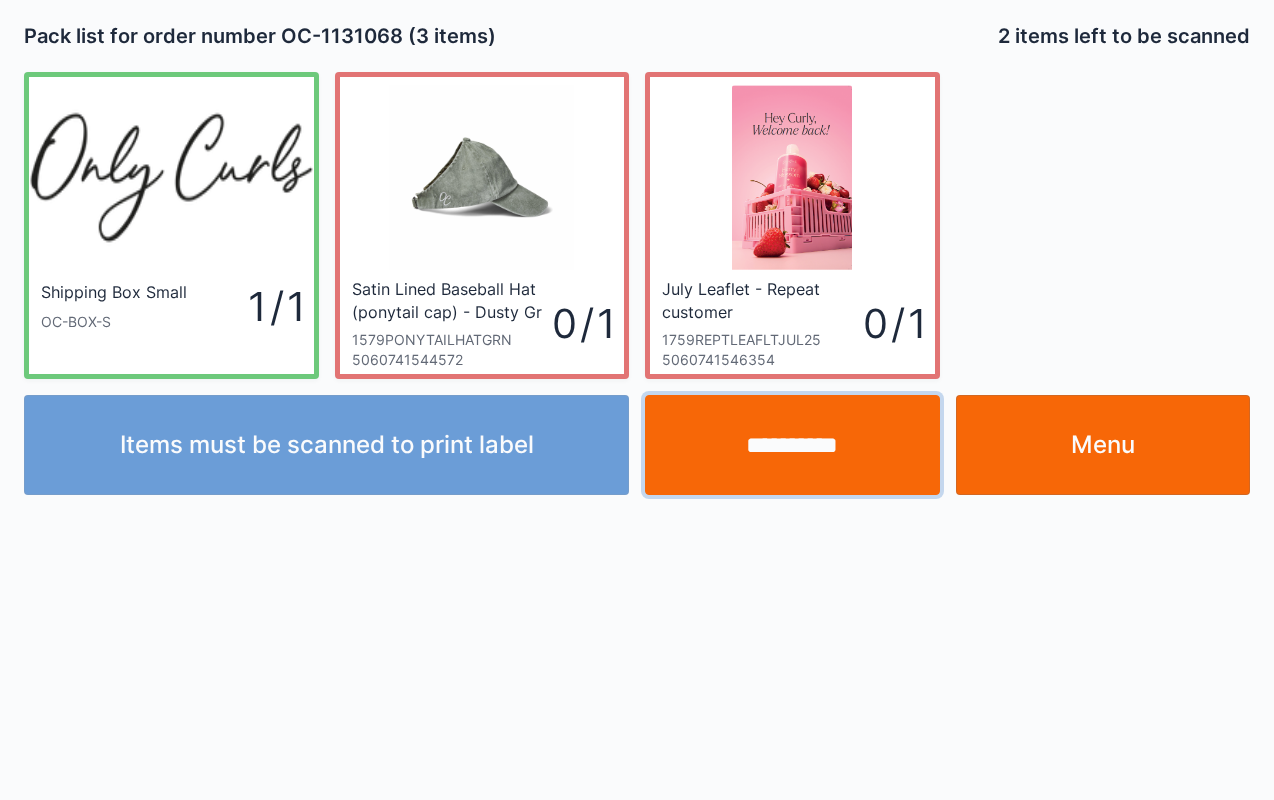 click on "**********" at bounding box center [792, 445] 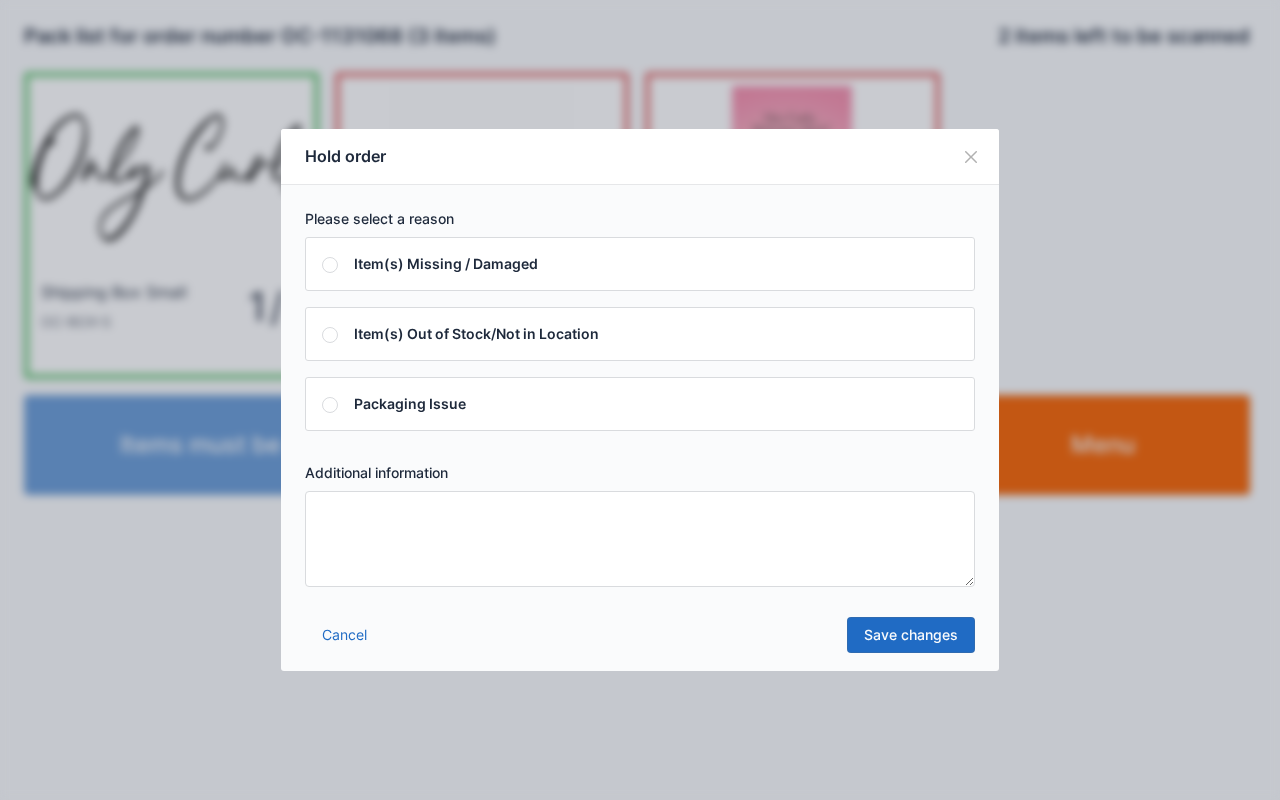click at bounding box center [640, 539] 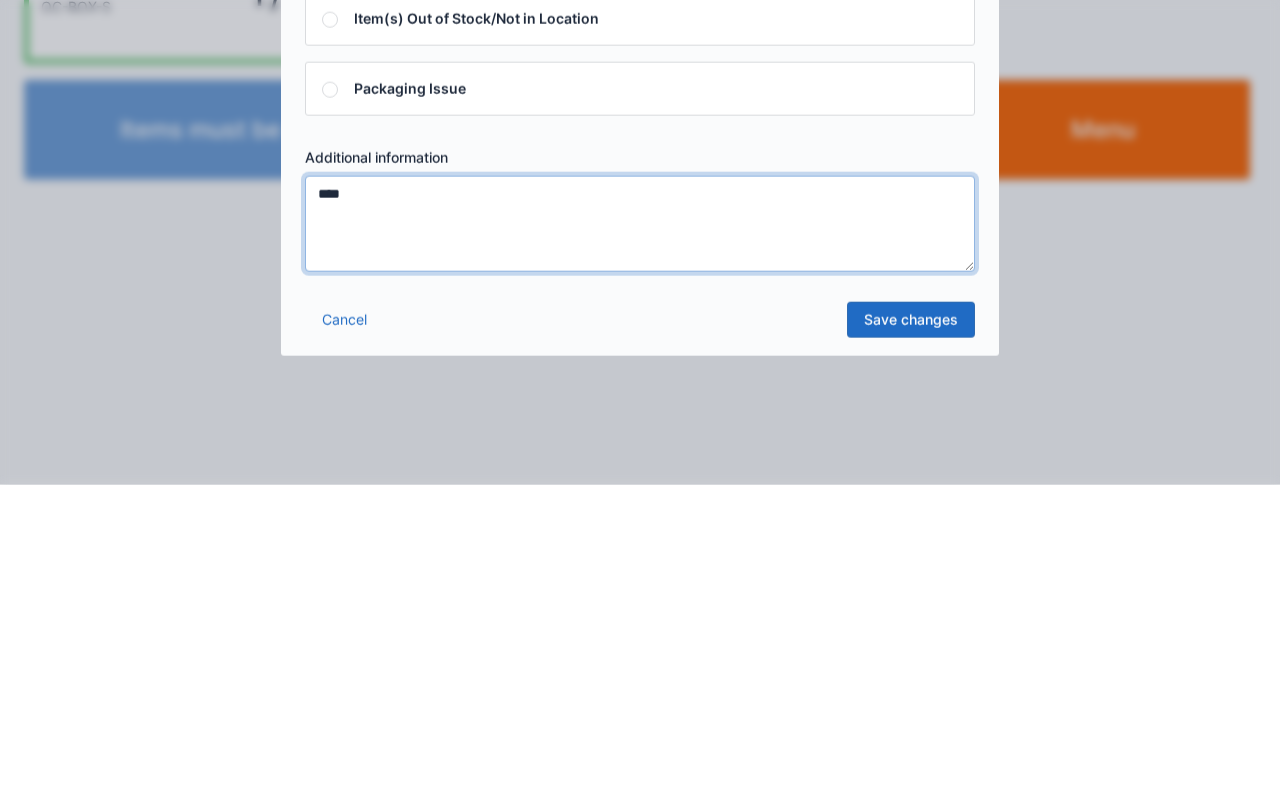 type on "****" 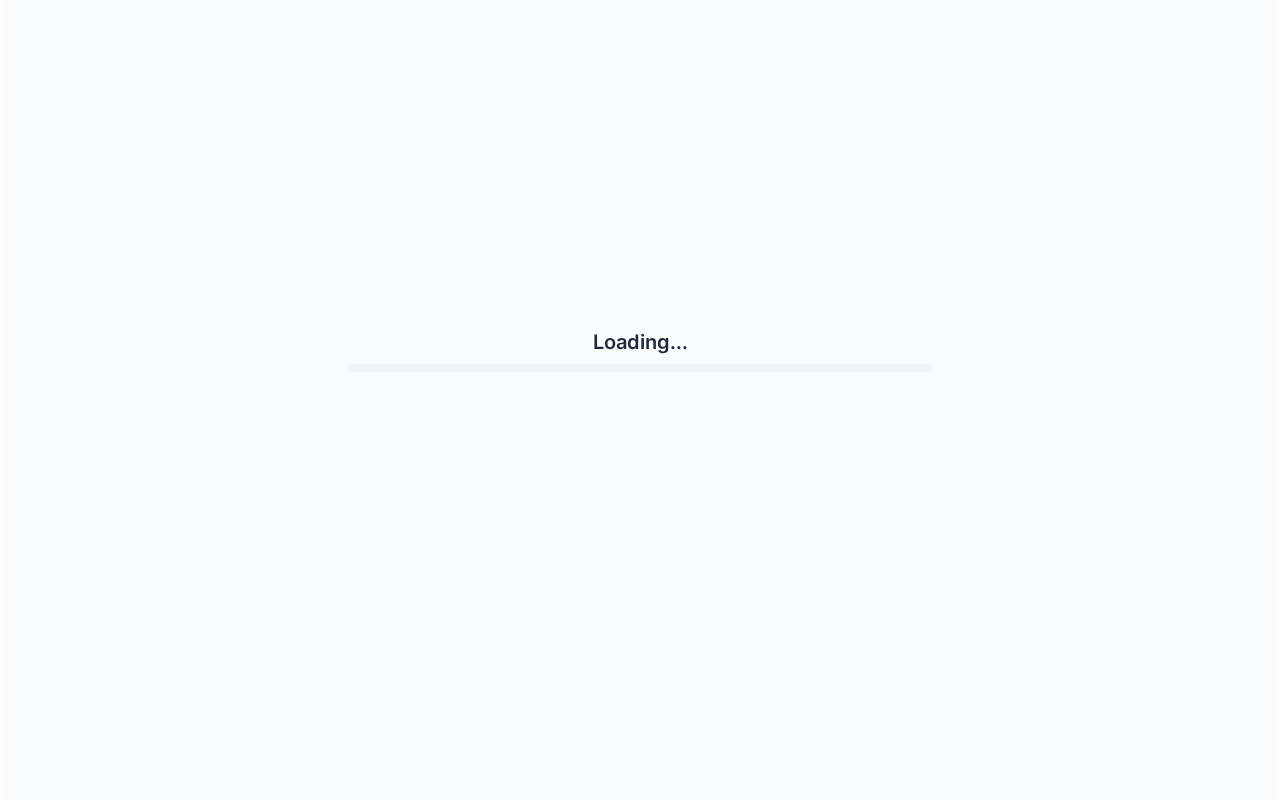 scroll, scrollTop: 0, scrollLeft: 0, axis: both 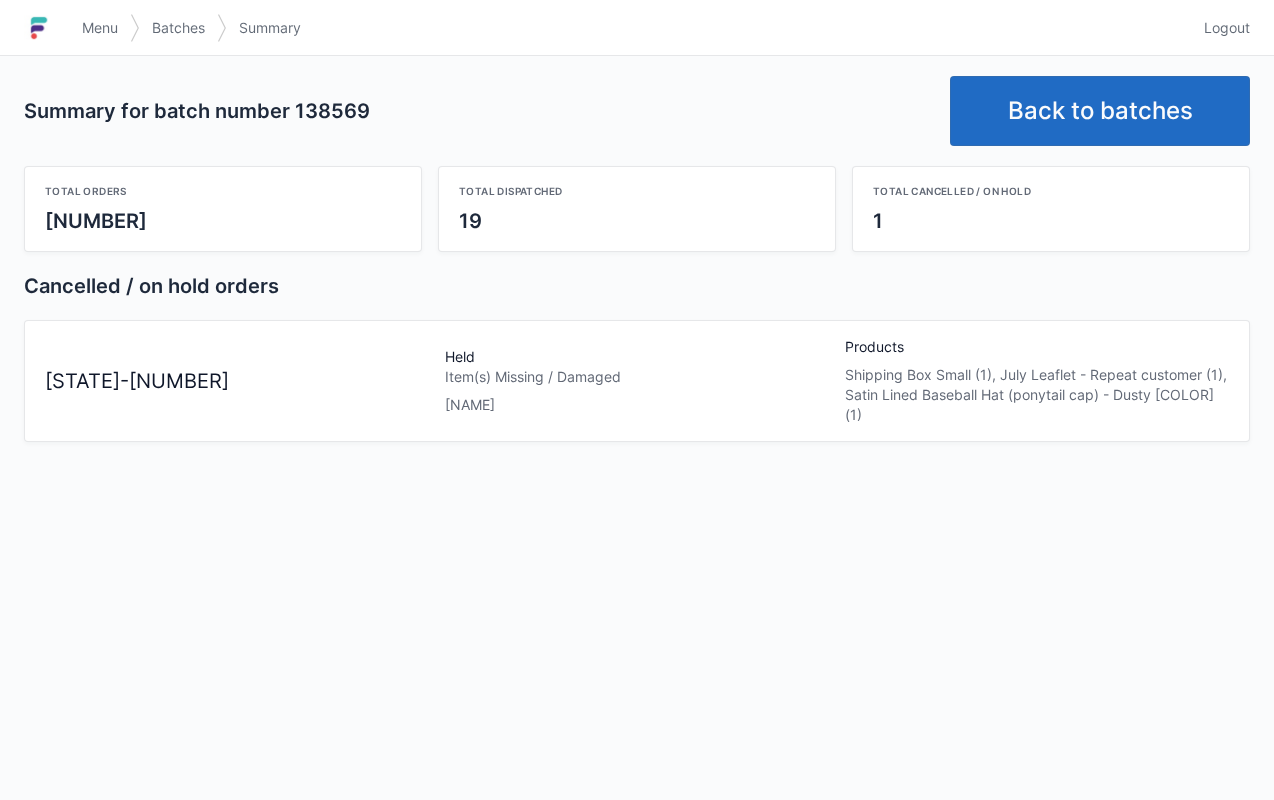 click on "Back to batches" at bounding box center [1100, 111] 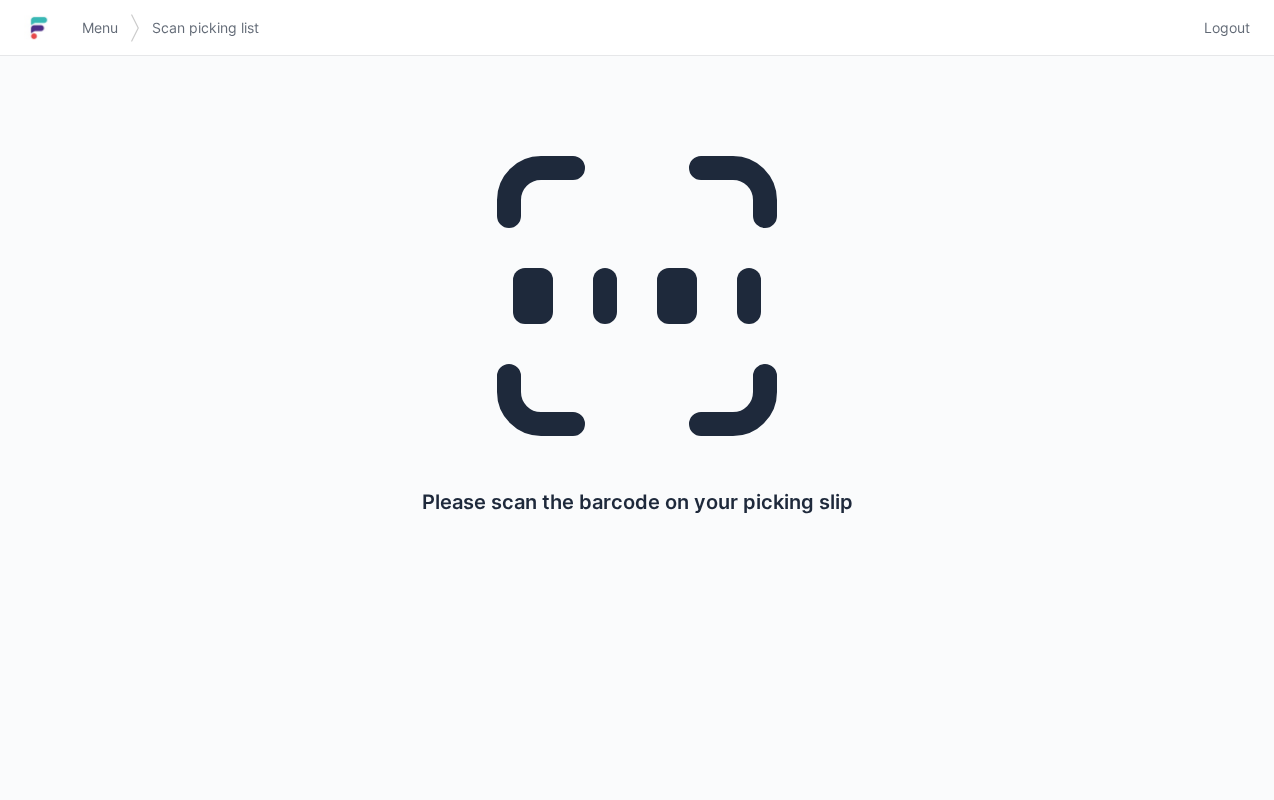scroll, scrollTop: 0, scrollLeft: 0, axis: both 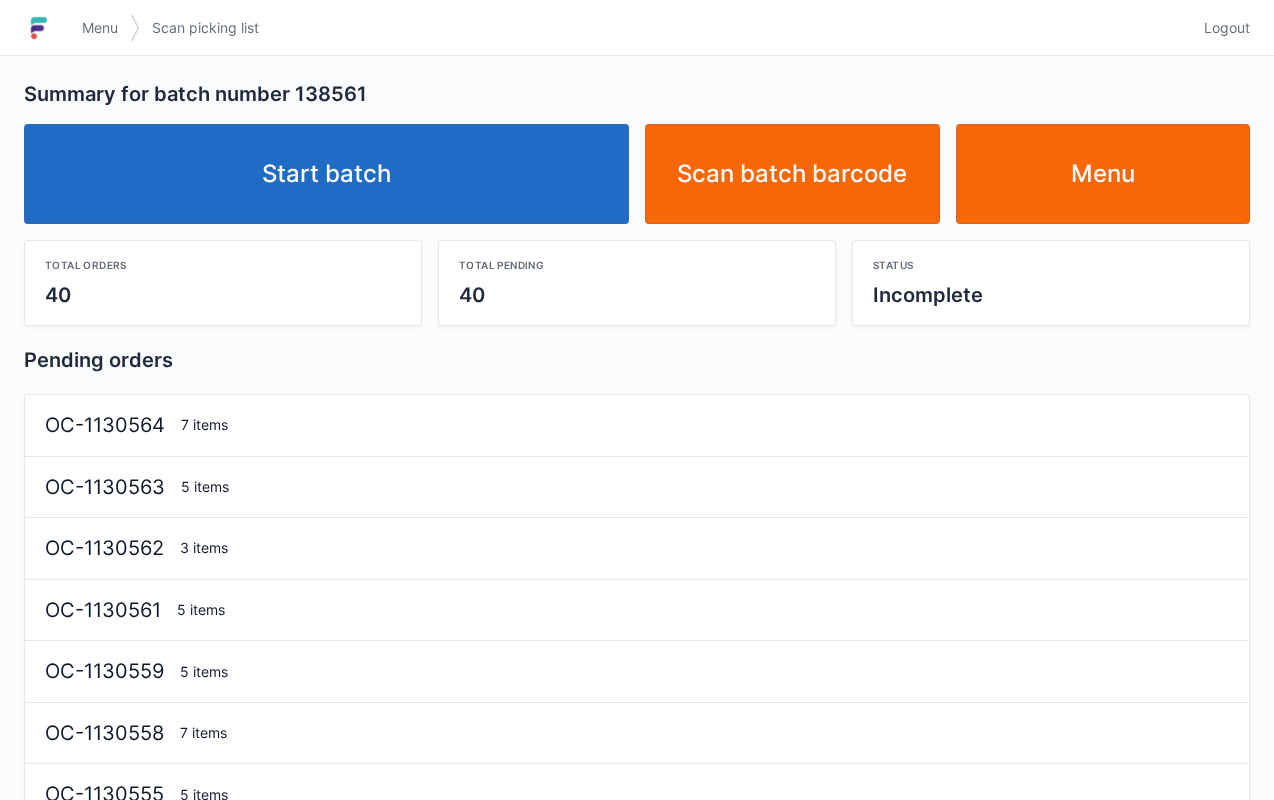 click on "Start batch" at bounding box center (326, 174) 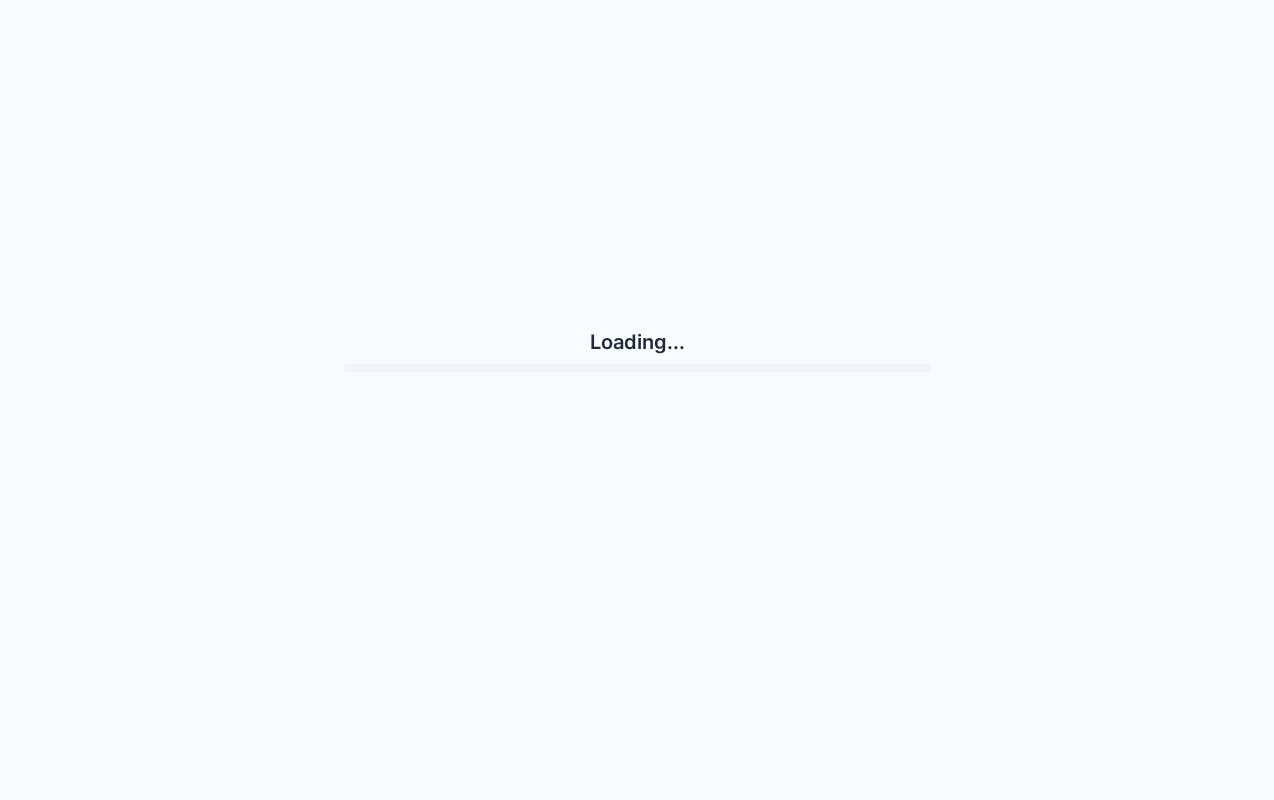 scroll, scrollTop: 0, scrollLeft: 0, axis: both 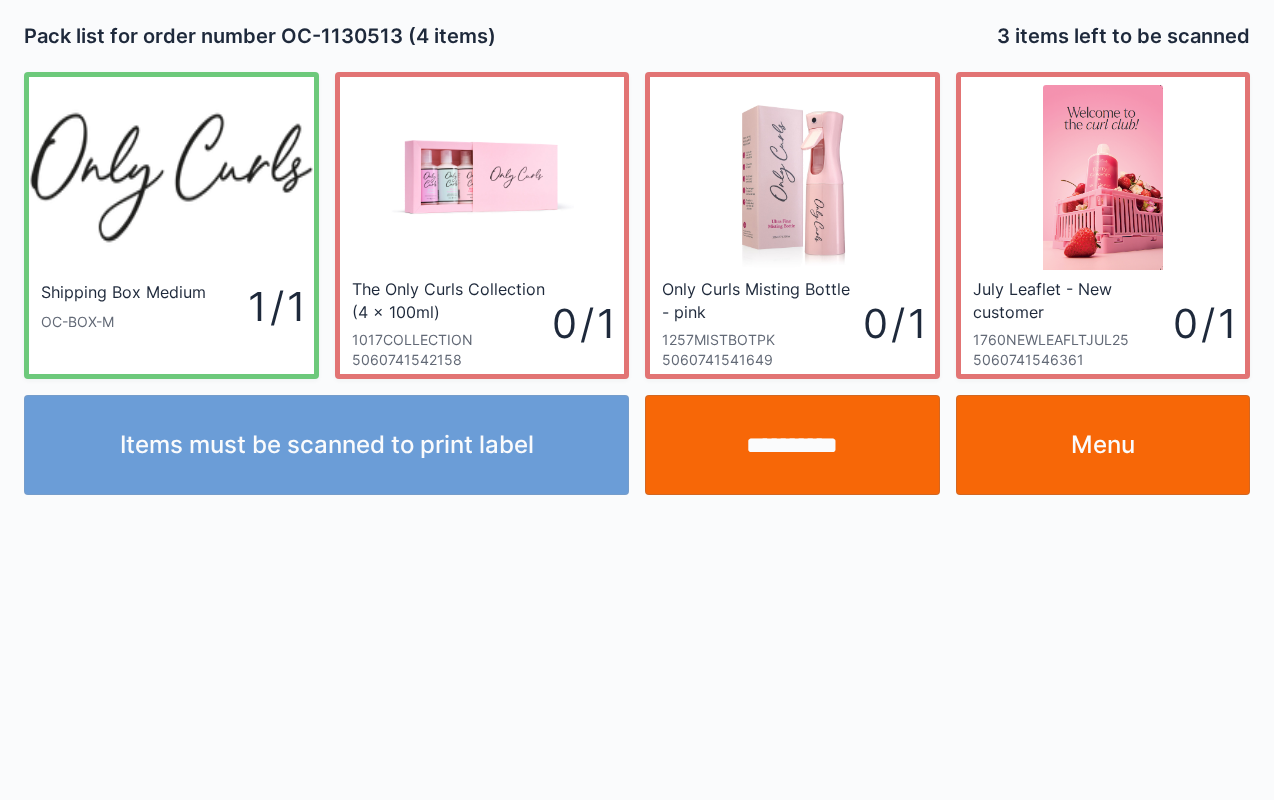 click on "Menu" at bounding box center [1103, 445] 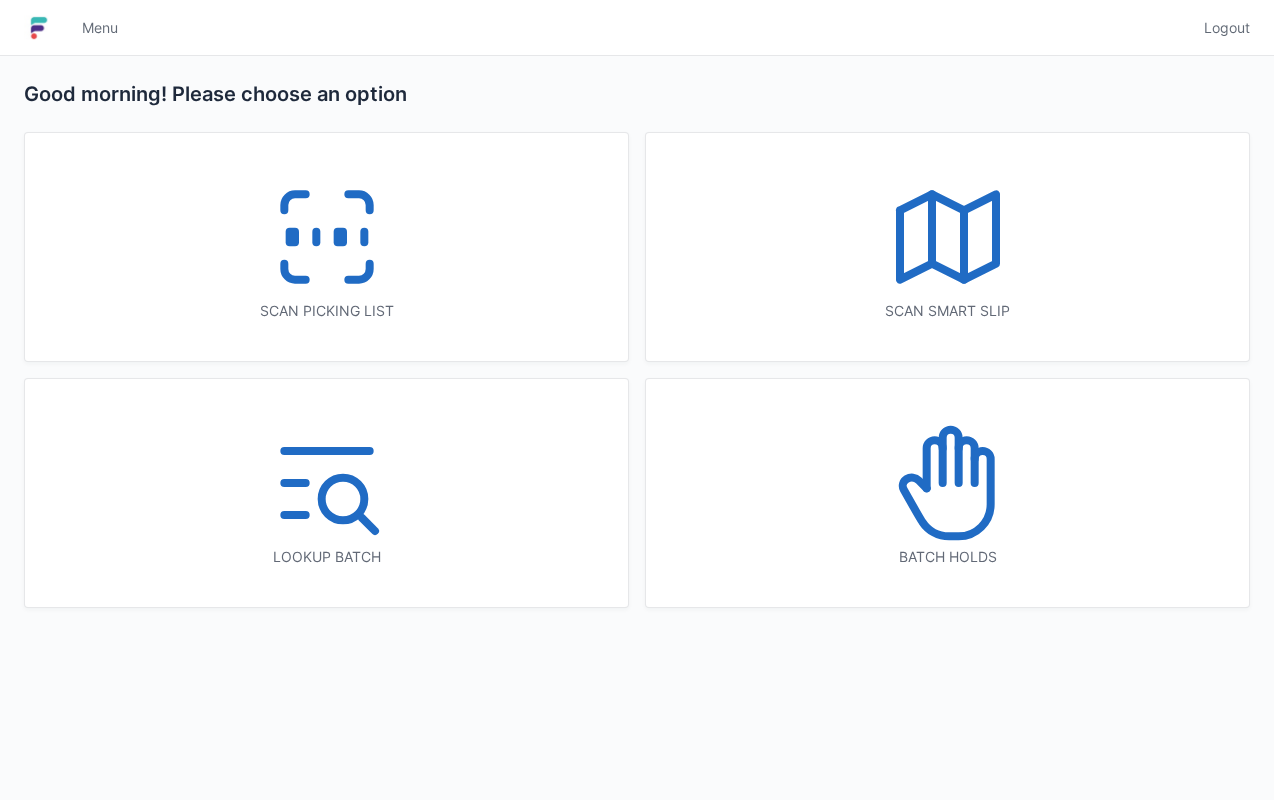 scroll, scrollTop: 0, scrollLeft: 0, axis: both 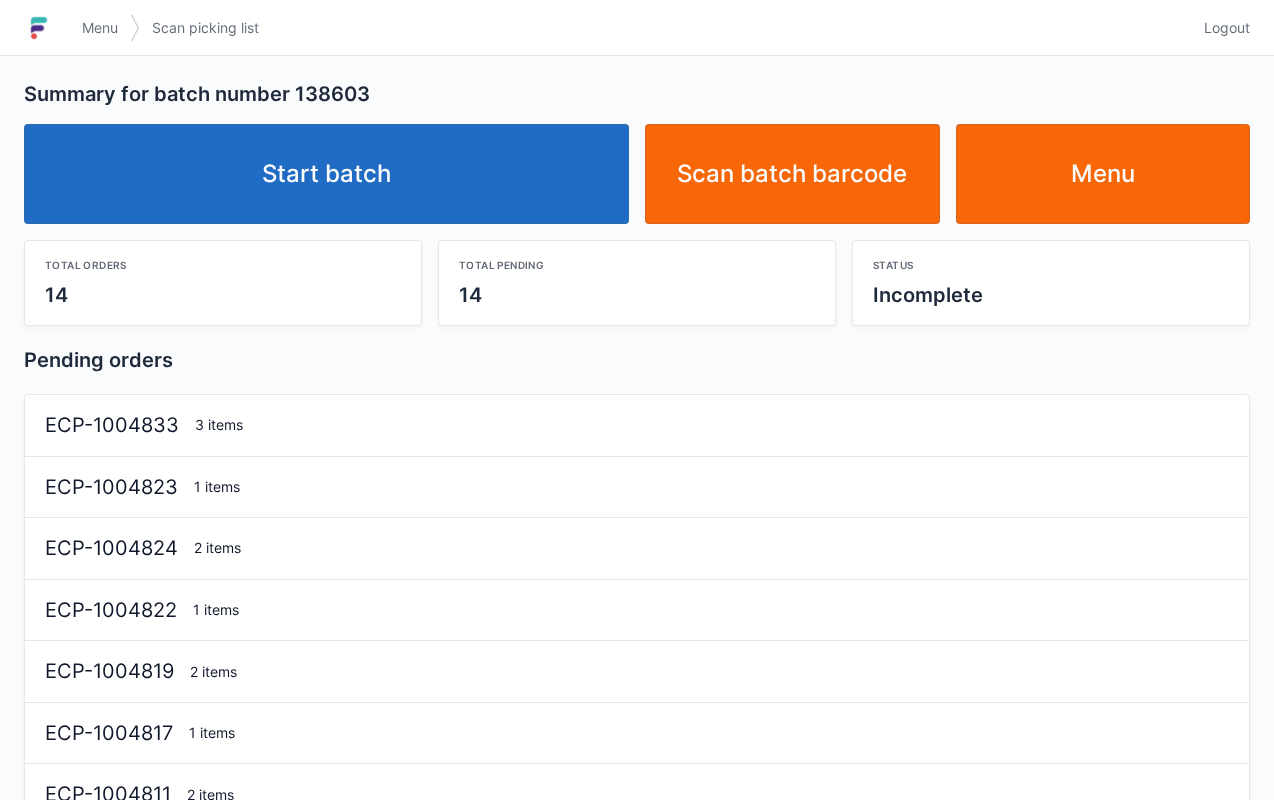 click on "Start batch" at bounding box center (326, 174) 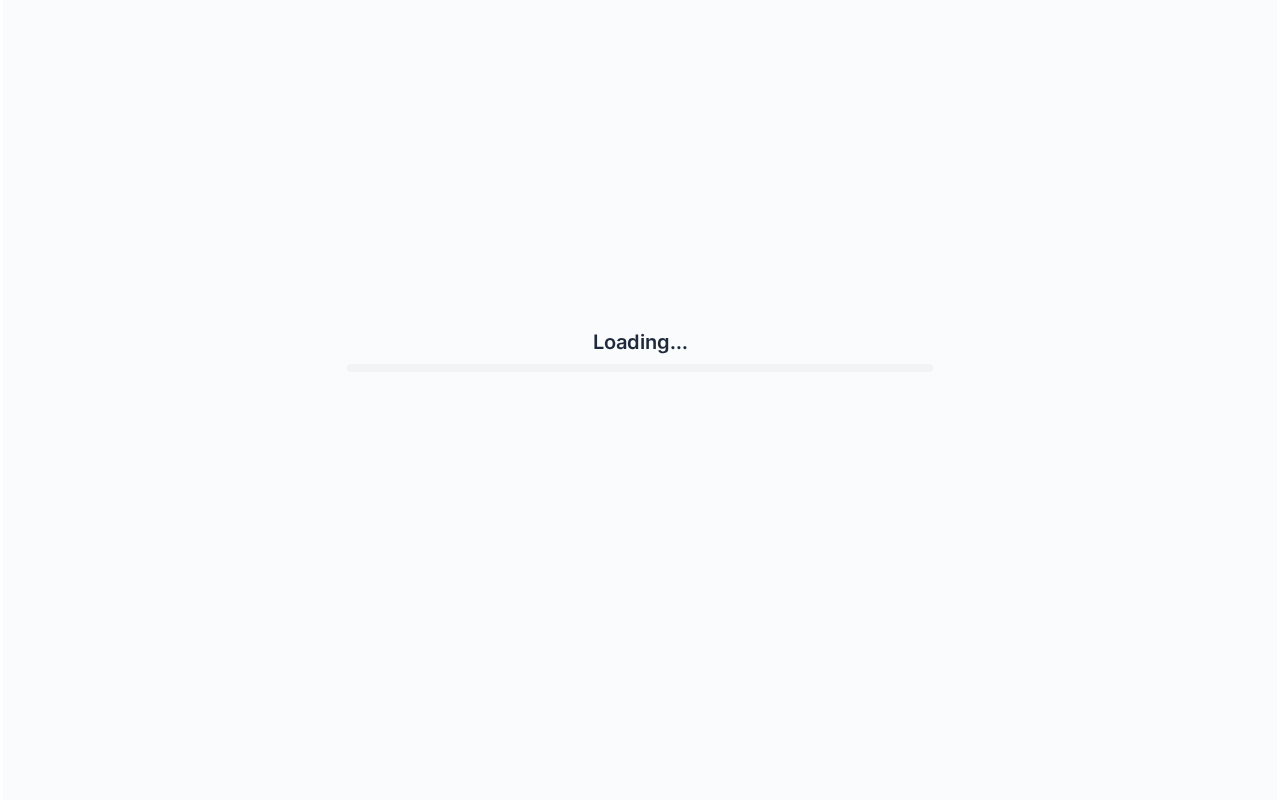 scroll, scrollTop: 0, scrollLeft: 0, axis: both 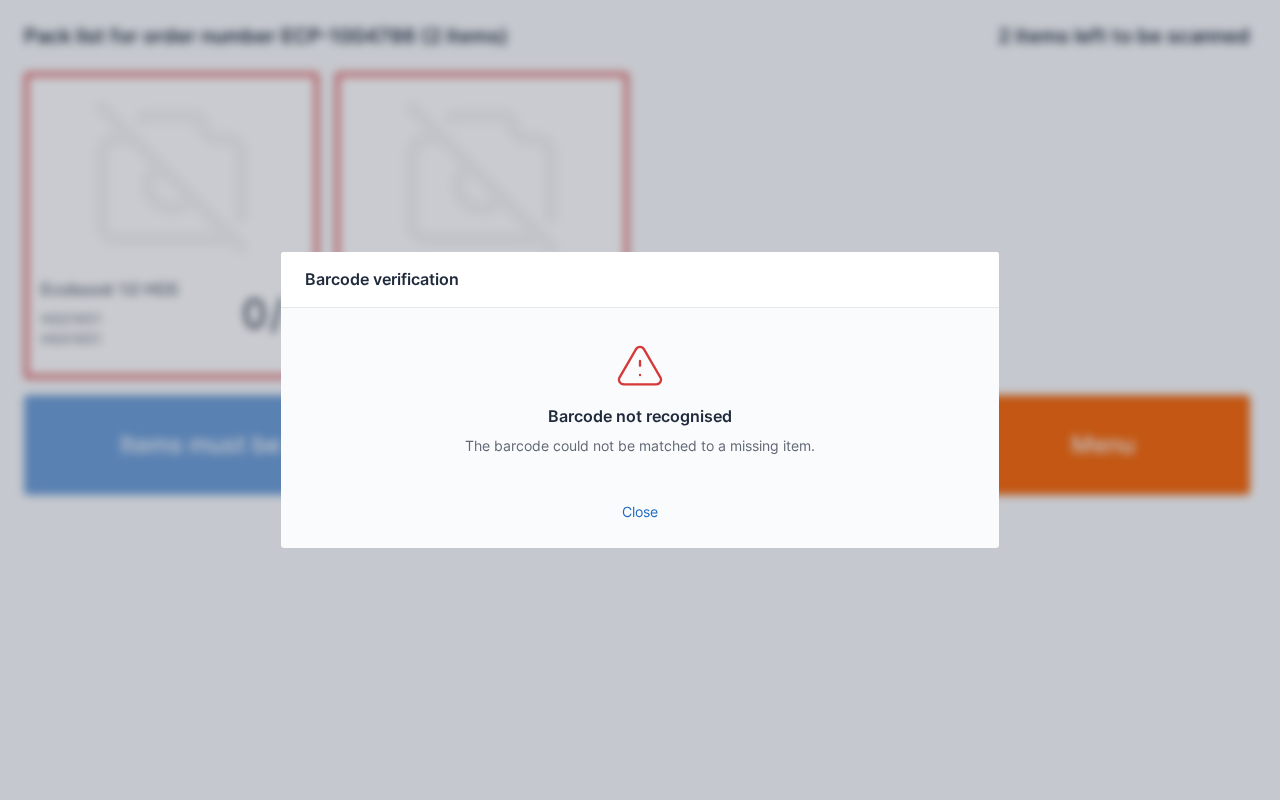 click on "Close" at bounding box center [640, 512] 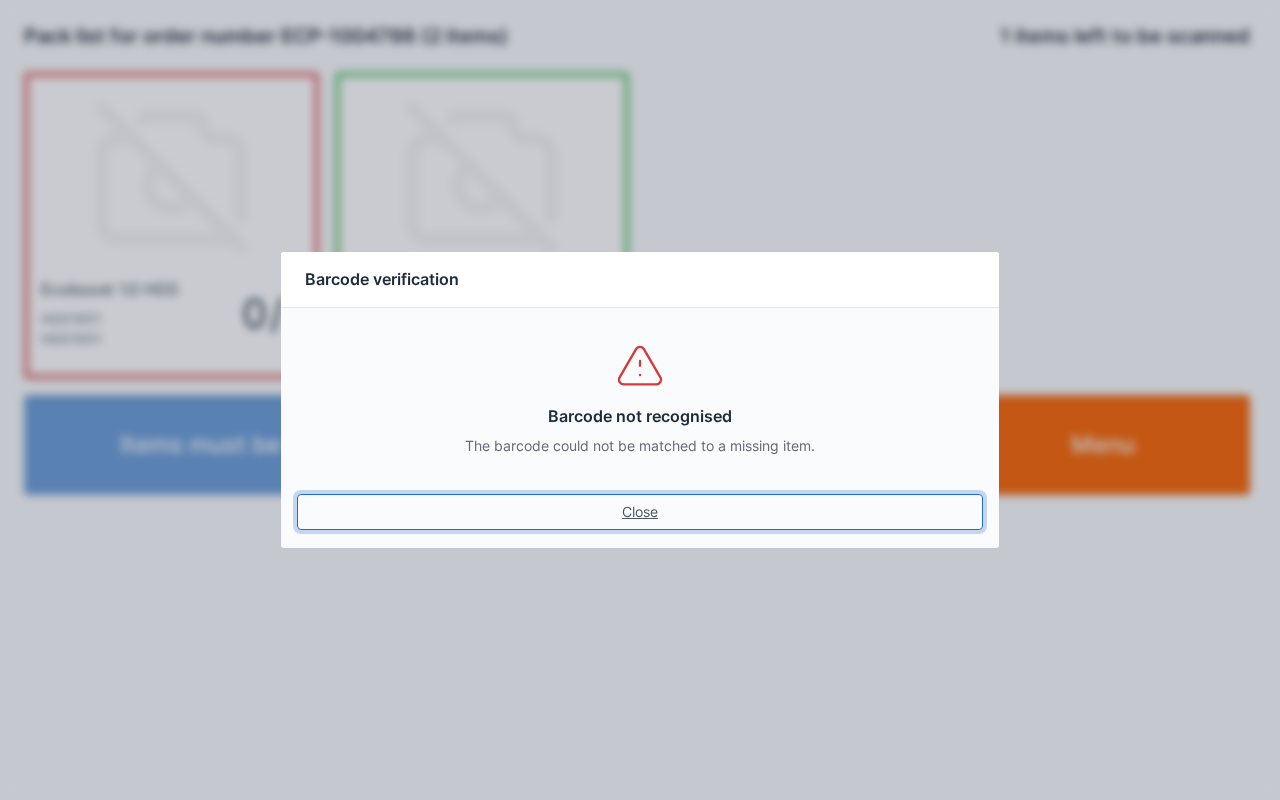 click on "Close" at bounding box center [640, 512] 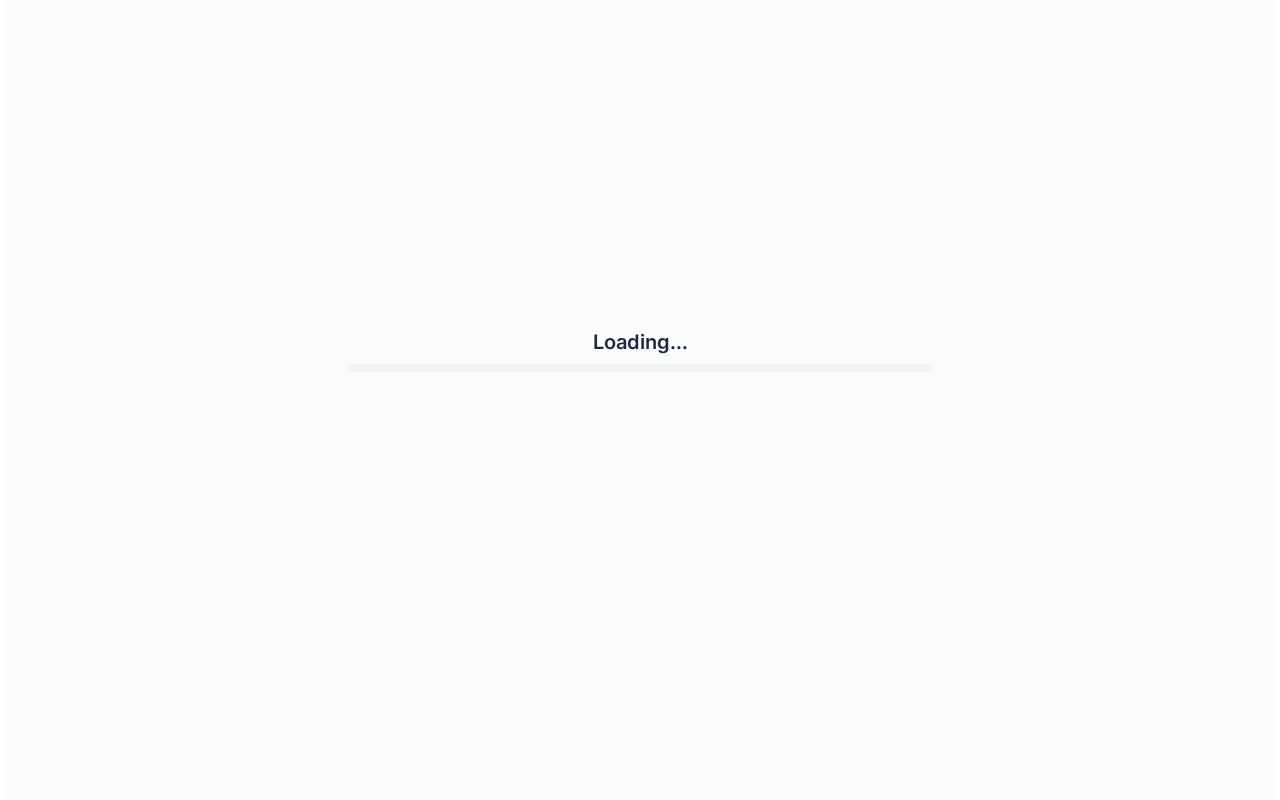 scroll, scrollTop: 0, scrollLeft: 0, axis: both 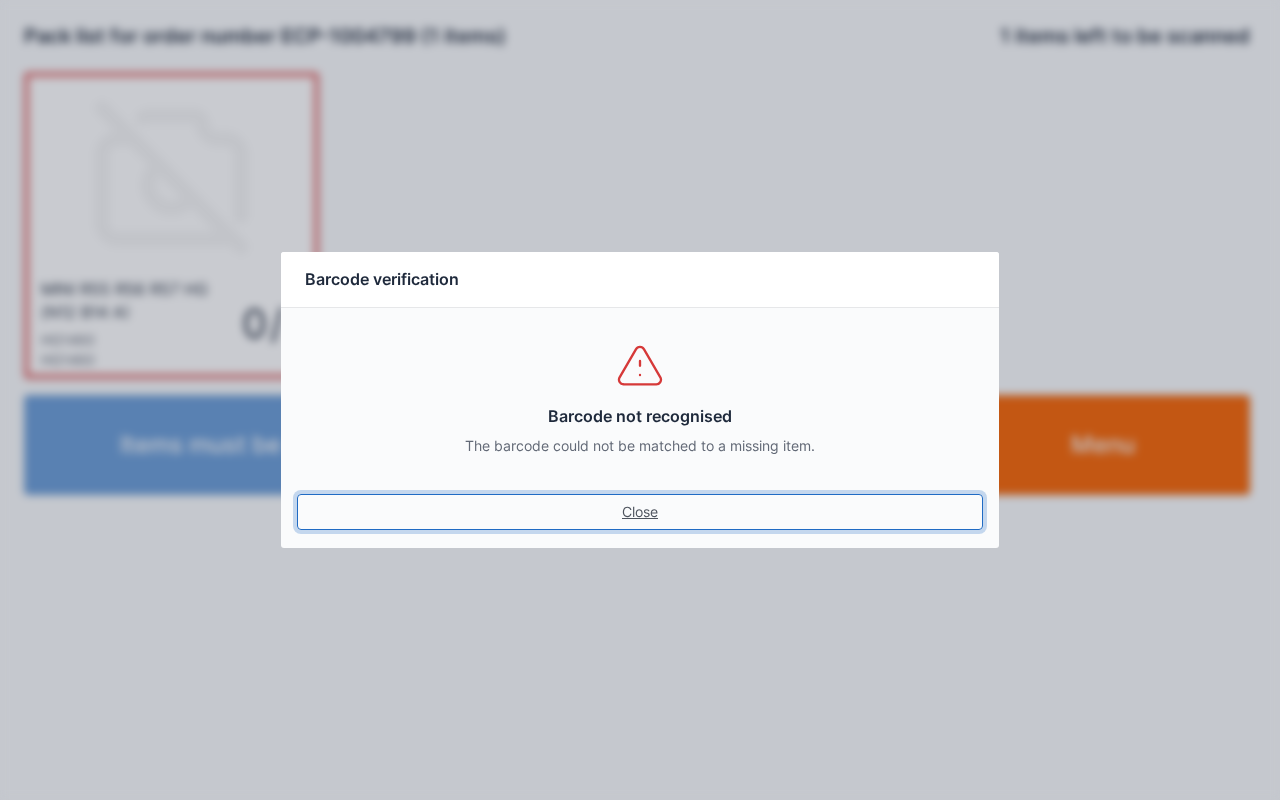 click on "Close" at bounding box center (640, 512) 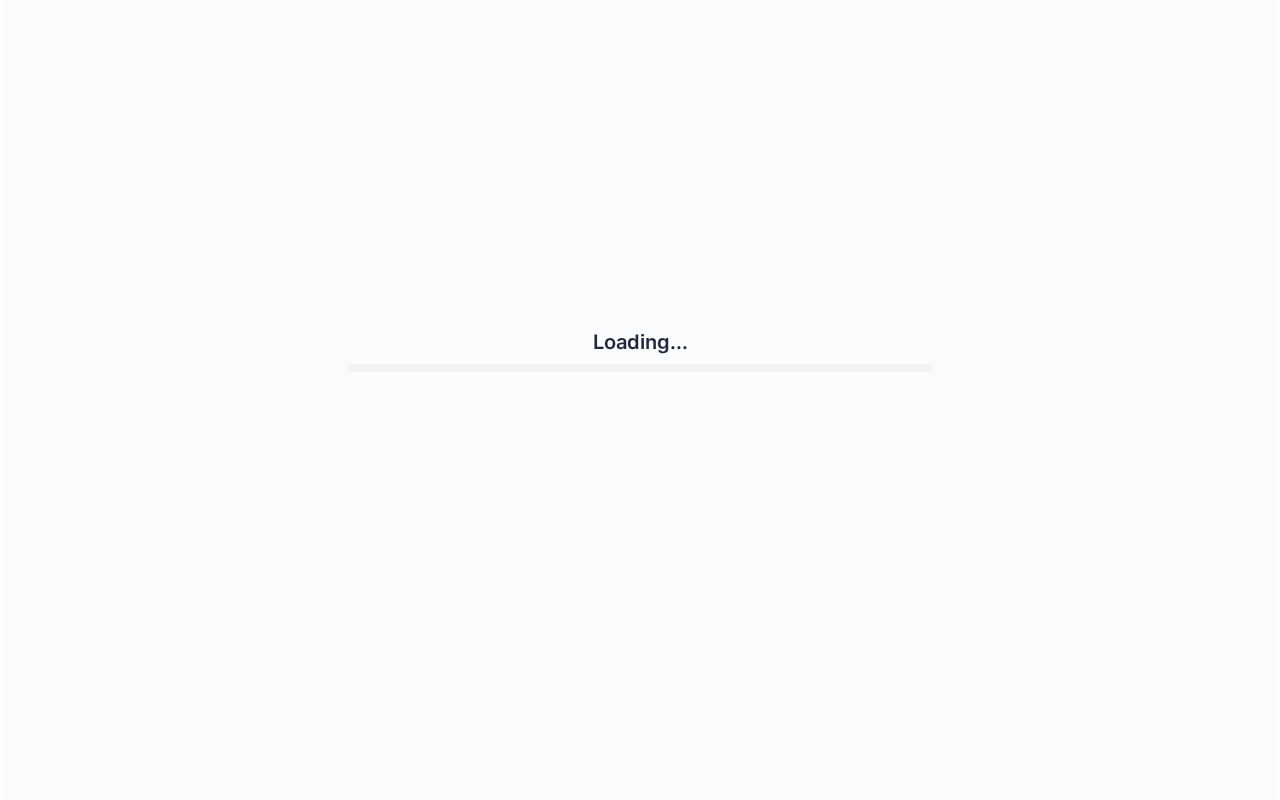 scroll, scrollTop: 0, scrollLeft: 0, axis: both 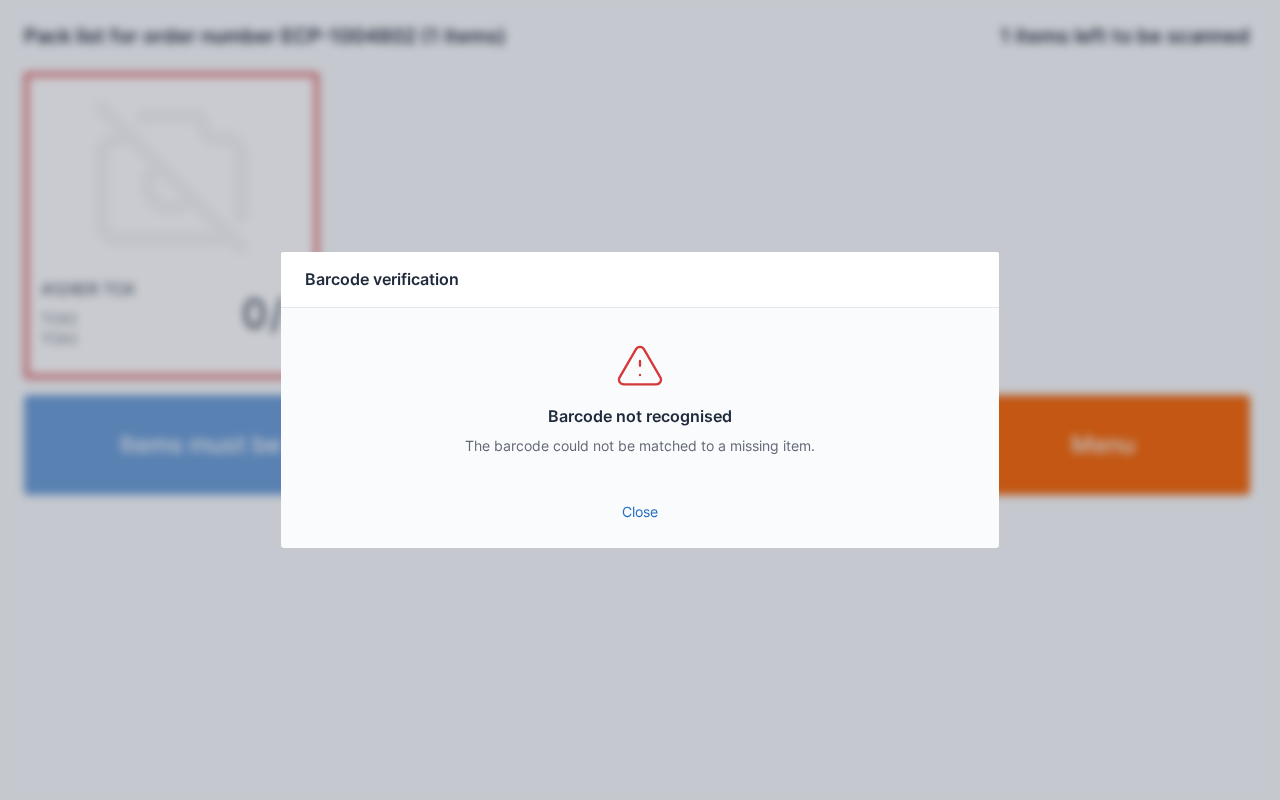 click on "Close" at bounding box center (640, 512) 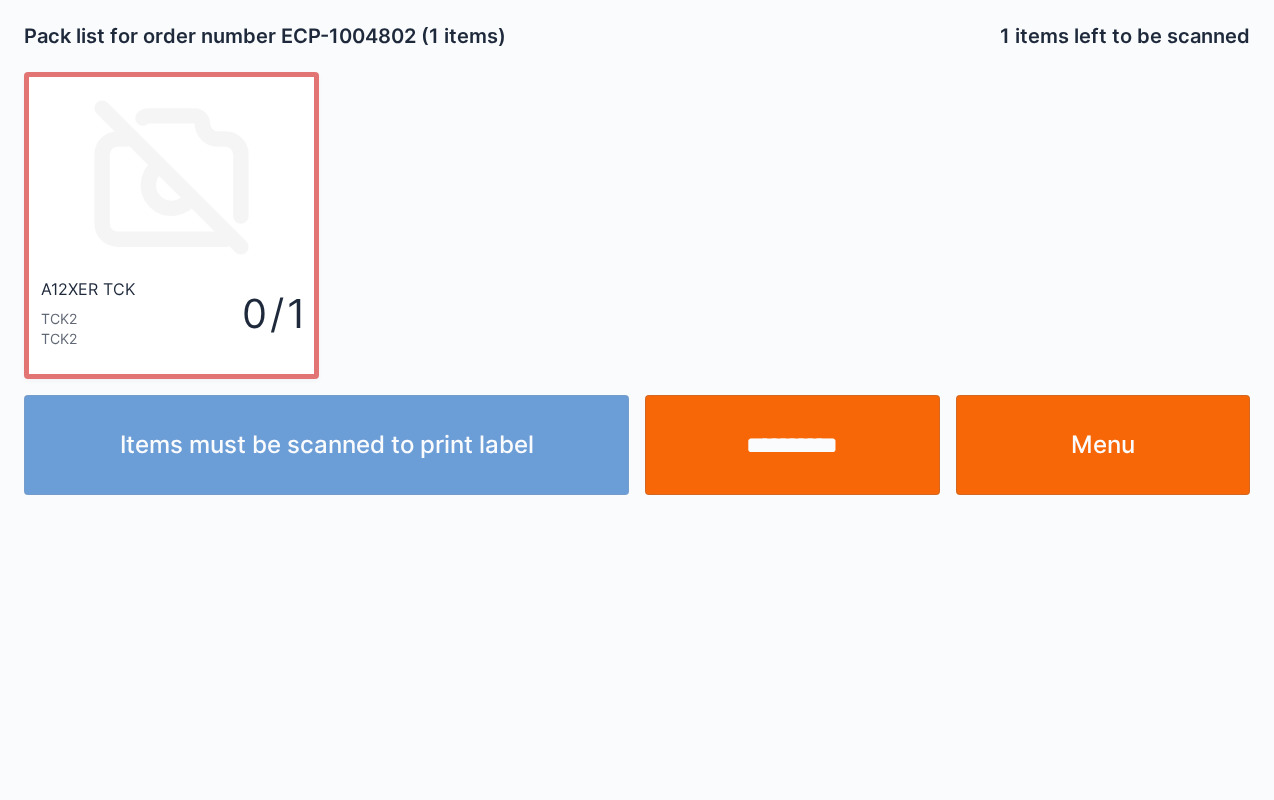 click on "**********" at bounding box center (792, 445) 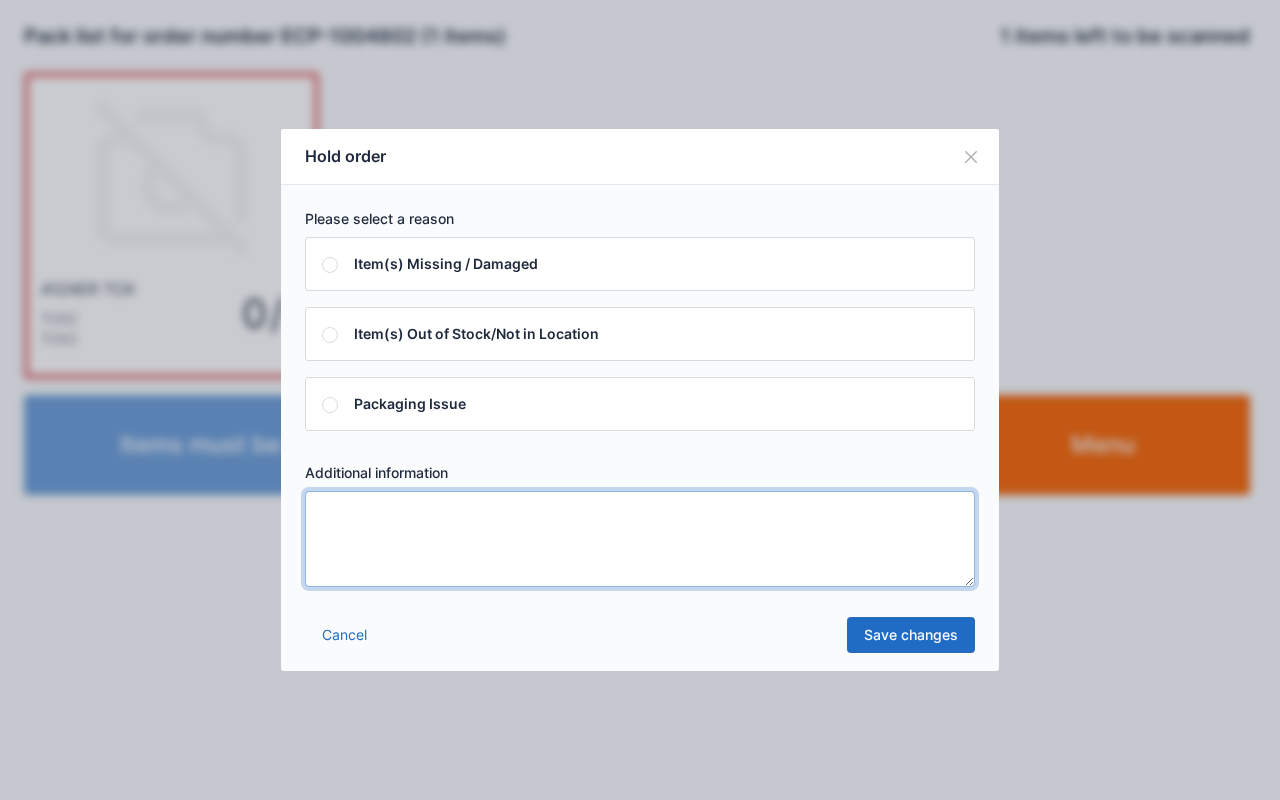 click at bounding box center [640, 539] 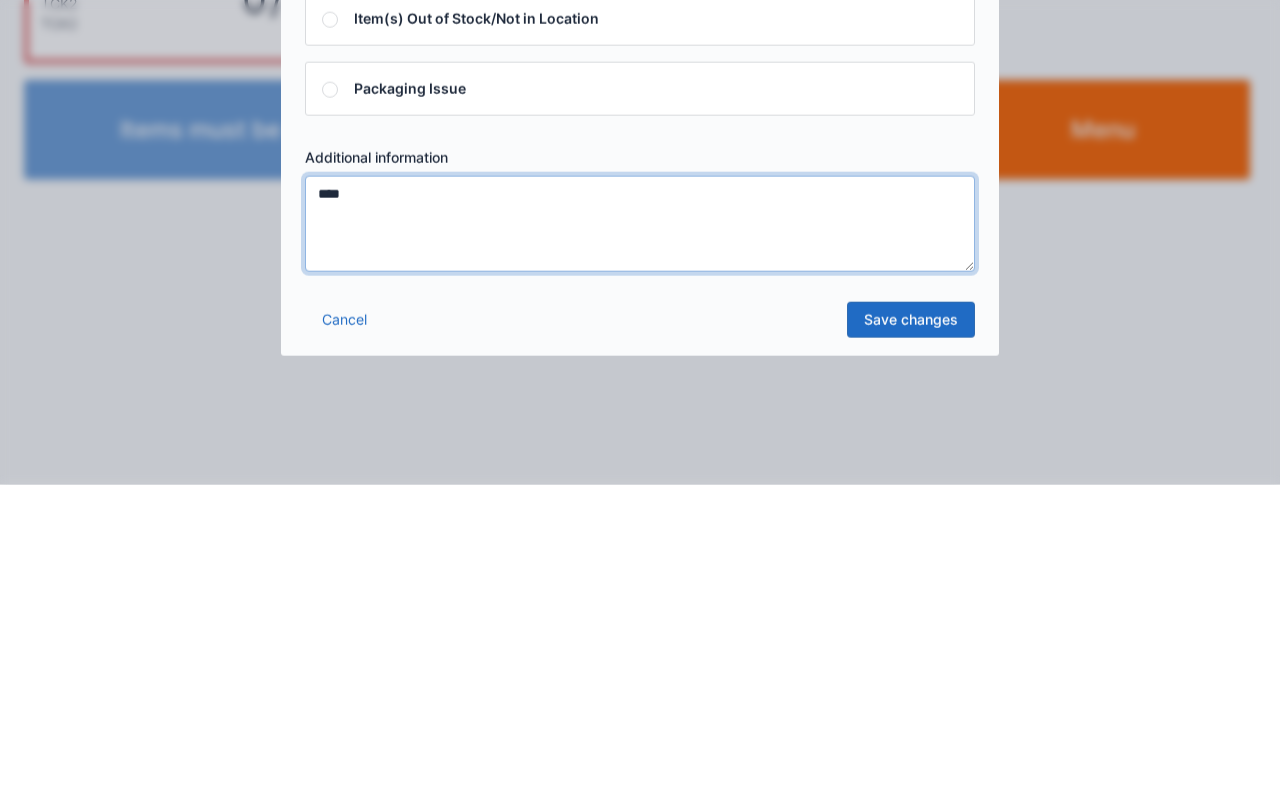type on "****" 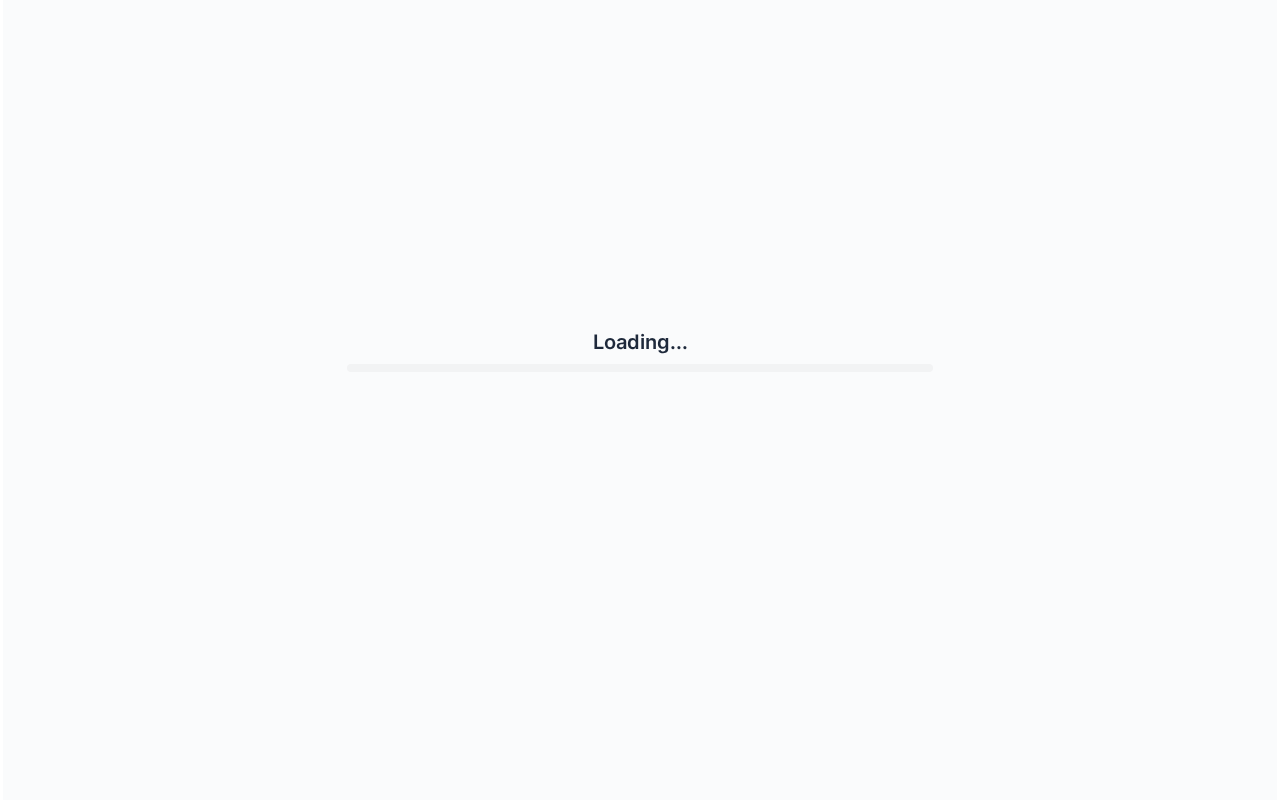 scroll, scrollTop: 0, scrollLeft: 0, axis: both 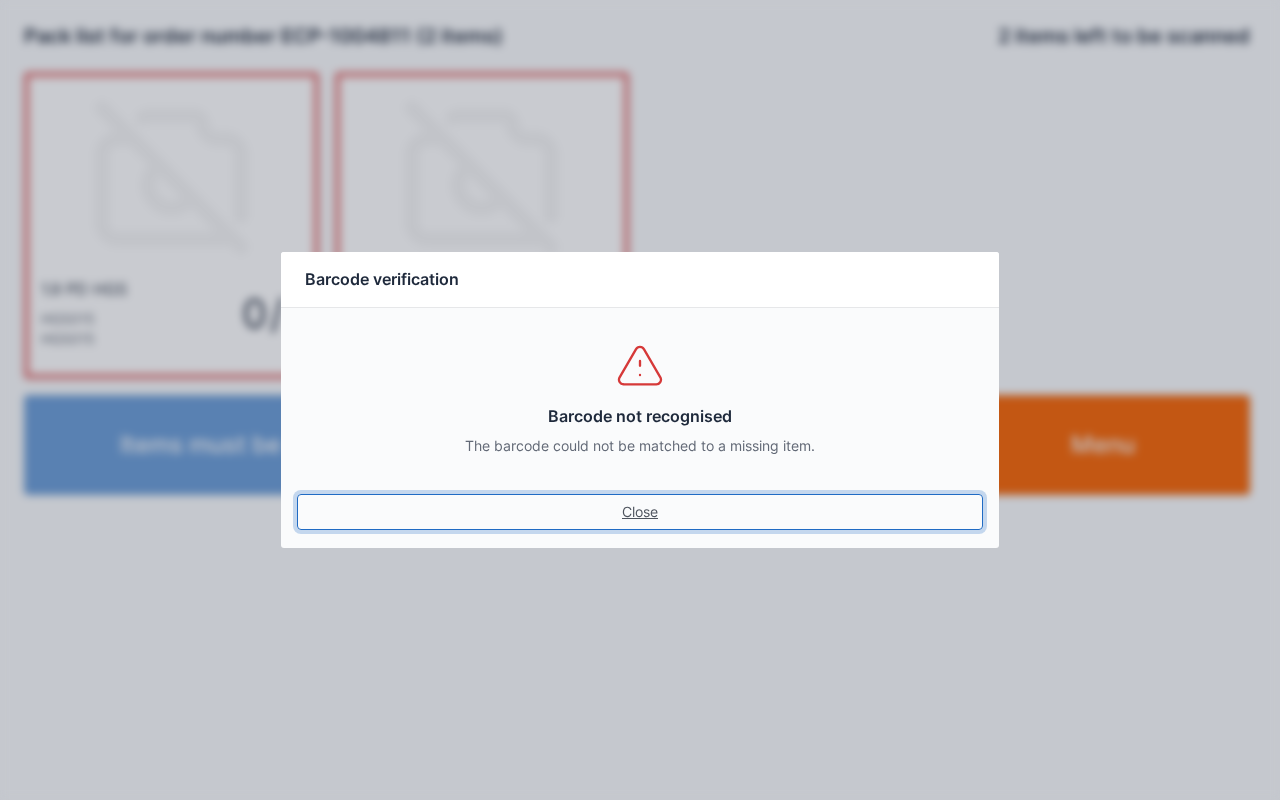 click on "Close" at bounding box center [640, 512] 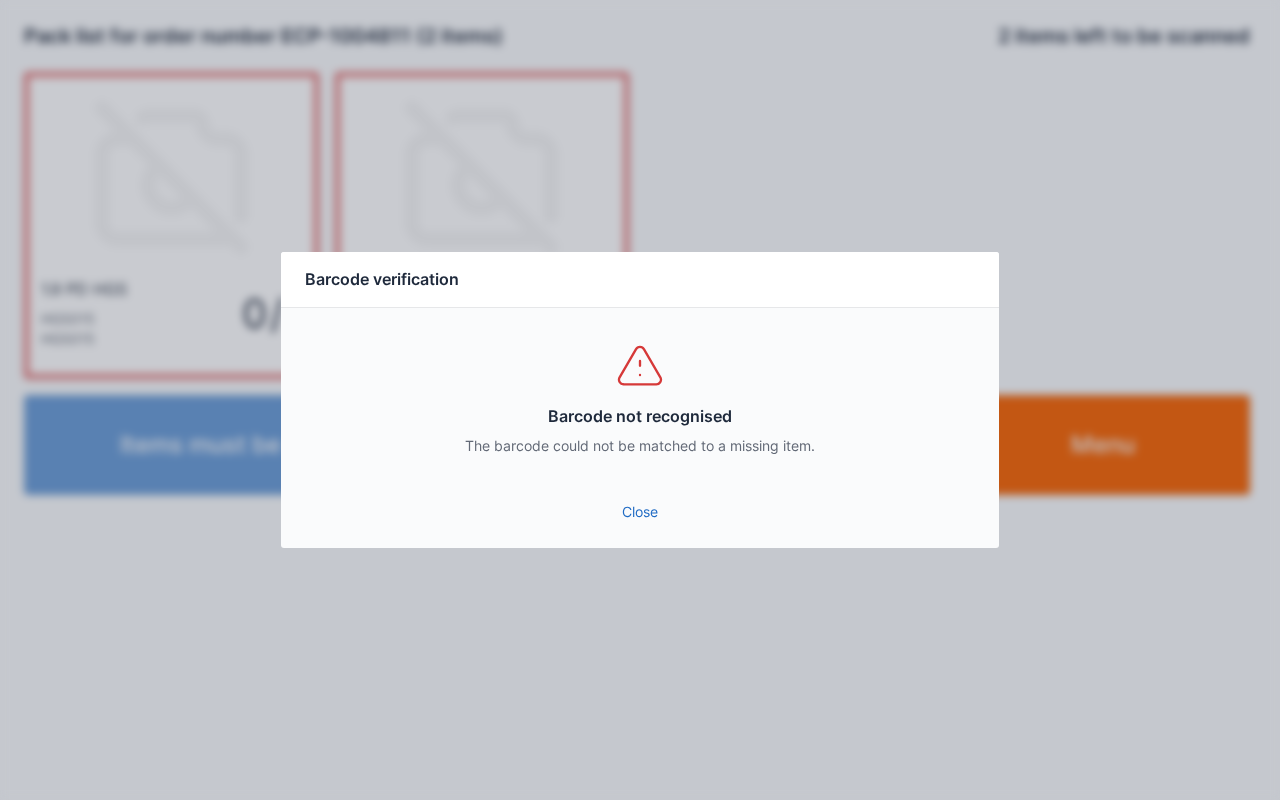 click on "Close" at bounding box center [640, 512] 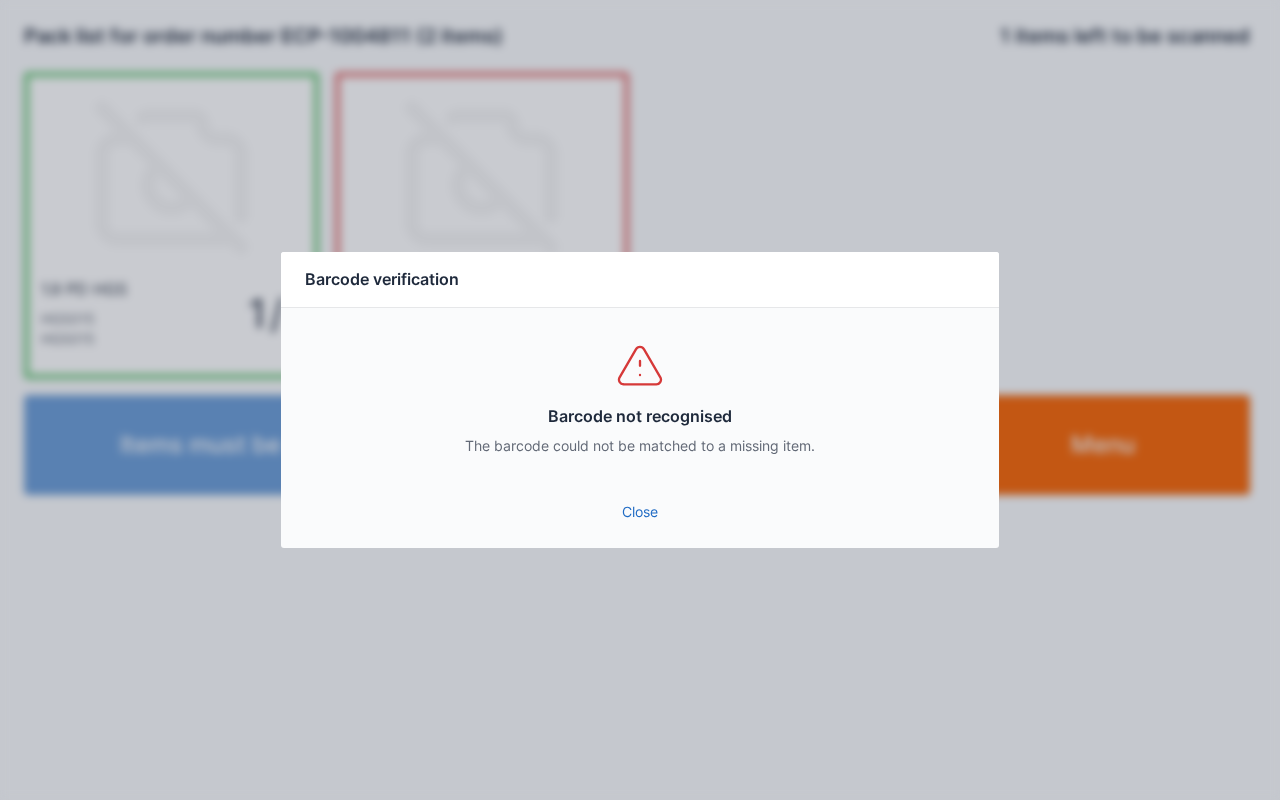 click on "Close" at bounding box center (640, 512) 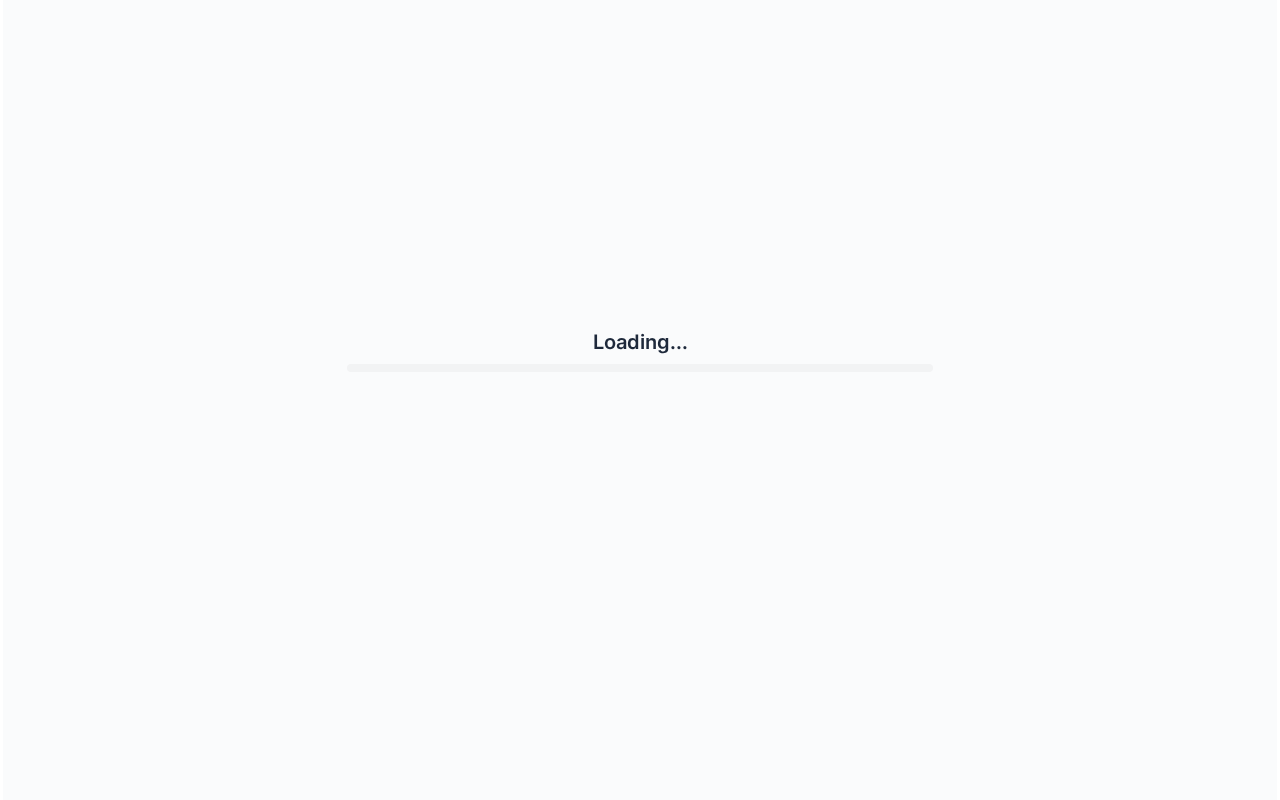 scroll, scrollTop: 0, scrollLeft: 0, axis: both 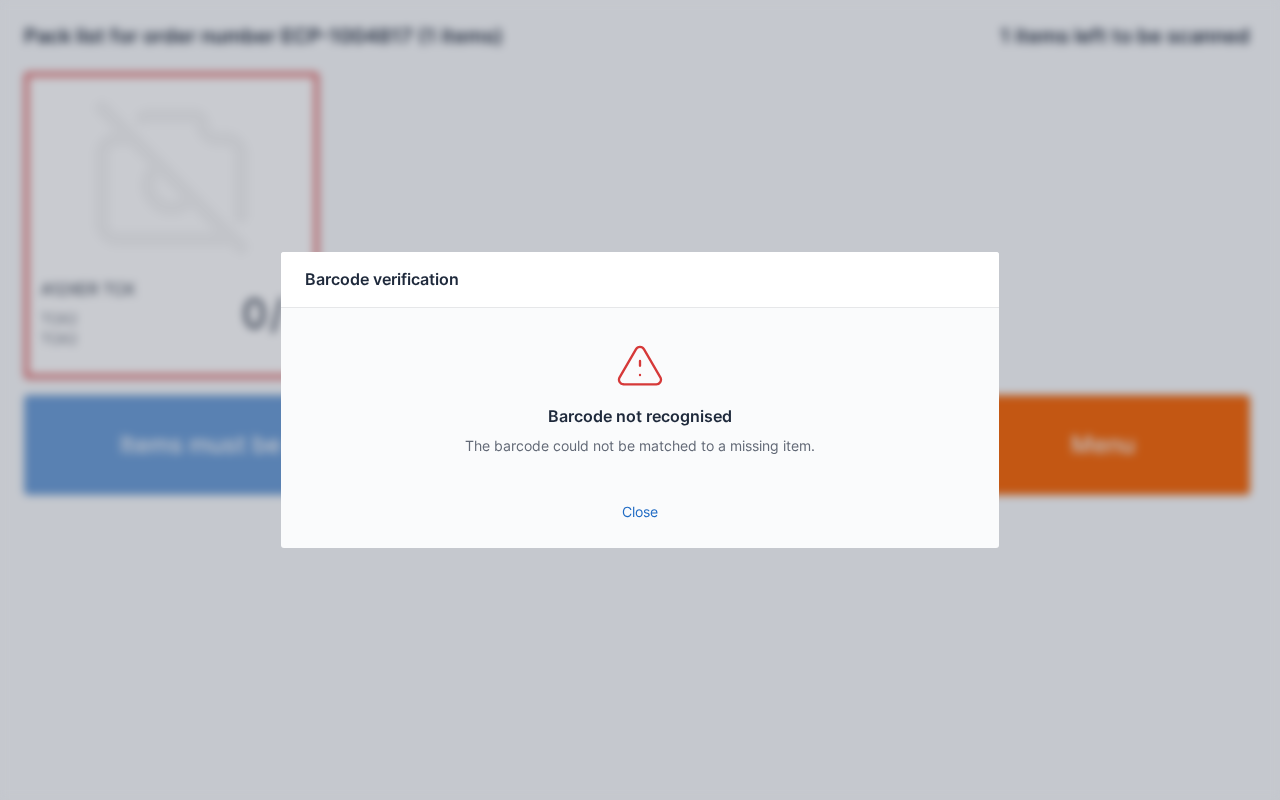 click on "Close" at bounding box center (640, 512) 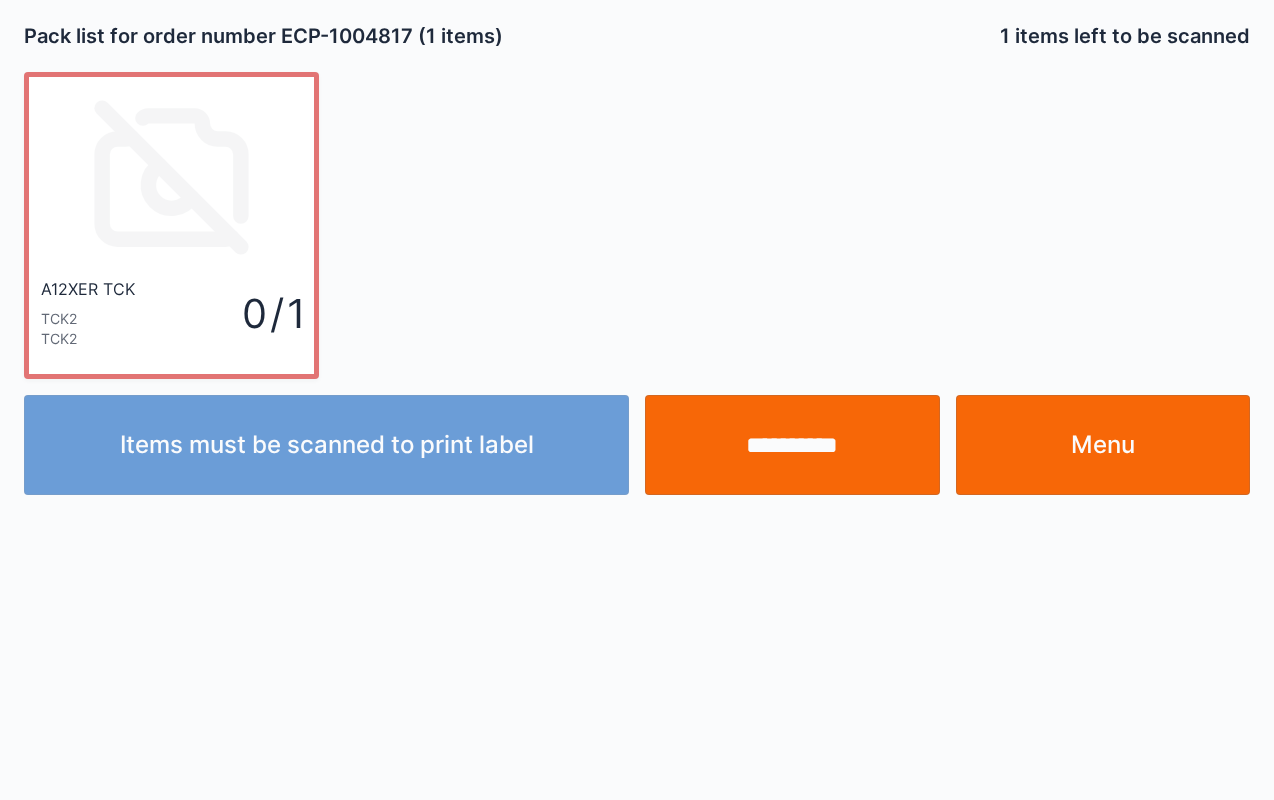 click on "**********" at bounding box center (792, 445) 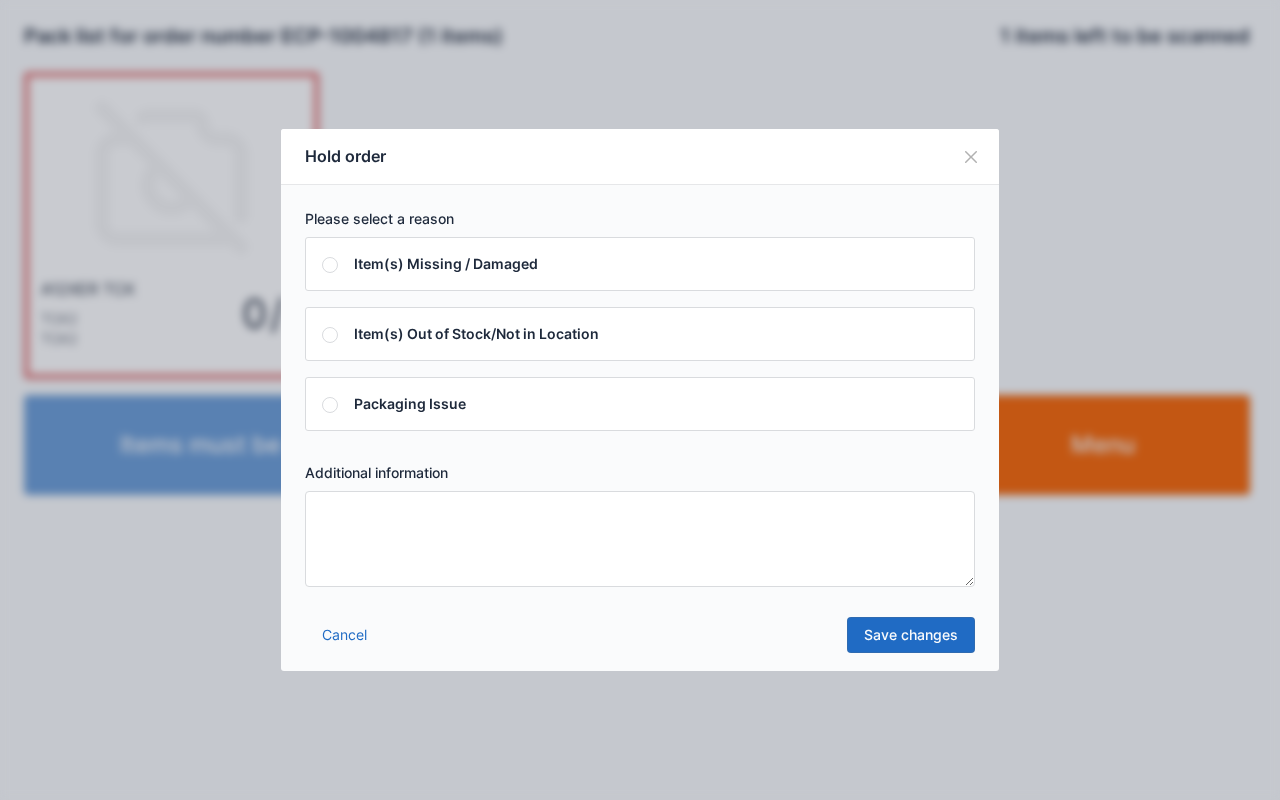 click at bounding box center (640, 539) 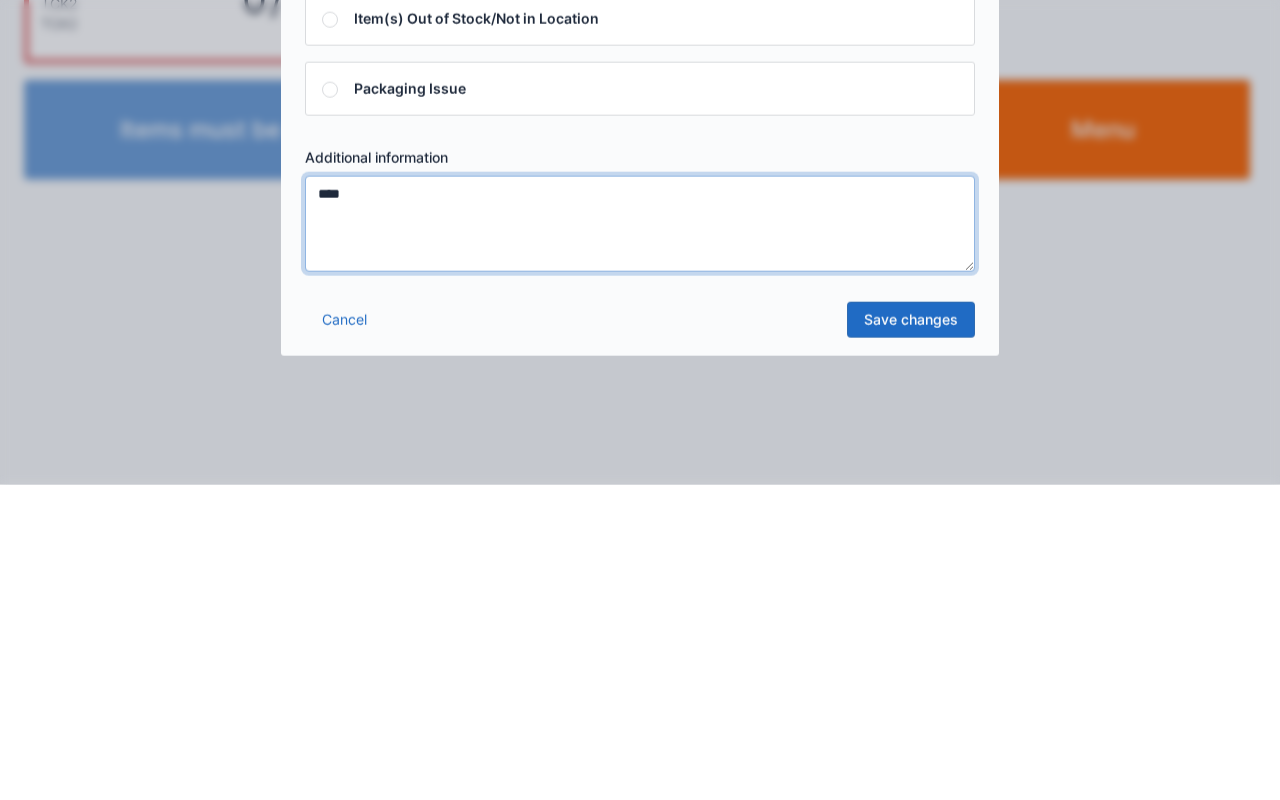 type on "****" 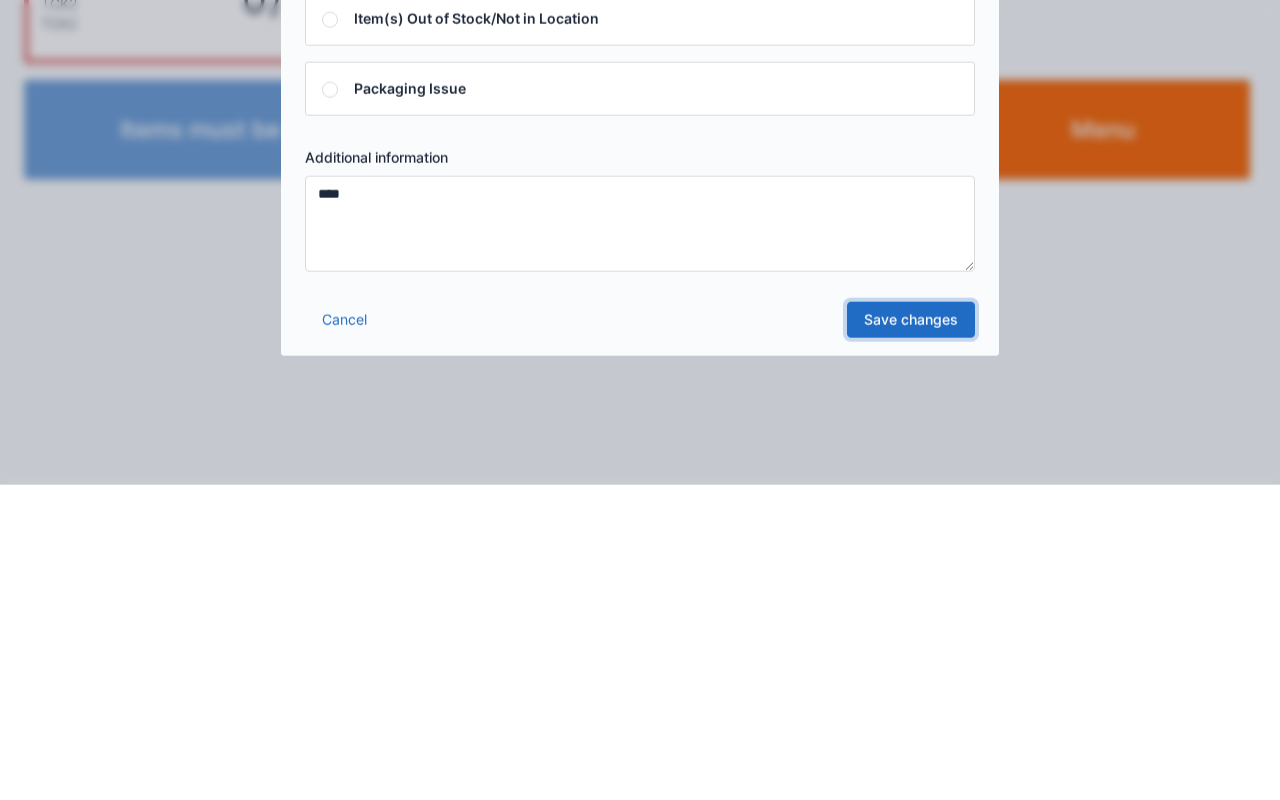 click on "Save changes" at bounding box center [911, 635] 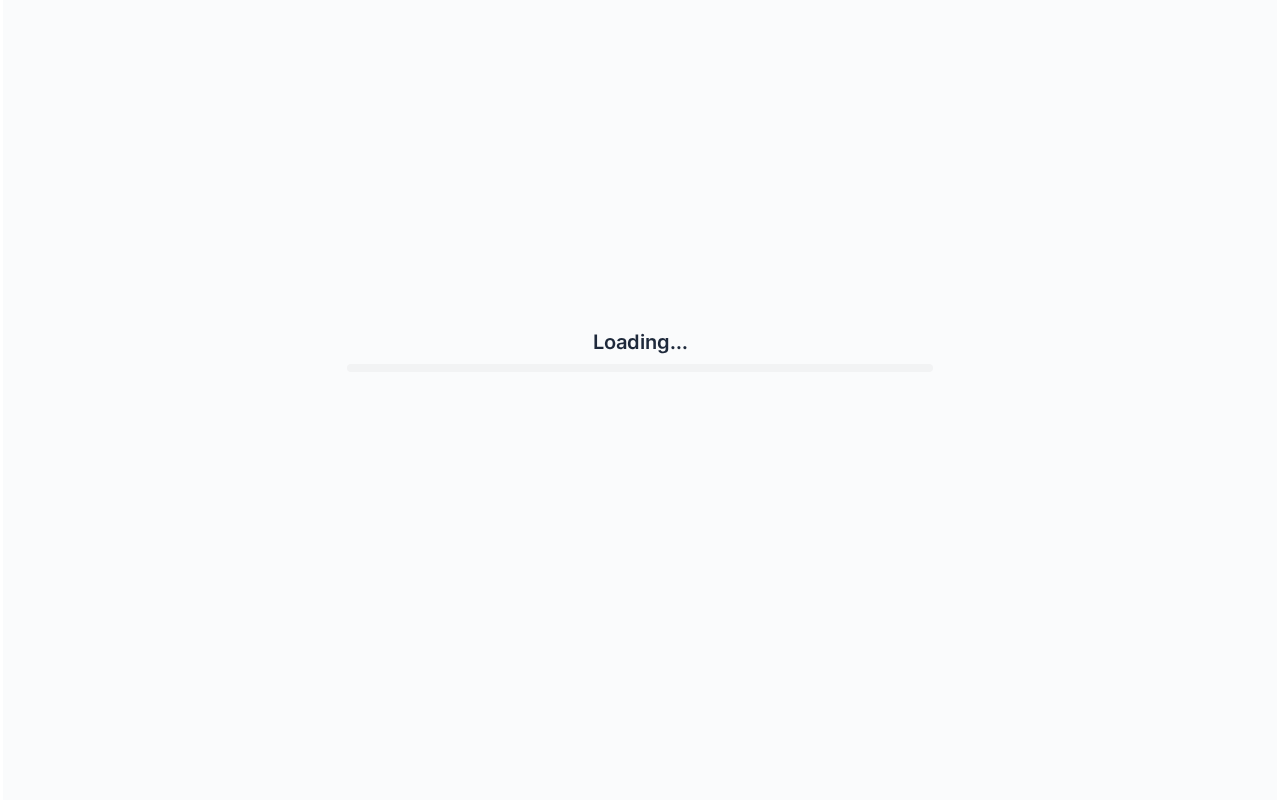 scroll, scrollTop: 0, scrollLeft: 0, axis: both 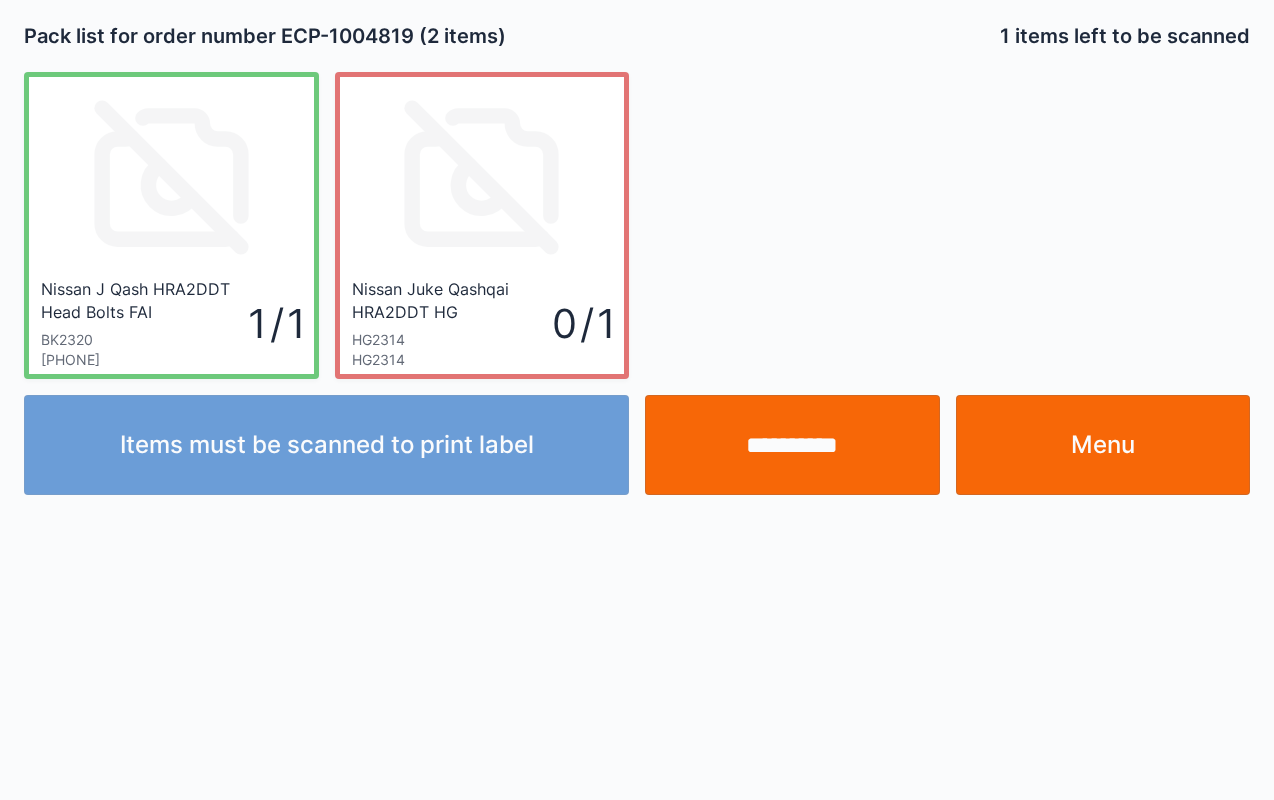 click on "**********" at bounding box center (792, 445) 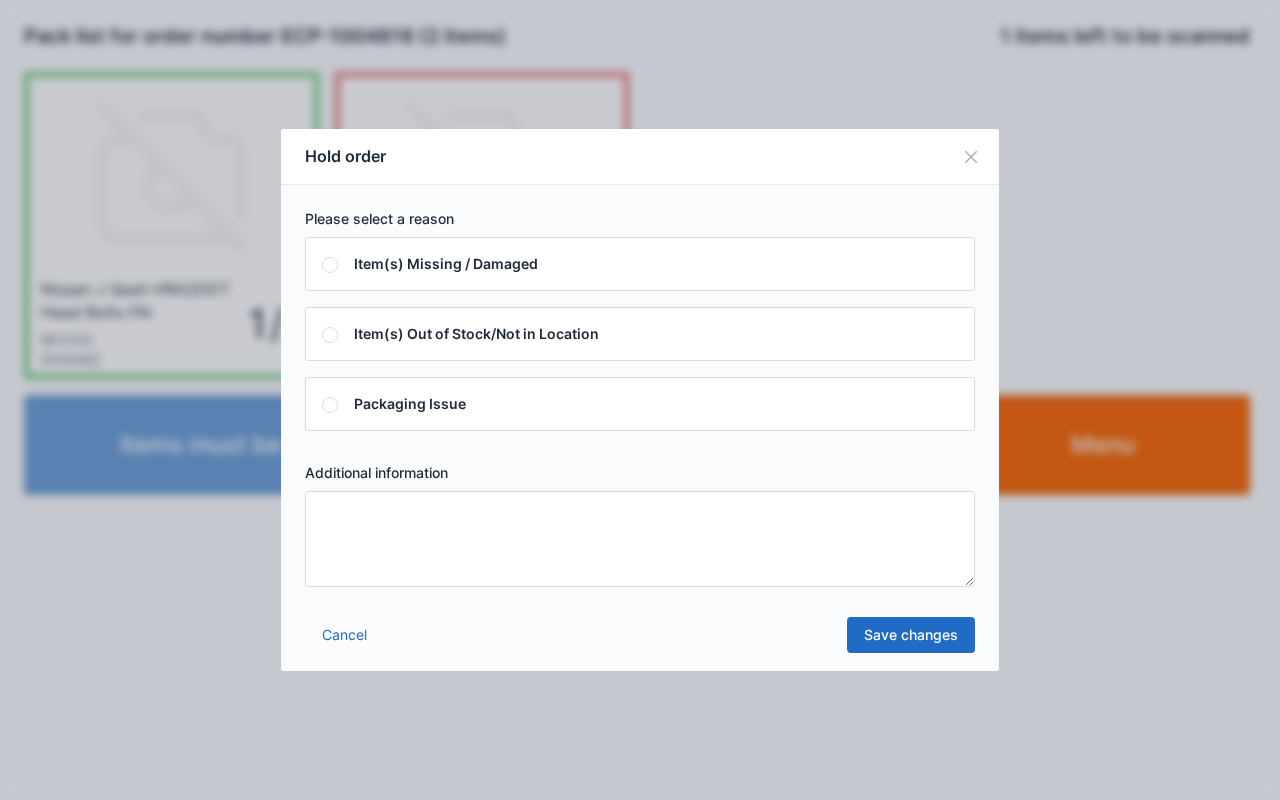 click at bounding box center (640, 539) 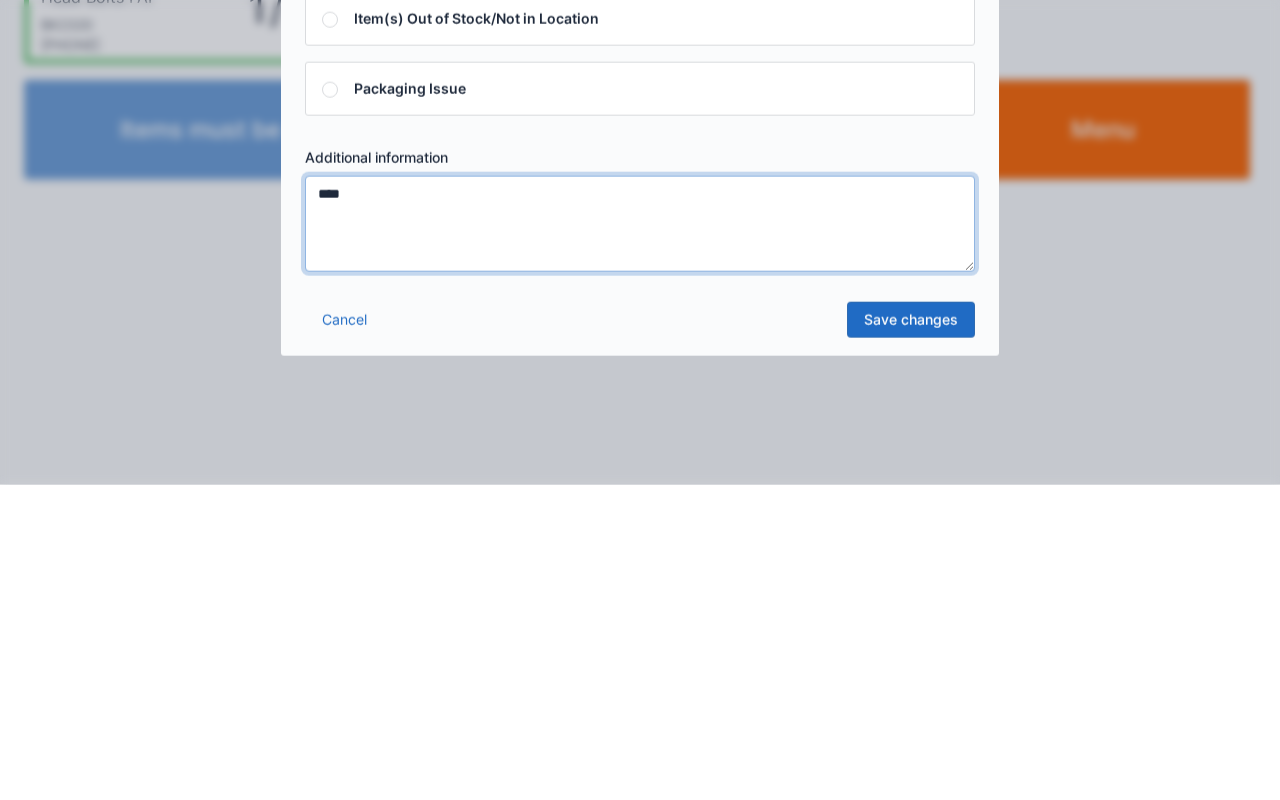 type on "****" 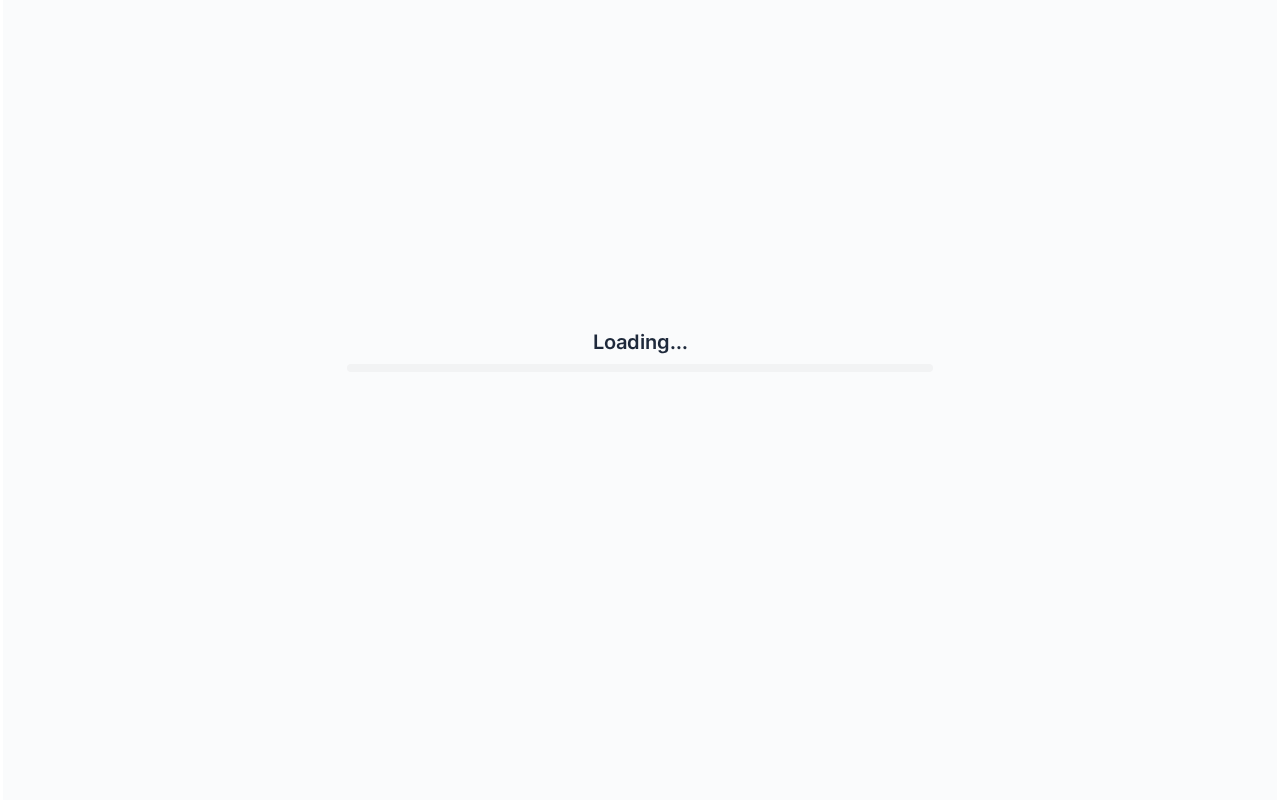 scroll, scrollTop: 0, scrollLeft: 0, axis: both 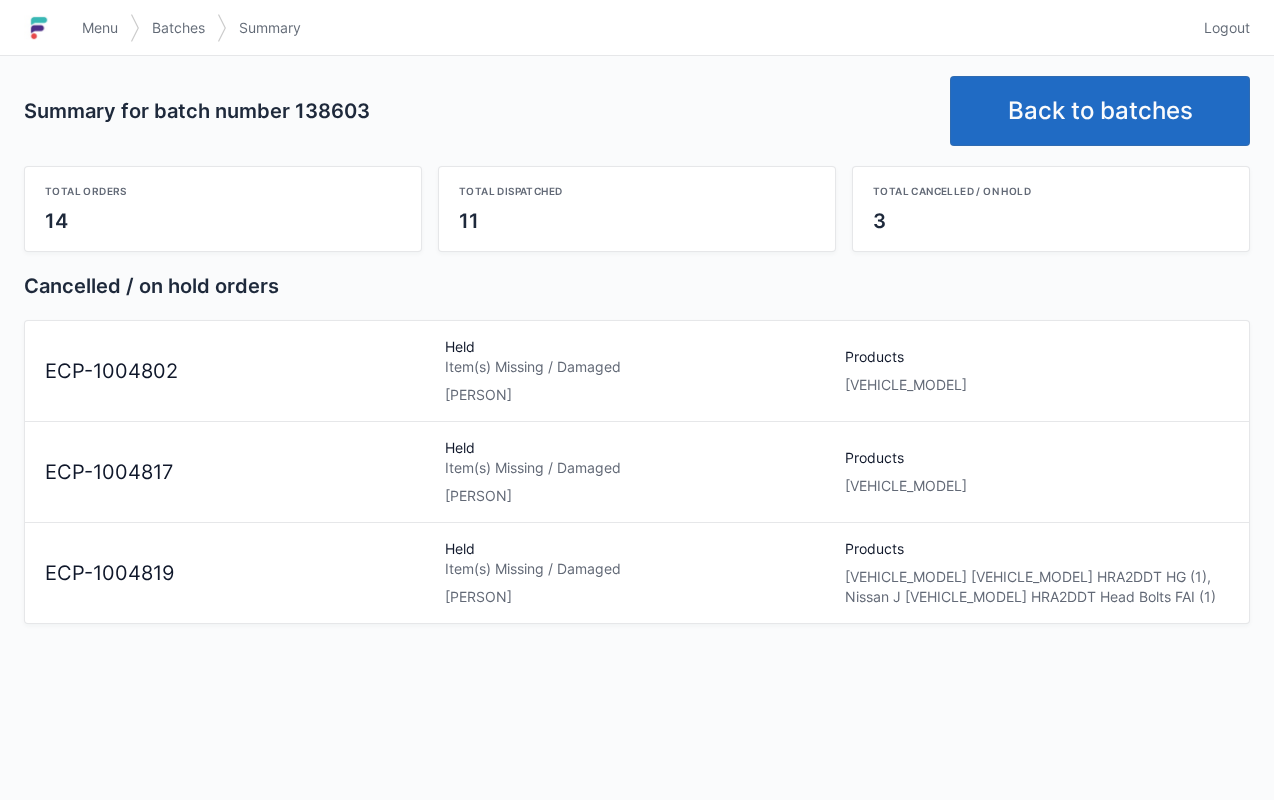 click on "Item(s) Missing / Damaged" at bounding box center [637, 569] 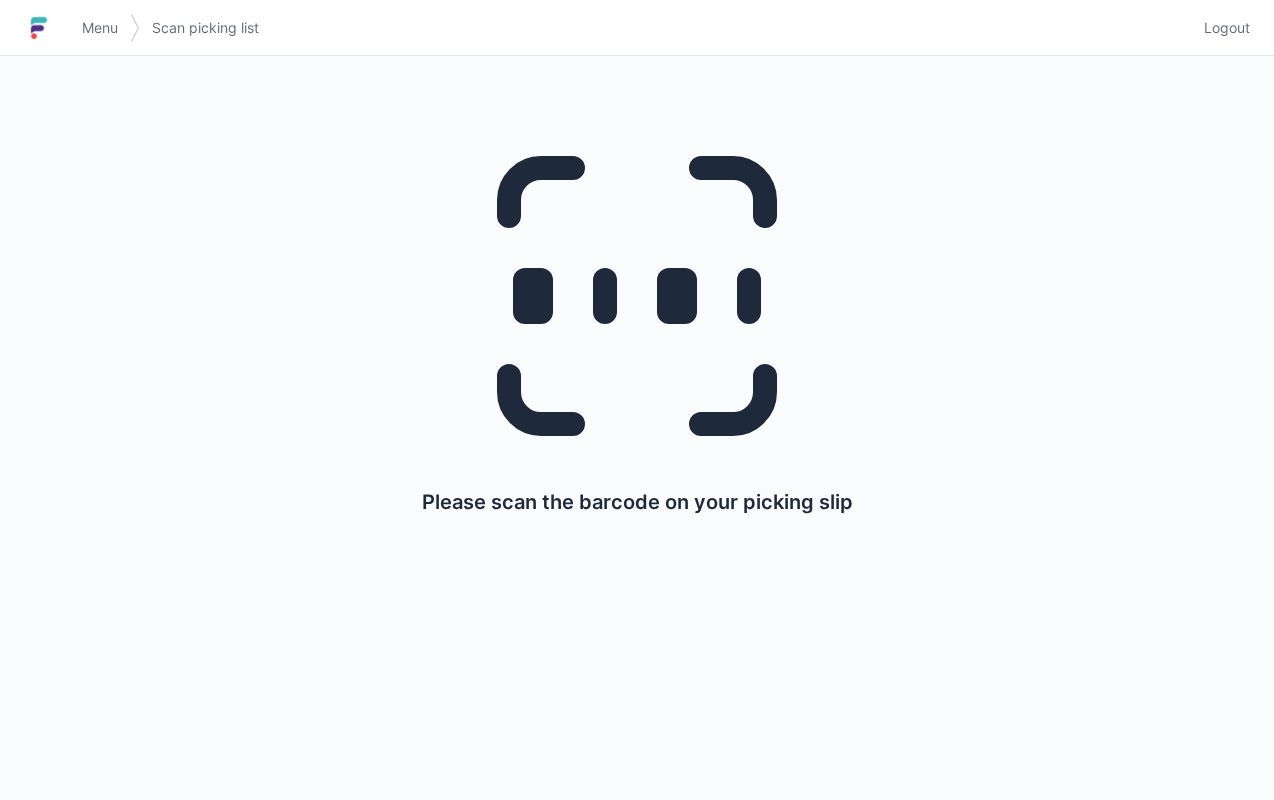 scroll, scrollTop: 0, scrollLeft: 0, axis: both 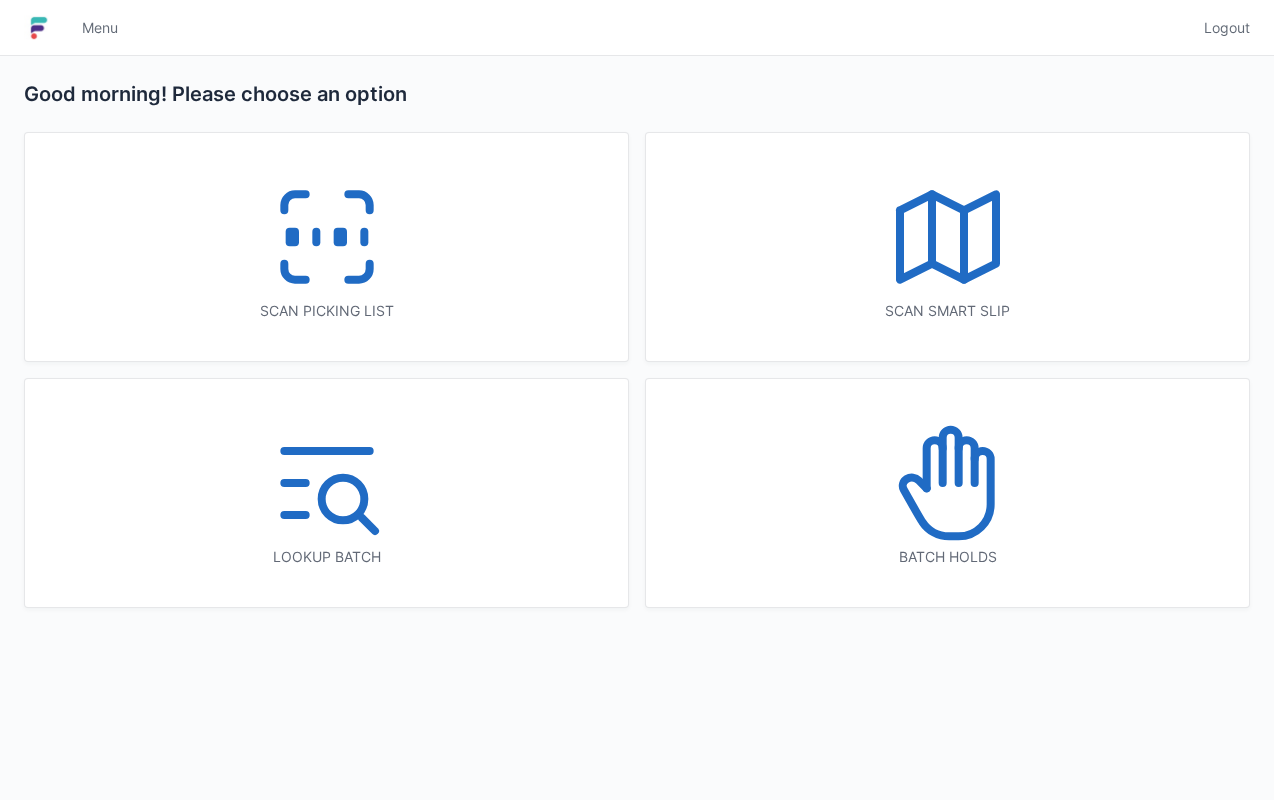click 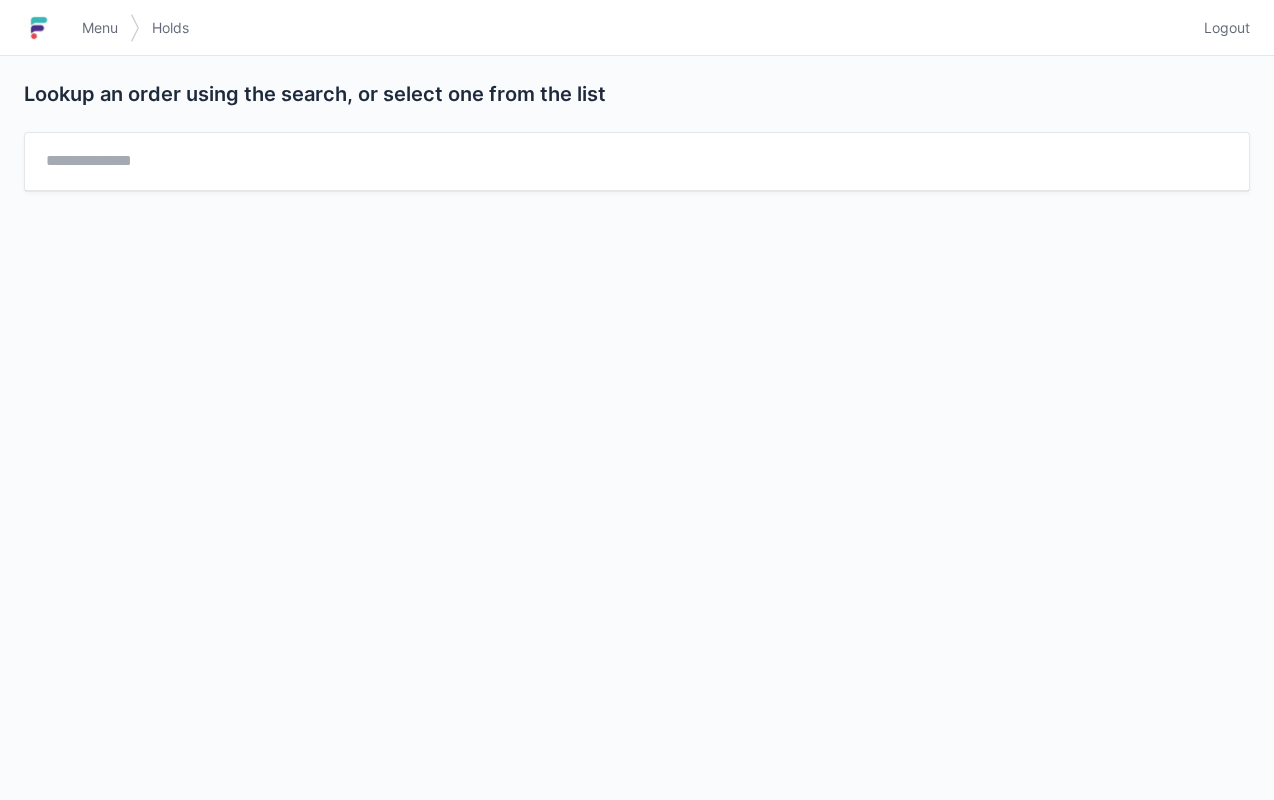 scroll, scrollTop: 0, scrollLeft: 0, axis: both 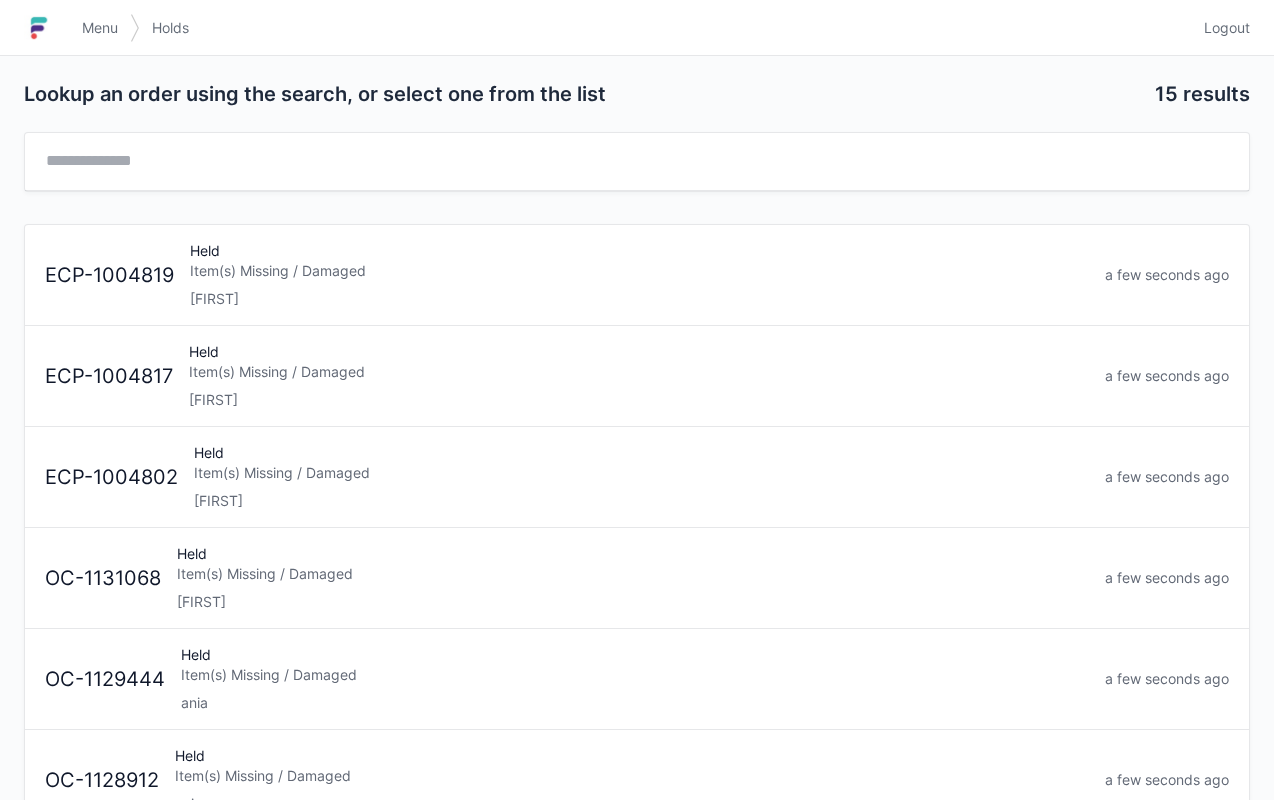 click on "Item(s) Missing / Damaged" at bounding box center (639, 271) 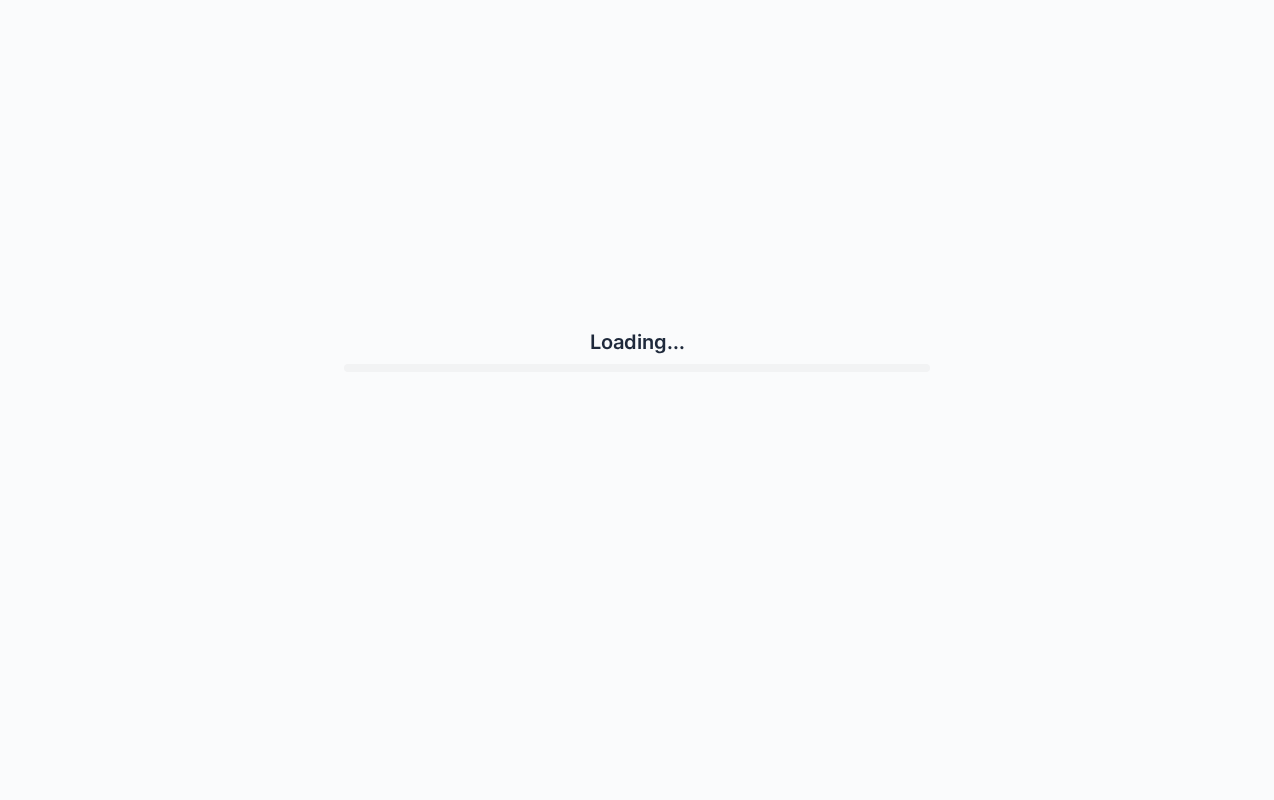 scroll, scrollTop: 0, scrollLeft: 0, axis: both 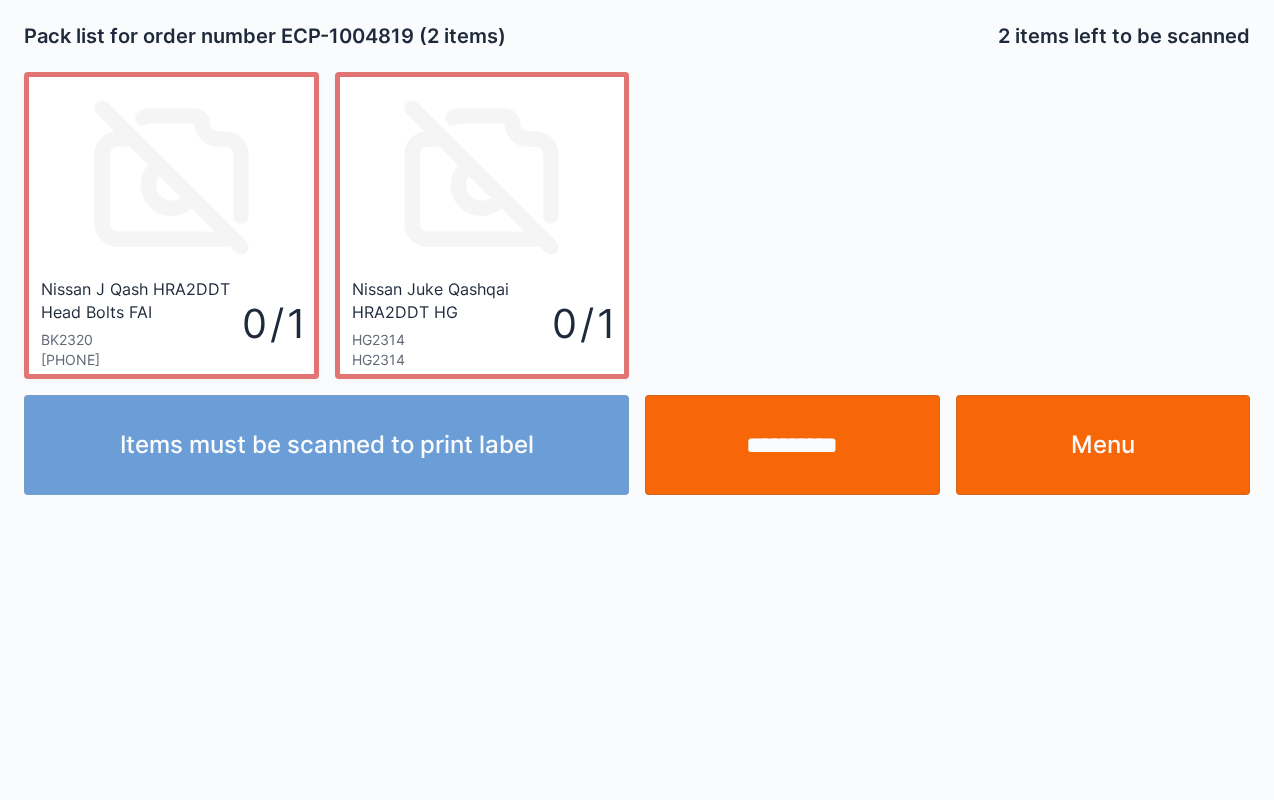 click on "Menu" at bounding box center [1103, 445] 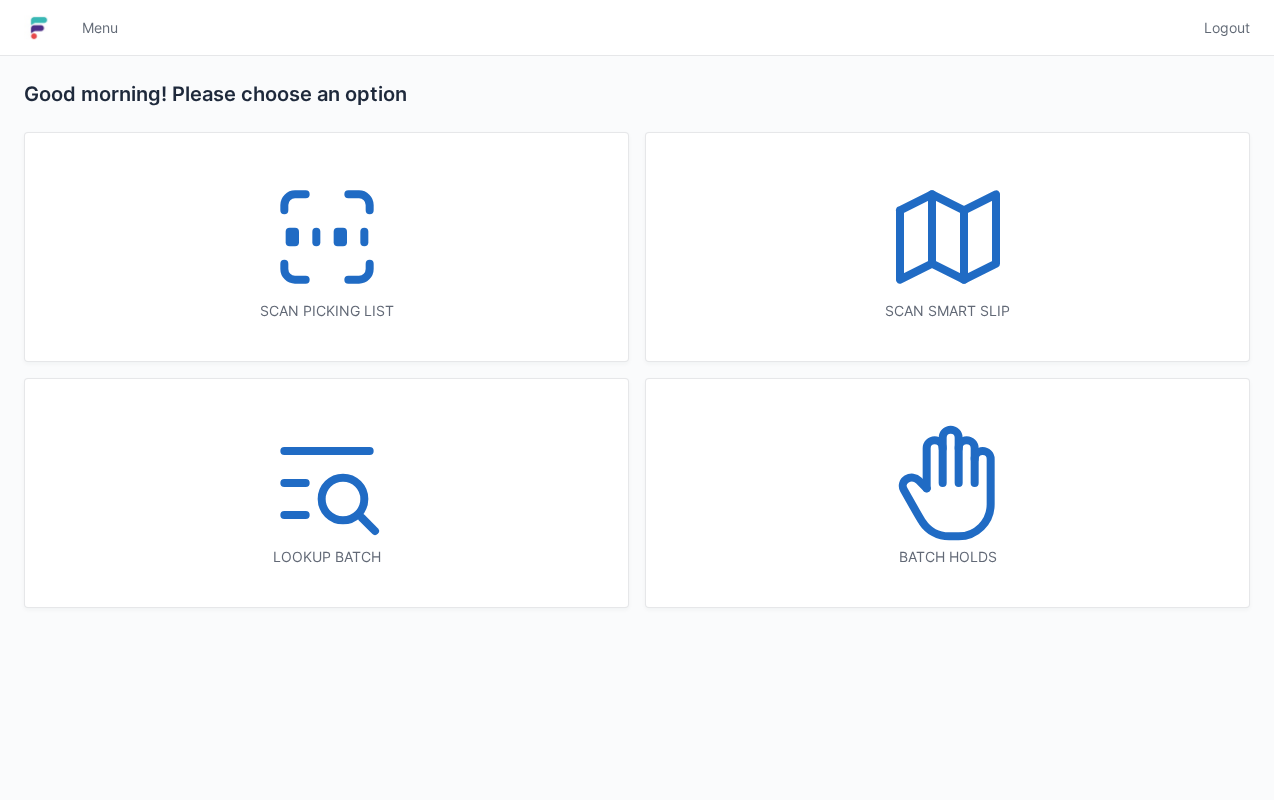 scroll, scrollTop: 0, scrollLeft: 0, axis: both 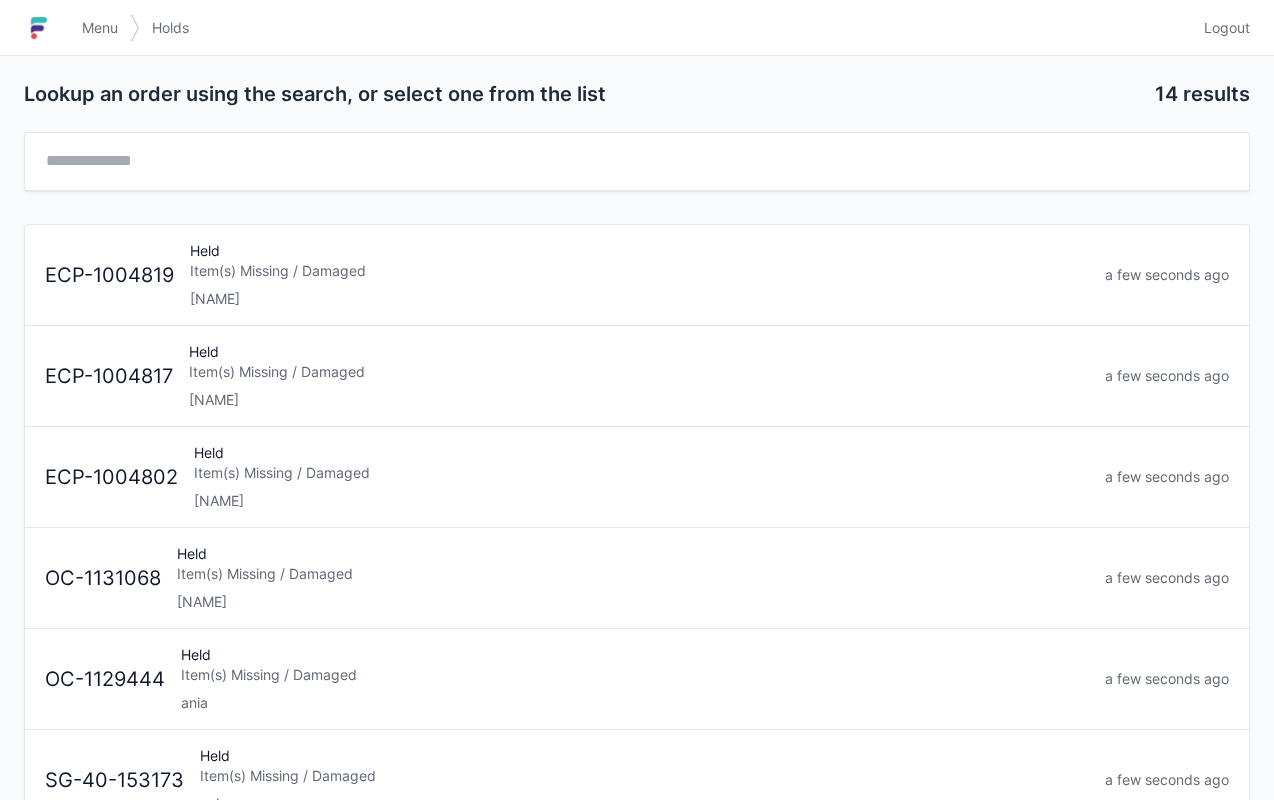 click on "Item(s) Missing / Damaged" at bounding box center [639, 271] 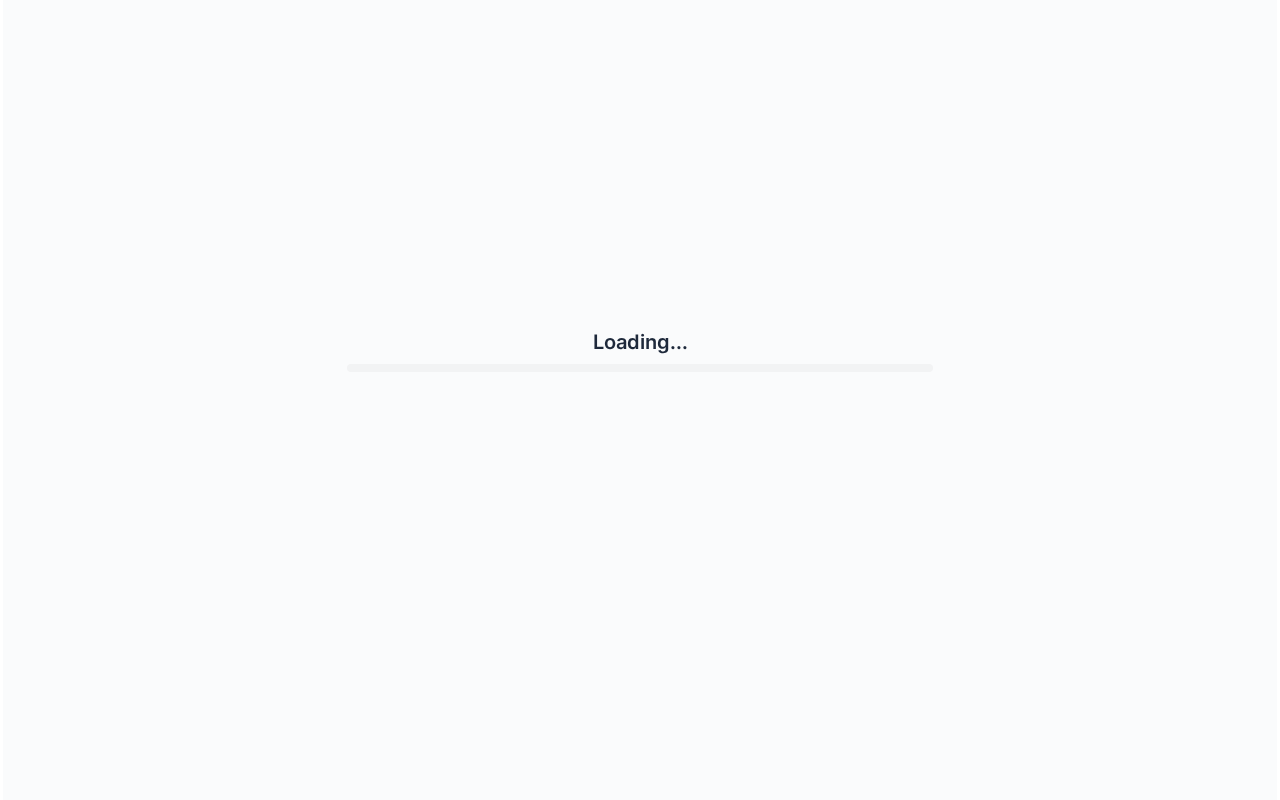 scroll, scrollTop: 0, scrollLeft: 0, axis: both 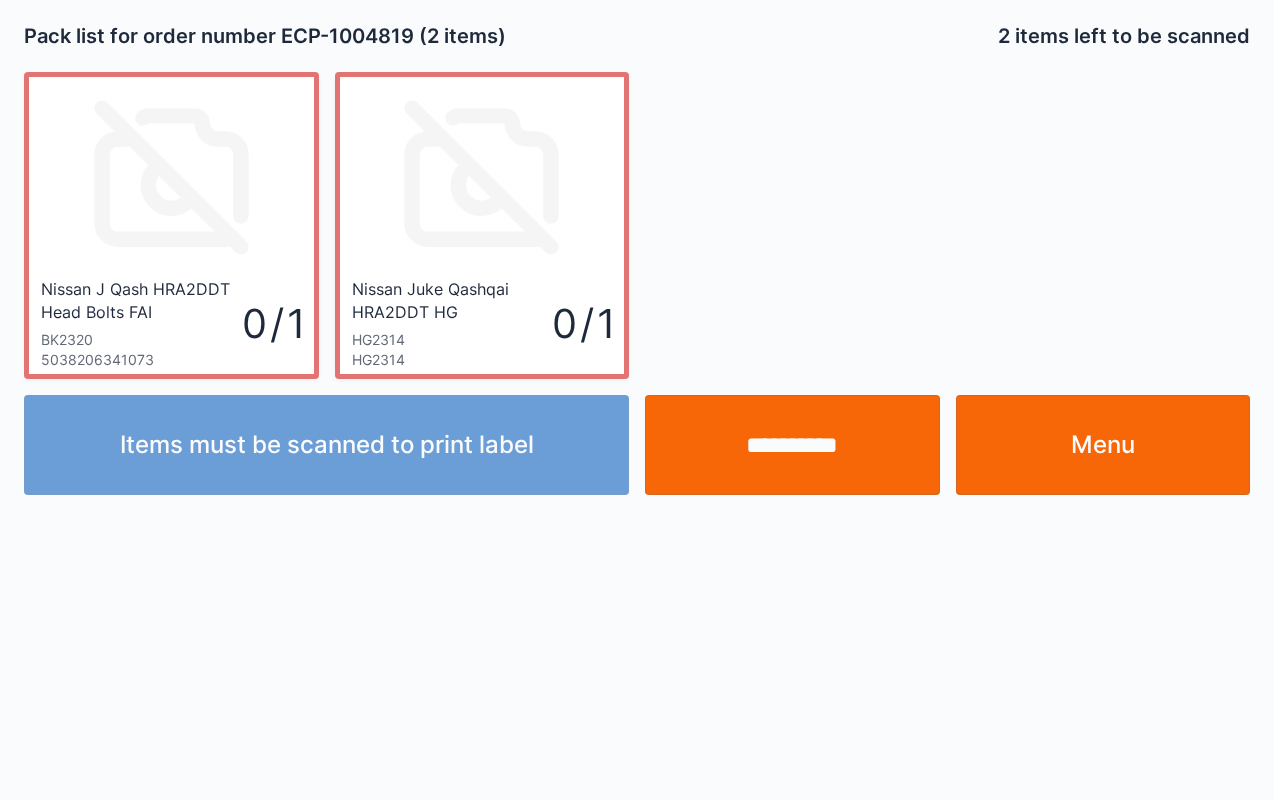 click on "Nissan Juke Qashqai HRA2DDT HG" at bounding box center [450, 300] 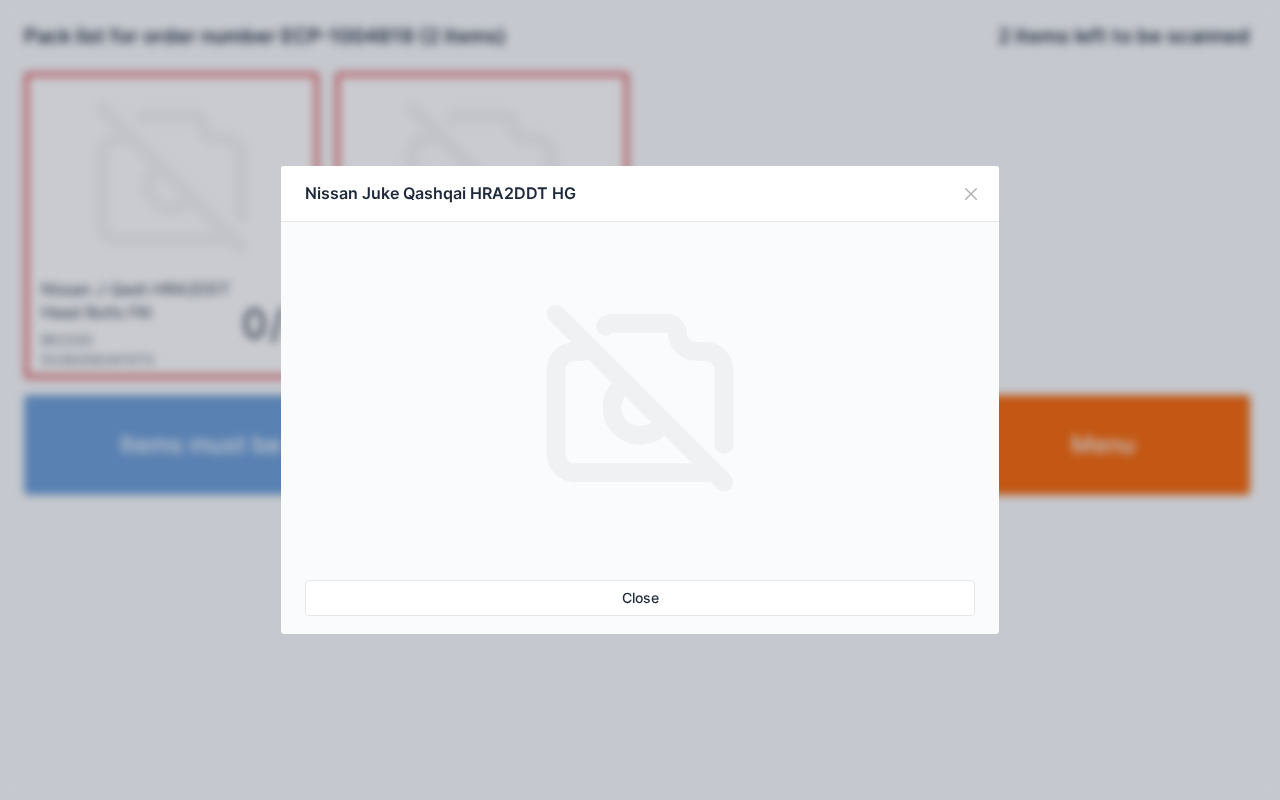 click at bounding box center [971, 194] 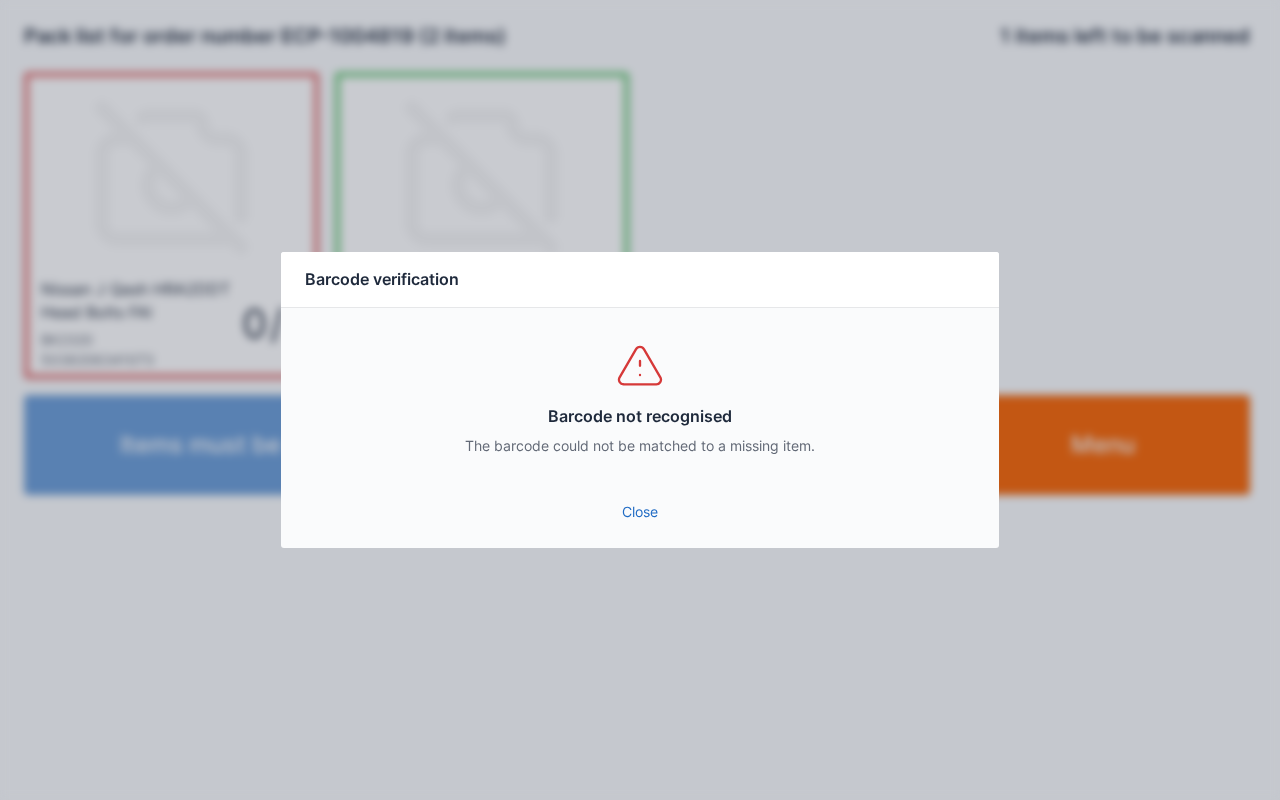 click on "Close" at bounding box center [640, 512] 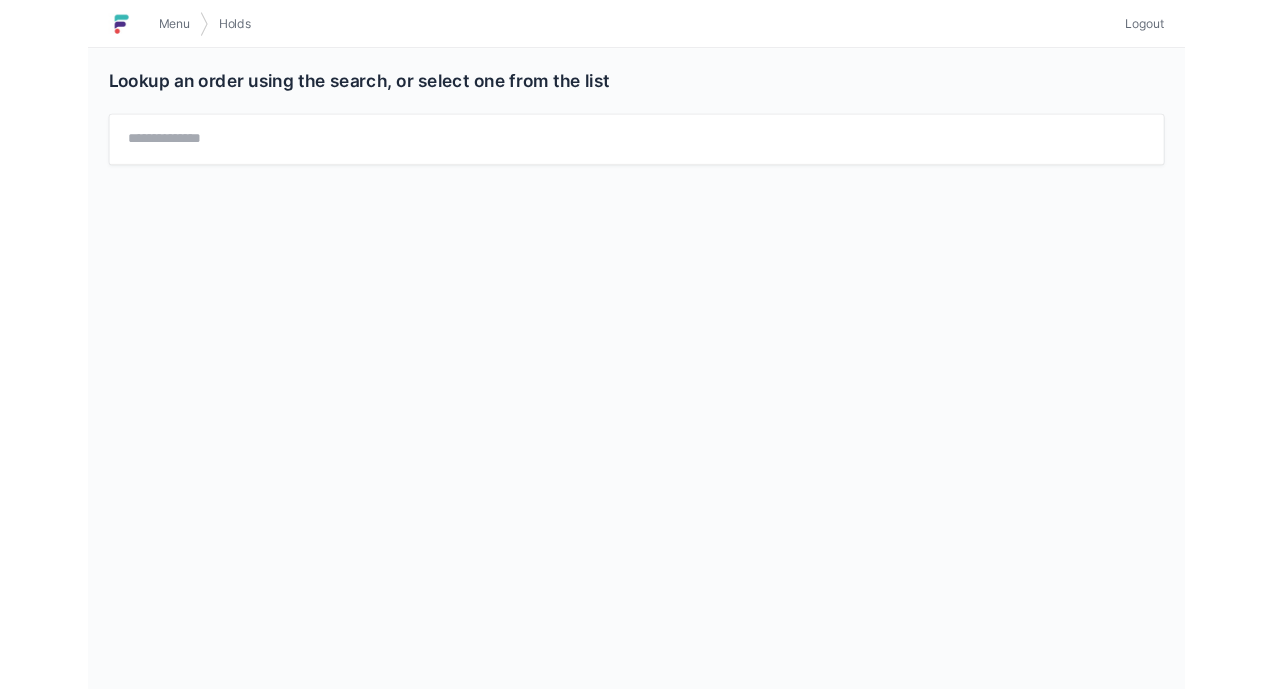scroll, scrollTop: 0, scrollLeft: 0, axis: both 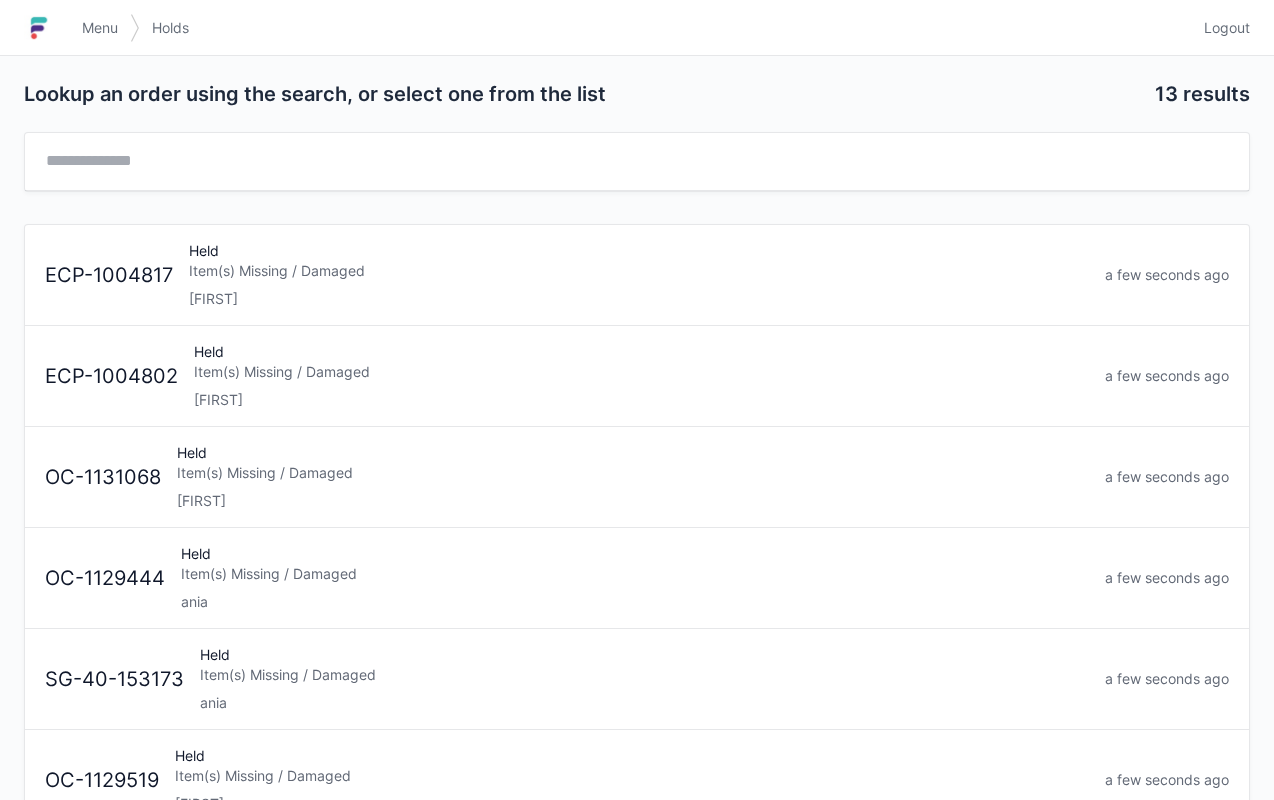 click on "Item(s) Missing / Damaged" at bounding box center [641, 372] 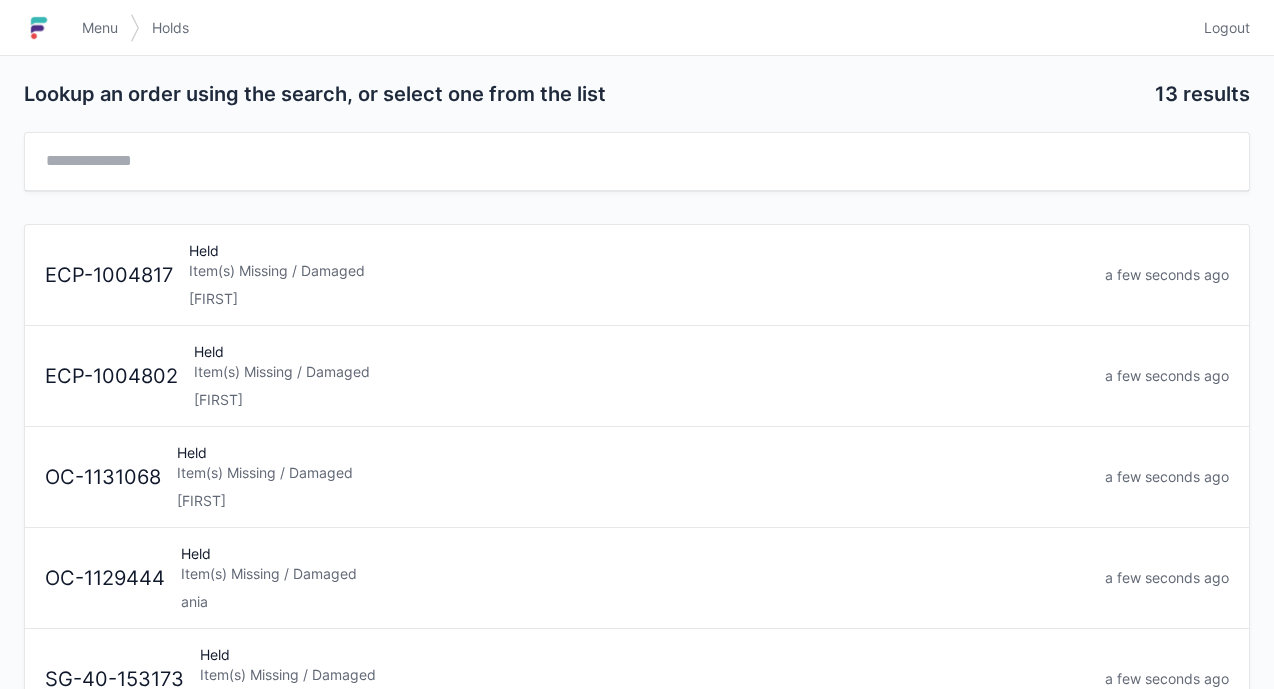 click on "Item(s) Missing / Damaged" at bounding box center [641, 372] 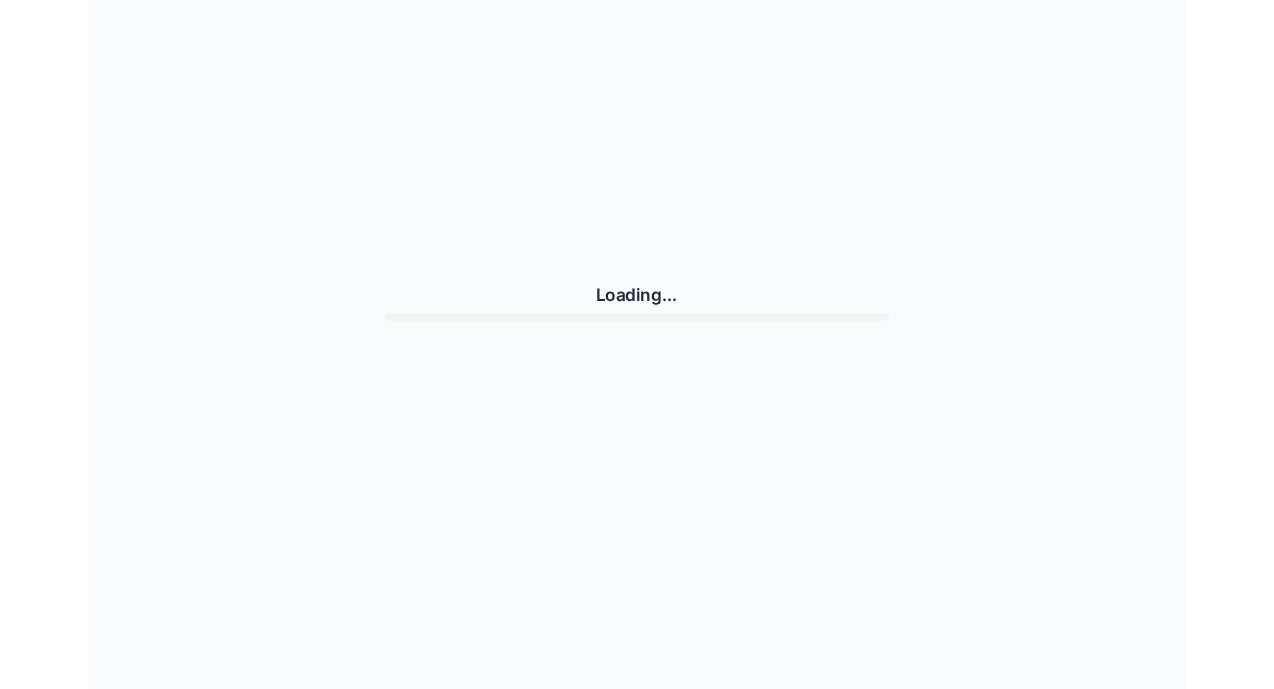 scroll, scrollTop: 0, scrollLeft: 0, axis: both 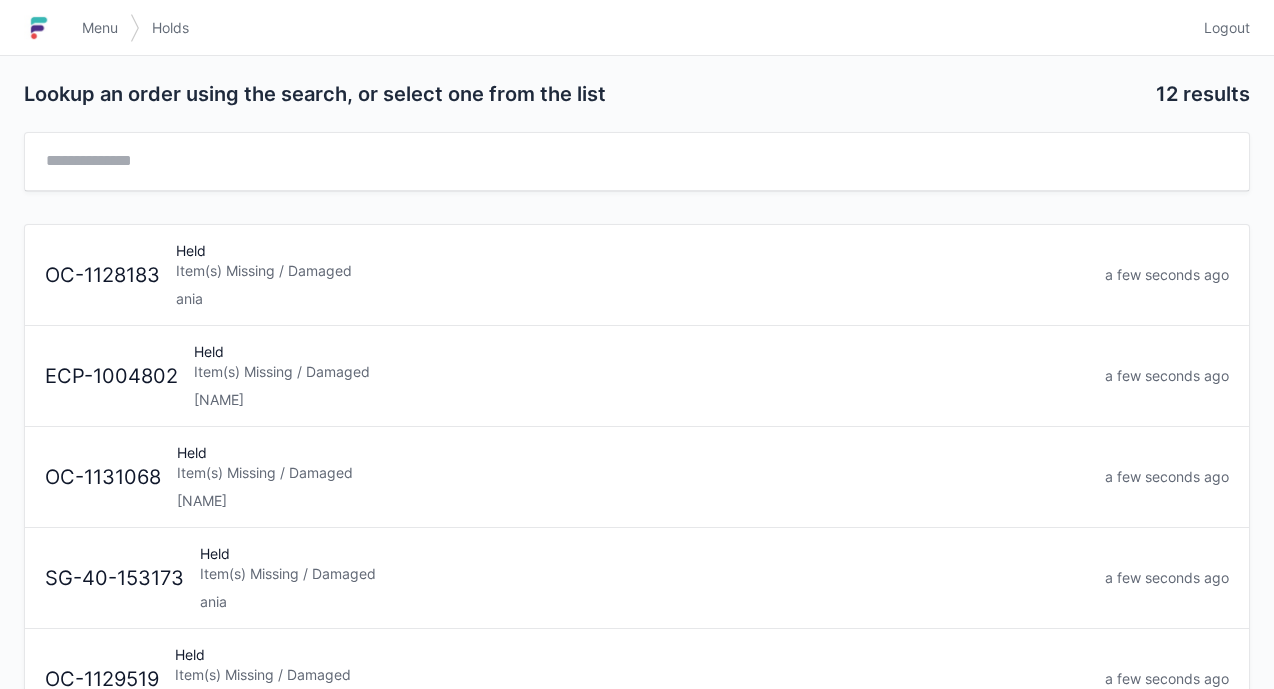 click on "Item(s) Missing / Damaged" at bounding box center [641, 372] 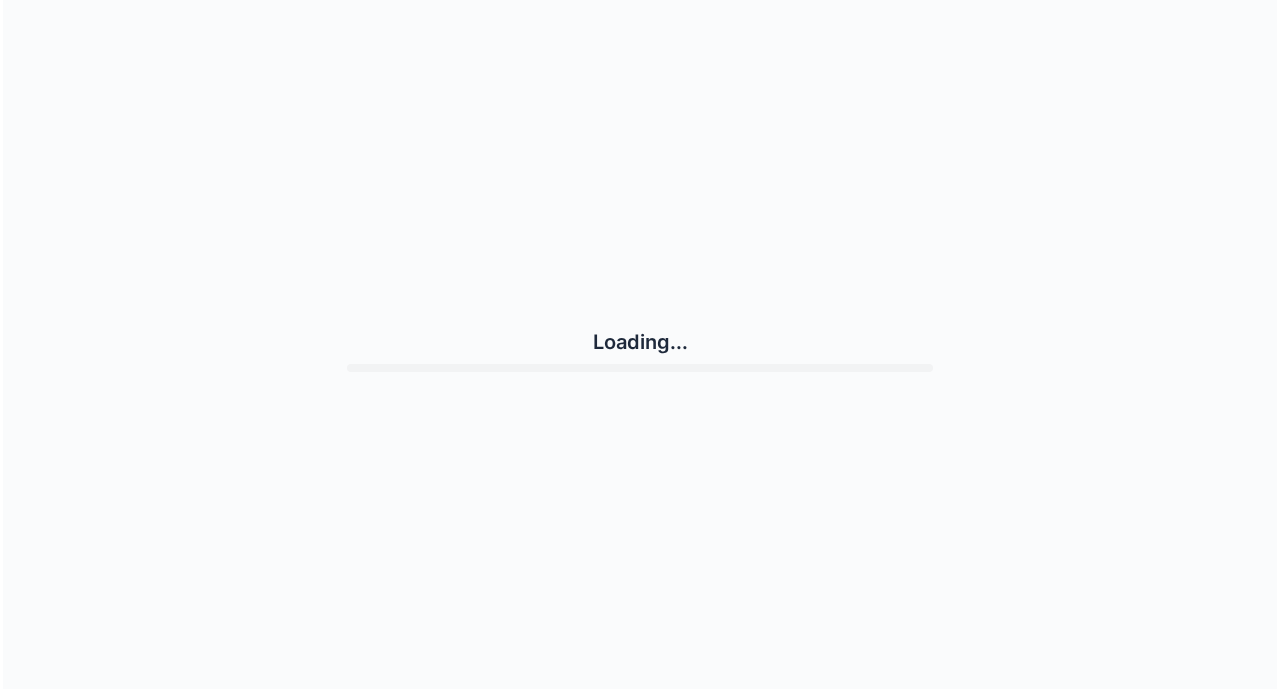 scroll, scrollTop: 0, scrollLeft: 0, axis: both 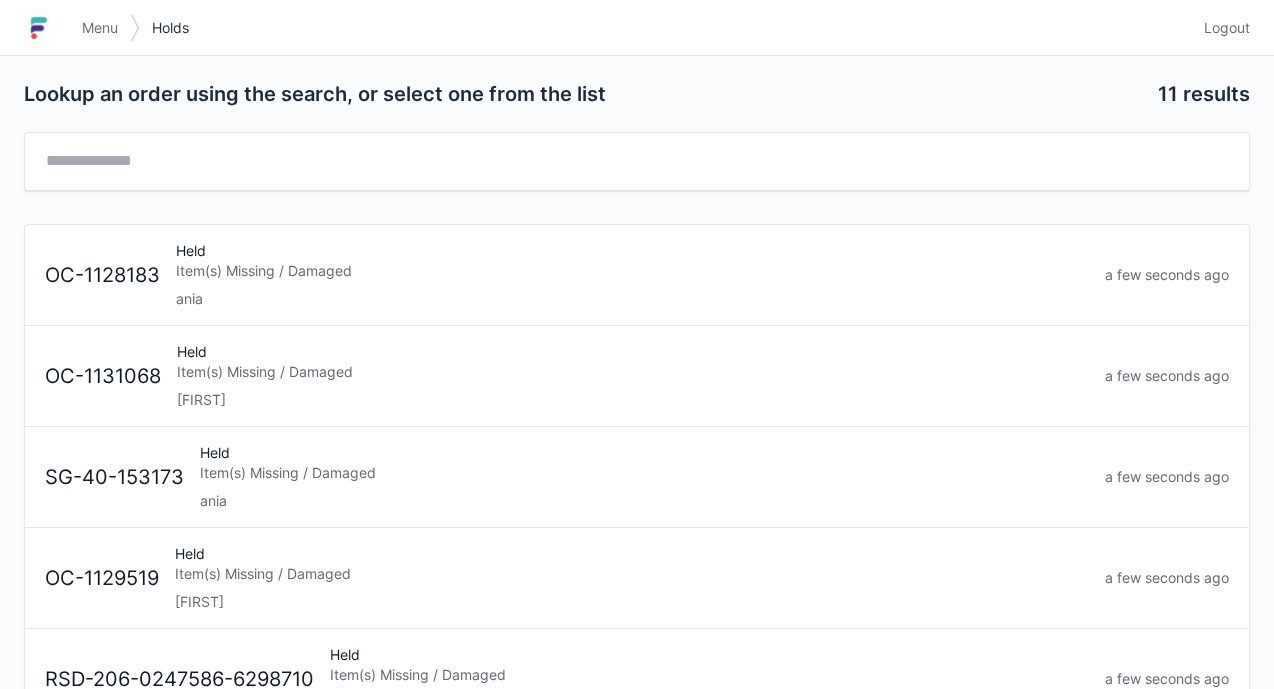 click on "Holds" at bounding box center [170, 28] 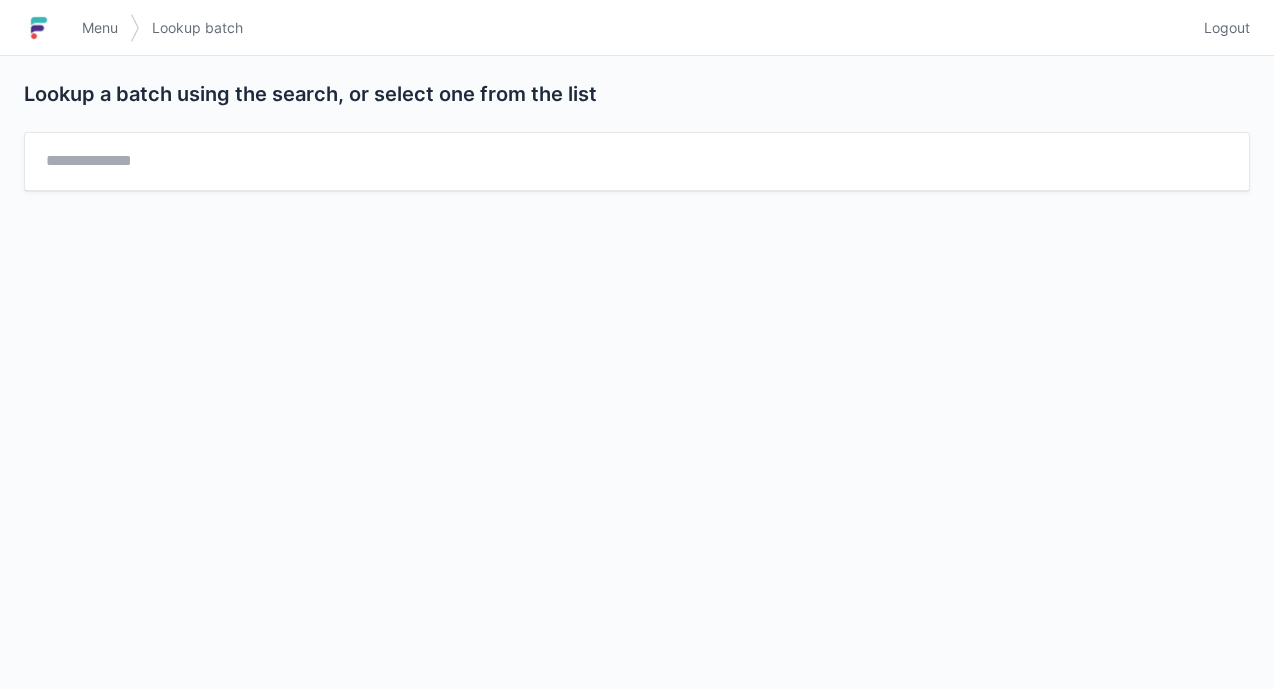 scroll, scrollTop: 0, scrollLeft: 0, axis: both 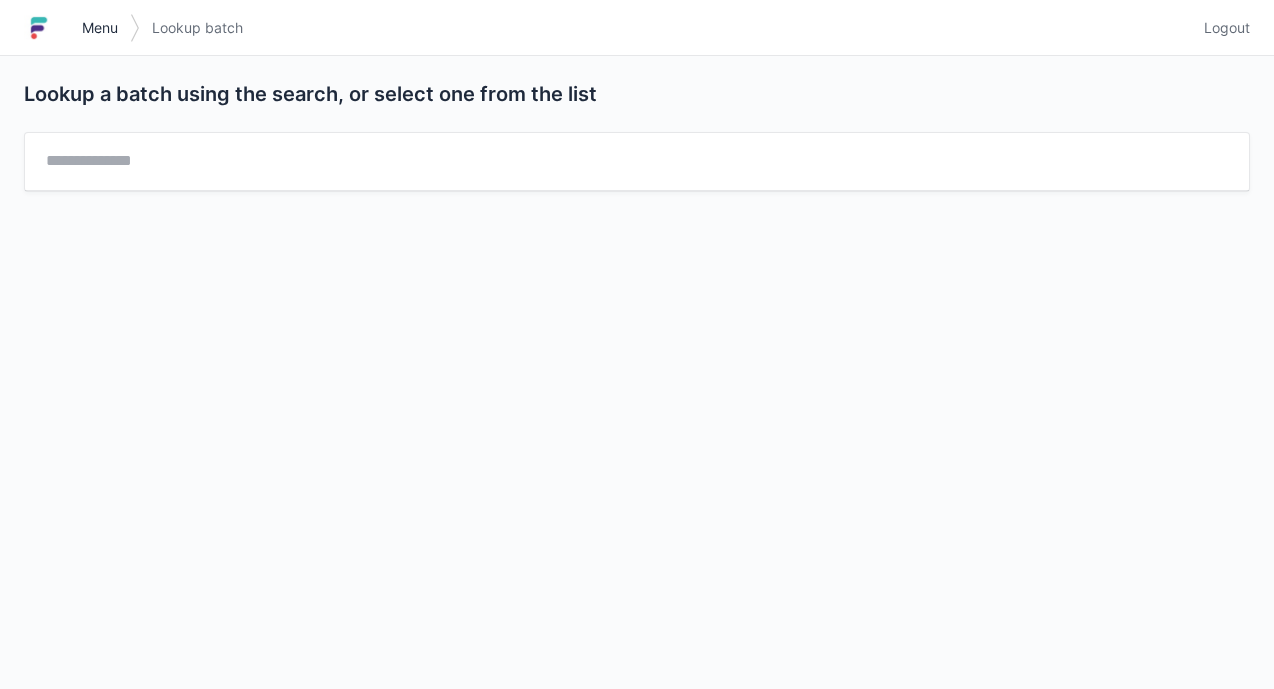 click on "Menu" at bounding box center (100, 28) 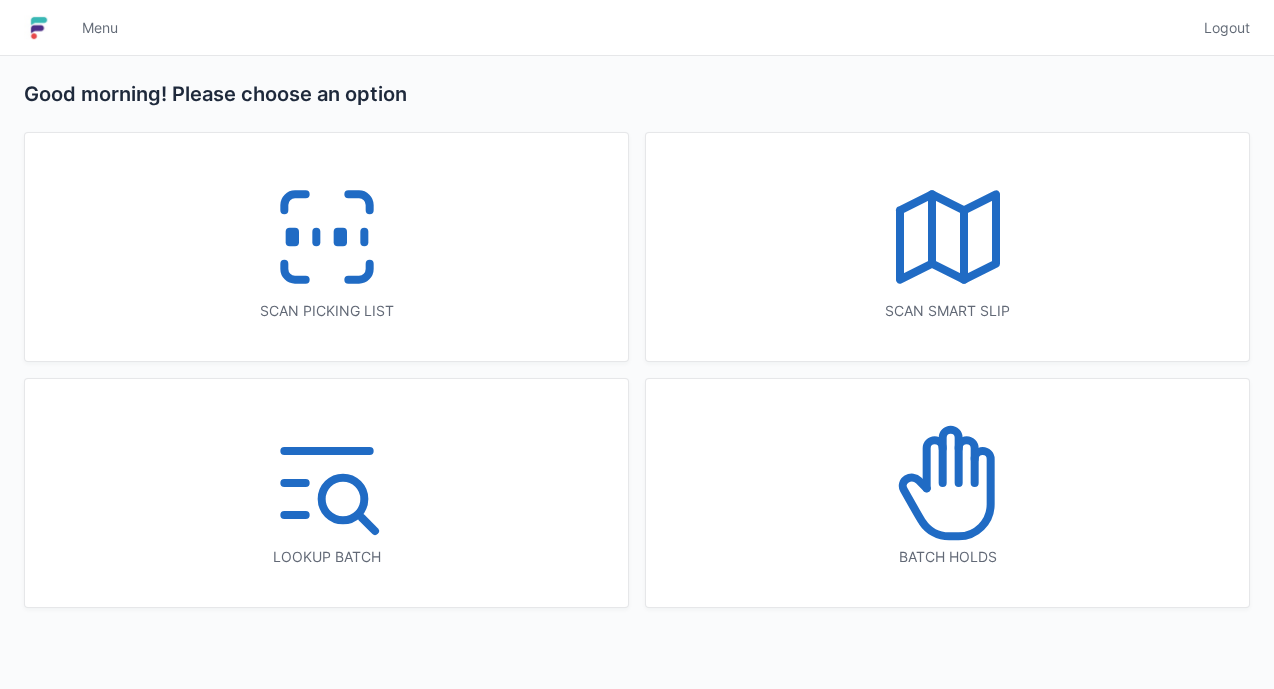 scroll, scrollTop: 0, scrollLeft: 0, axis: both 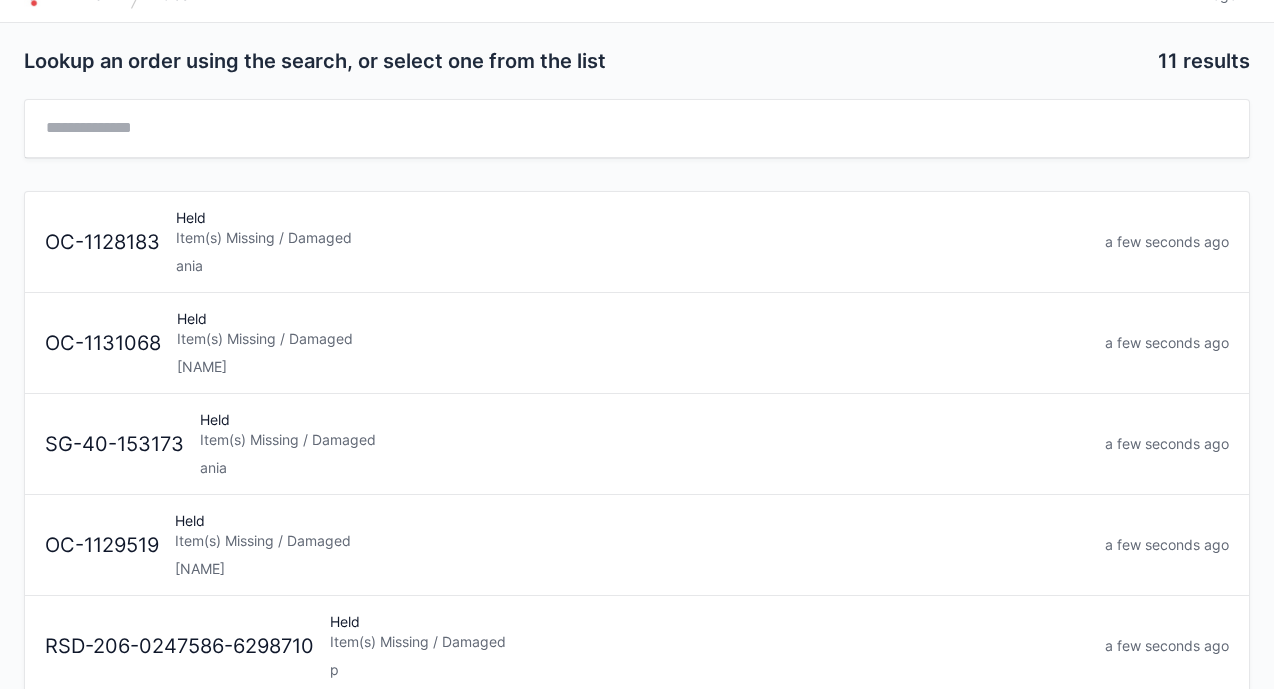 click on "Item(s) Missing / Damaged" at bounding box center [633, 339] 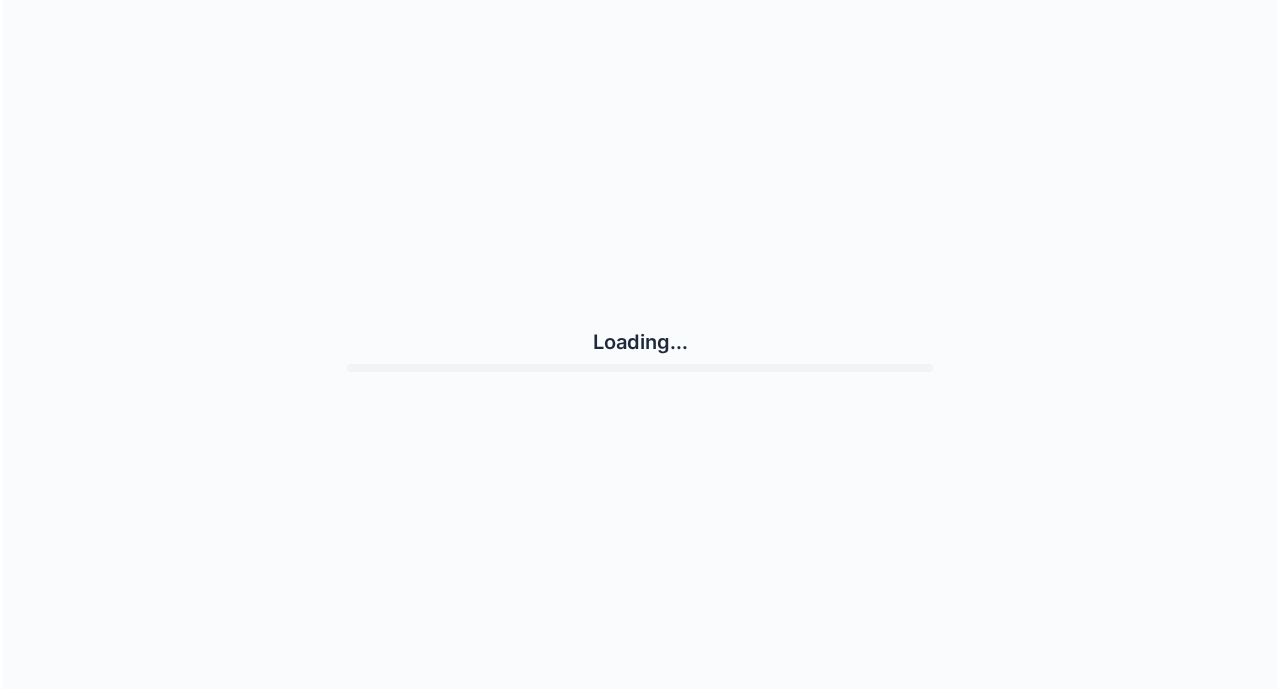scroll, scrollTop: 0, scrollLeft: 0, axis: both 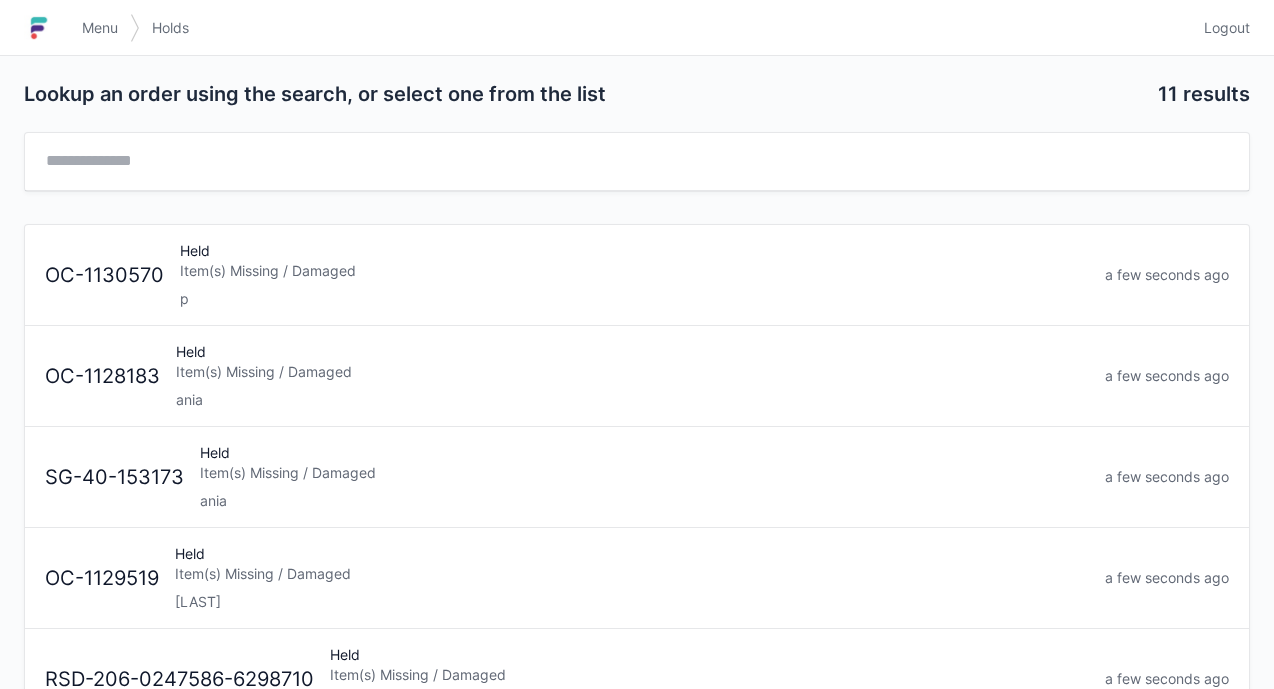 click on "Menu" at bounding box center (100, 28) 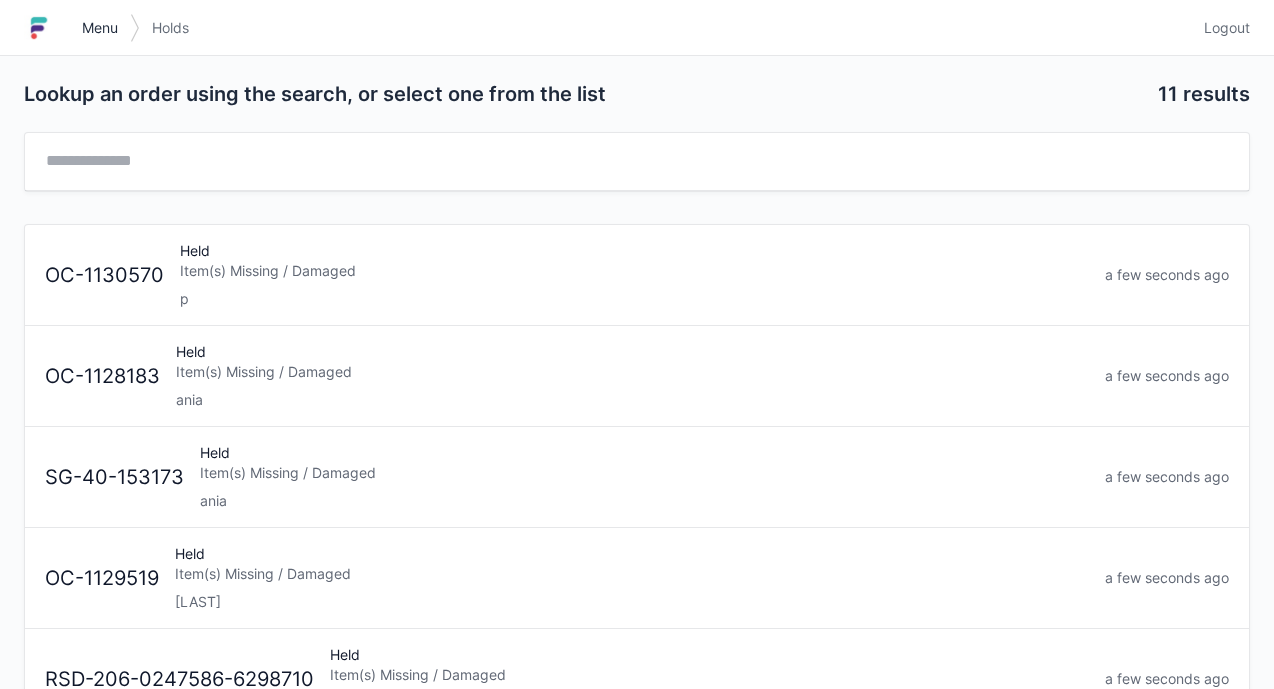 click on "Menu" at bounding box center (100, 28) 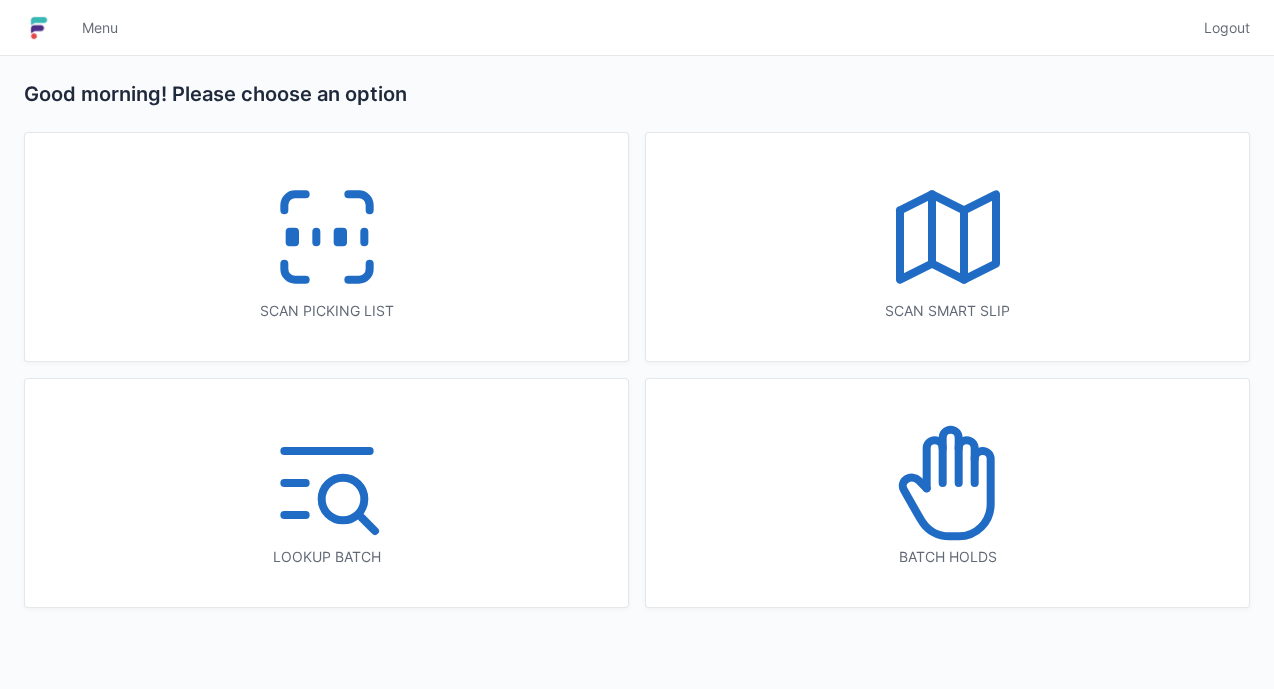 scroll, scrollTop: 0, scrollLeft: 0, axis: both 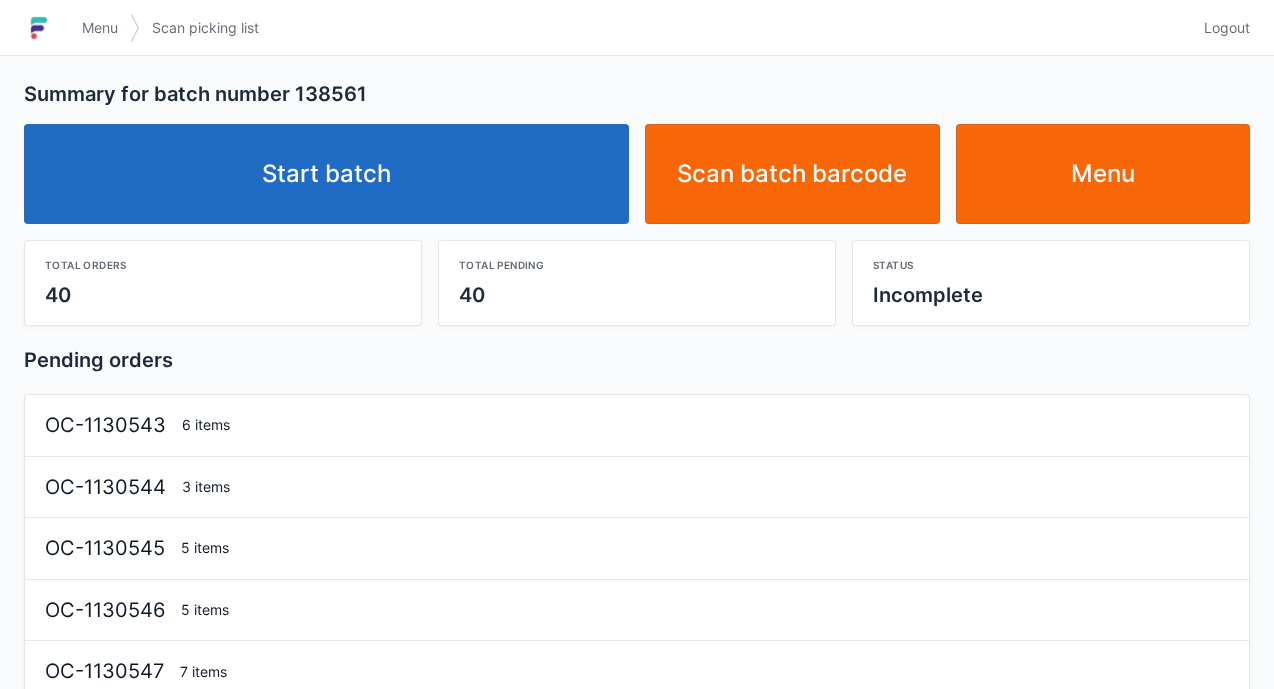 click on "Start batch" at bounding box center [326, 174] 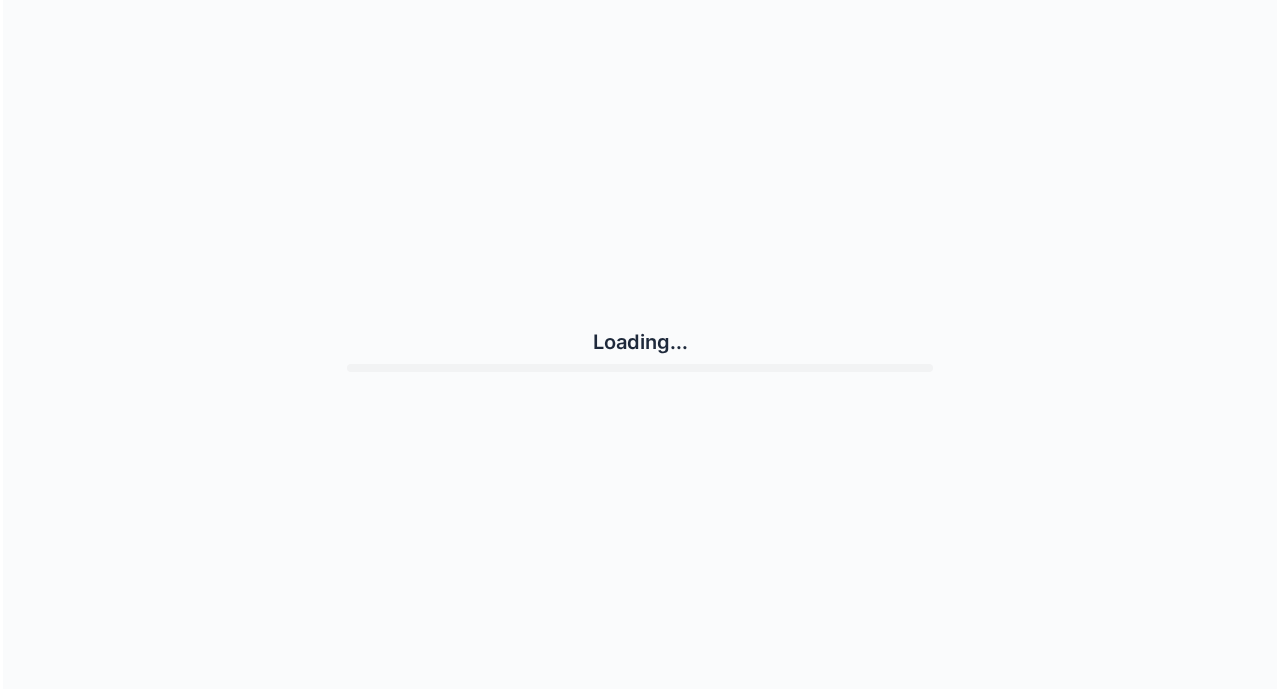 scroll, scrollTop: 0, scrollLeft: 0, axis: both 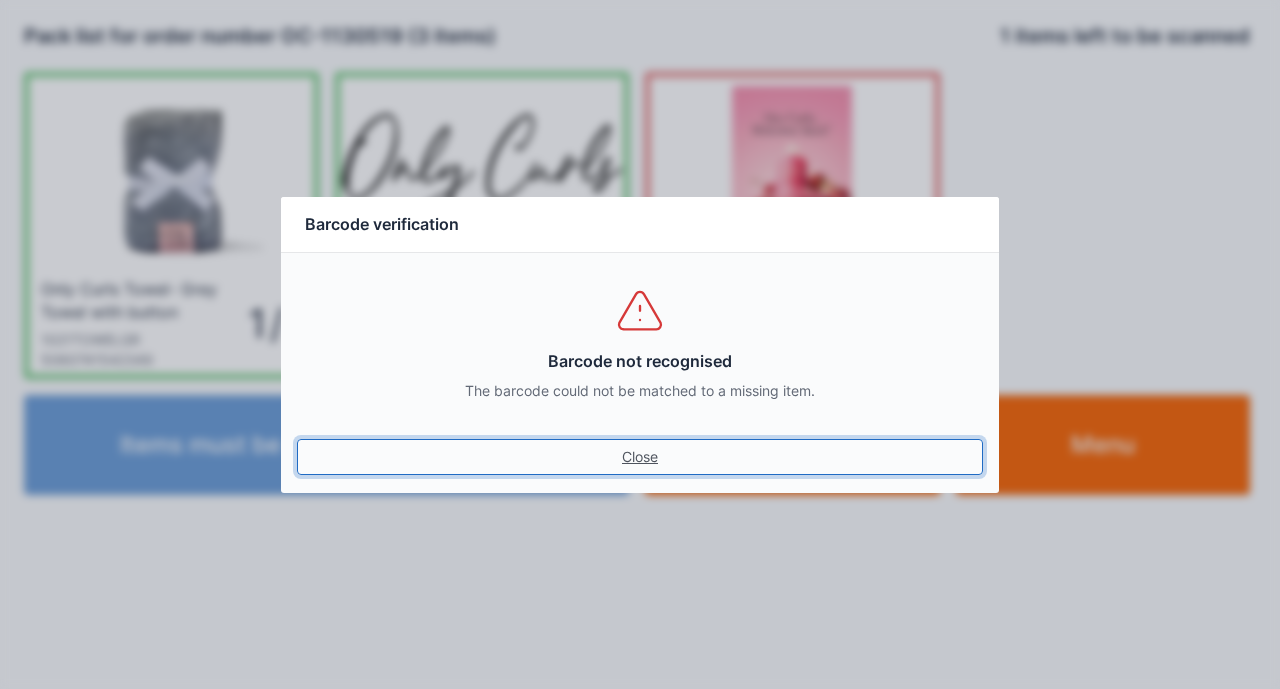 click on "Close" at bounding box center (640, 457) 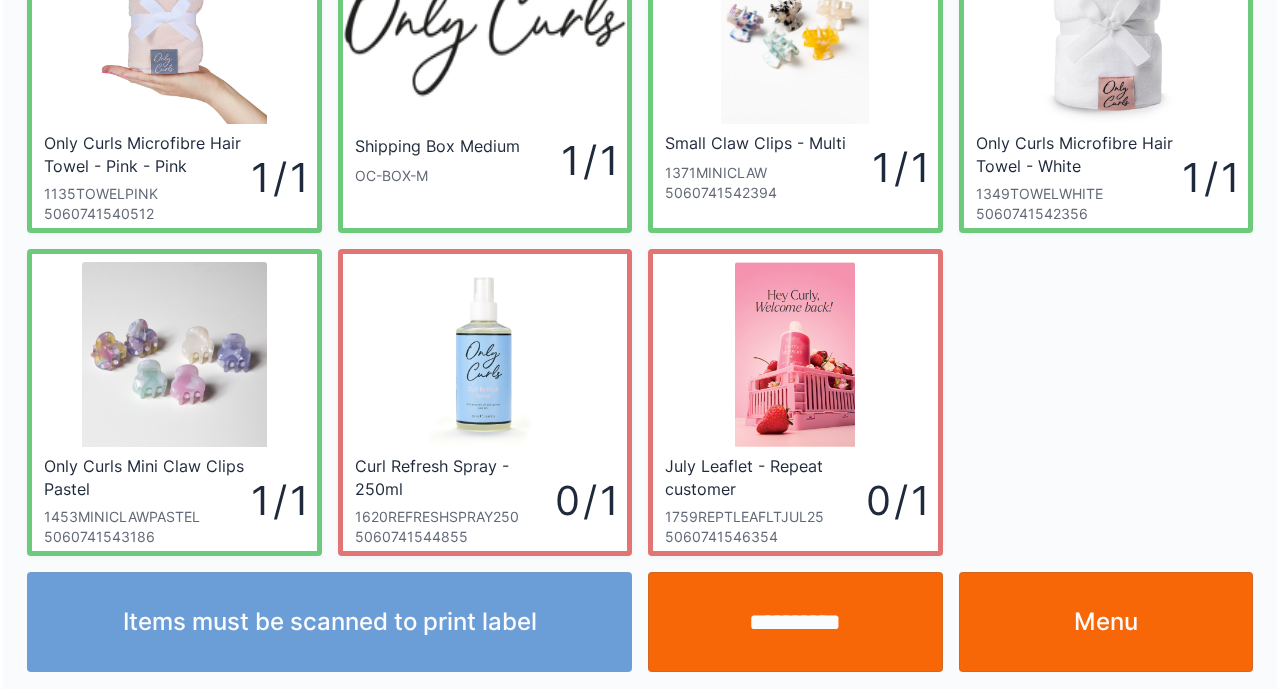 scroll, scrollTop: 147, scrollLeft: 0, axis: vertical 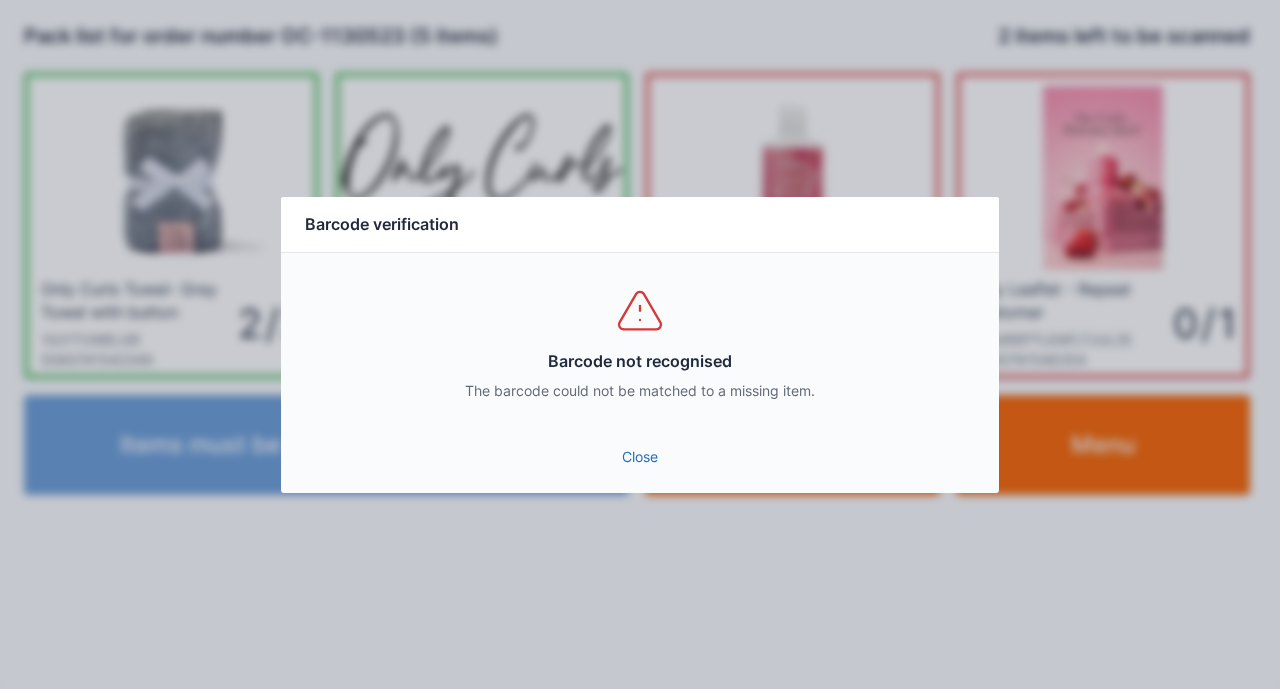 click on "Close" at bounding box center [640, 457] 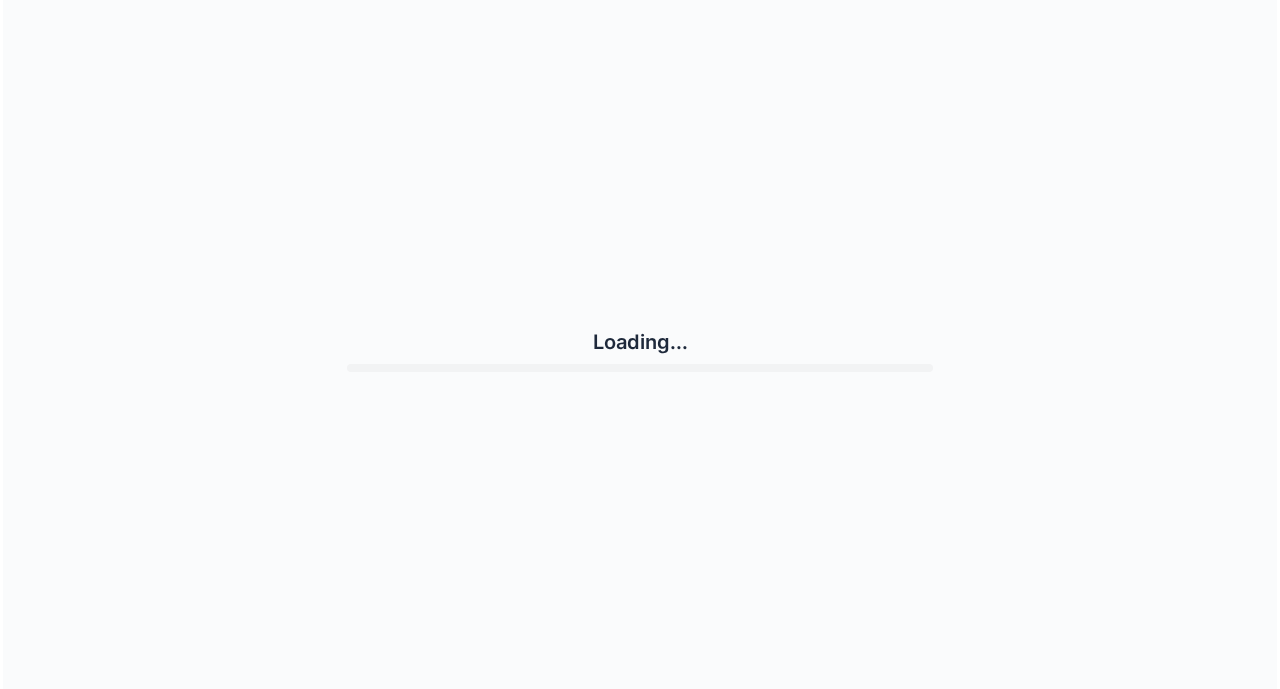 scroll, scrollTop: 0, scrollLeft: 0, axis: both 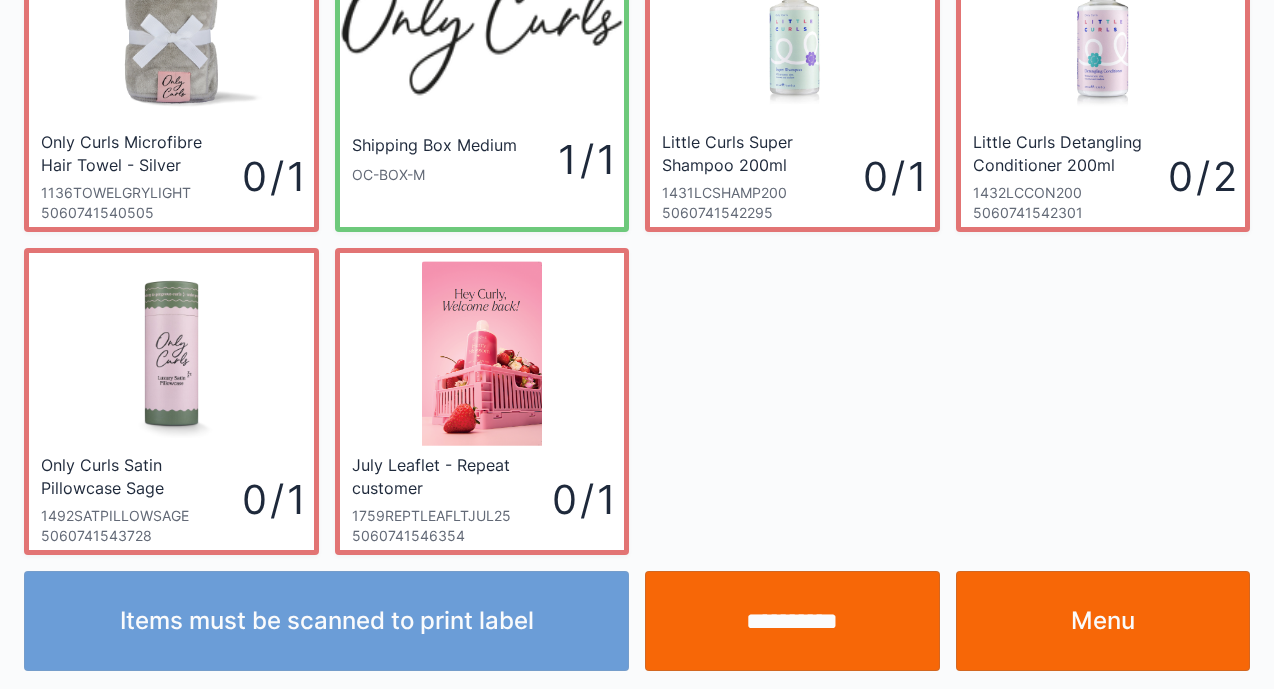 click on "Menu" at bounding box center (1103, 621) 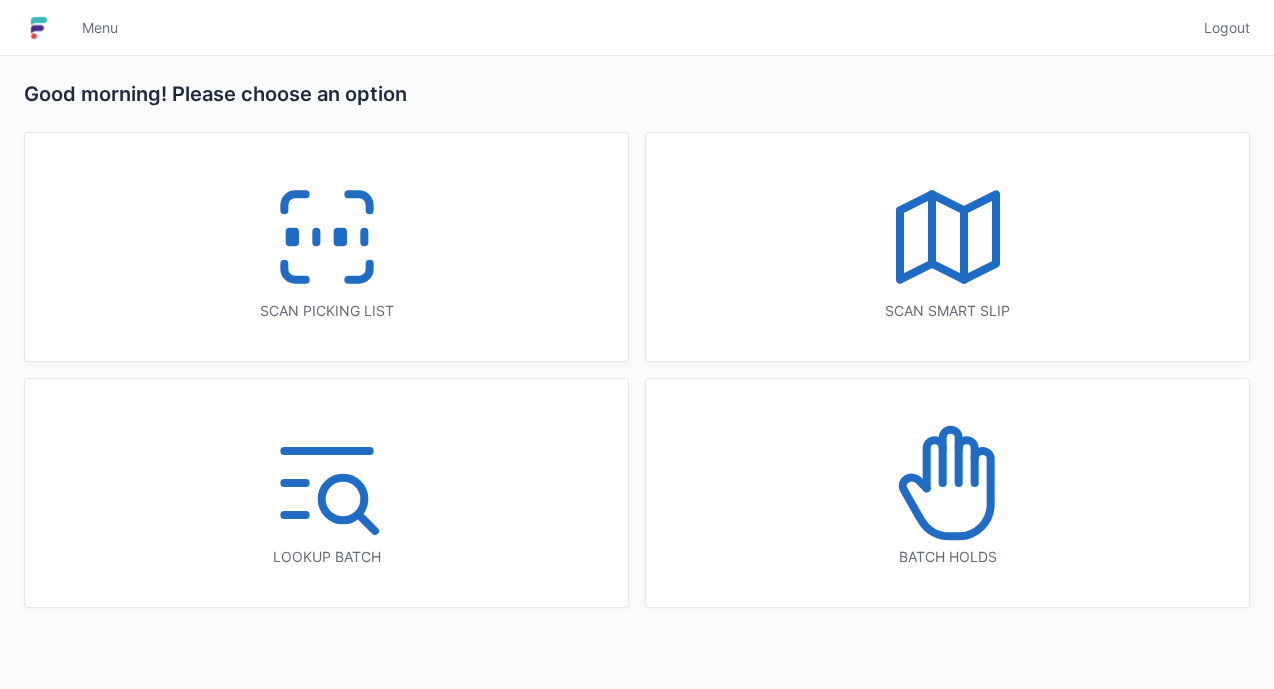 scroll, scrollTop: 0, scrollLeft: 0, axis: both 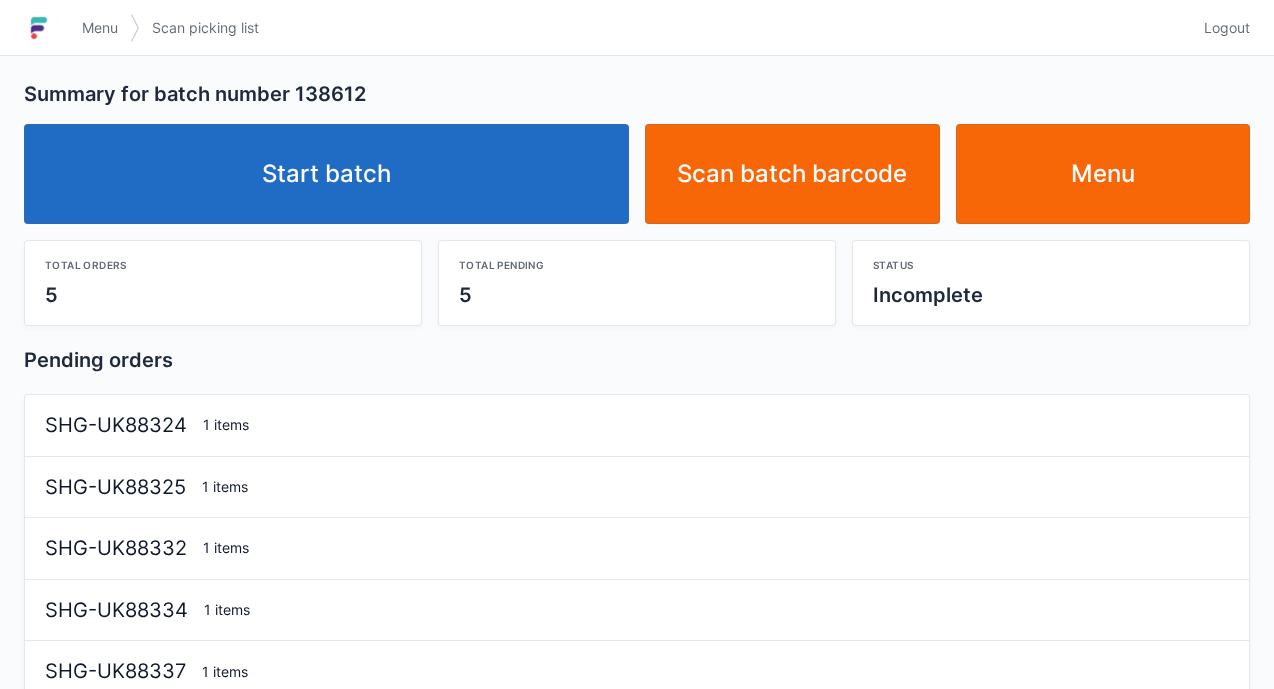 click on "Start batch" at bounding box center [326, 174] 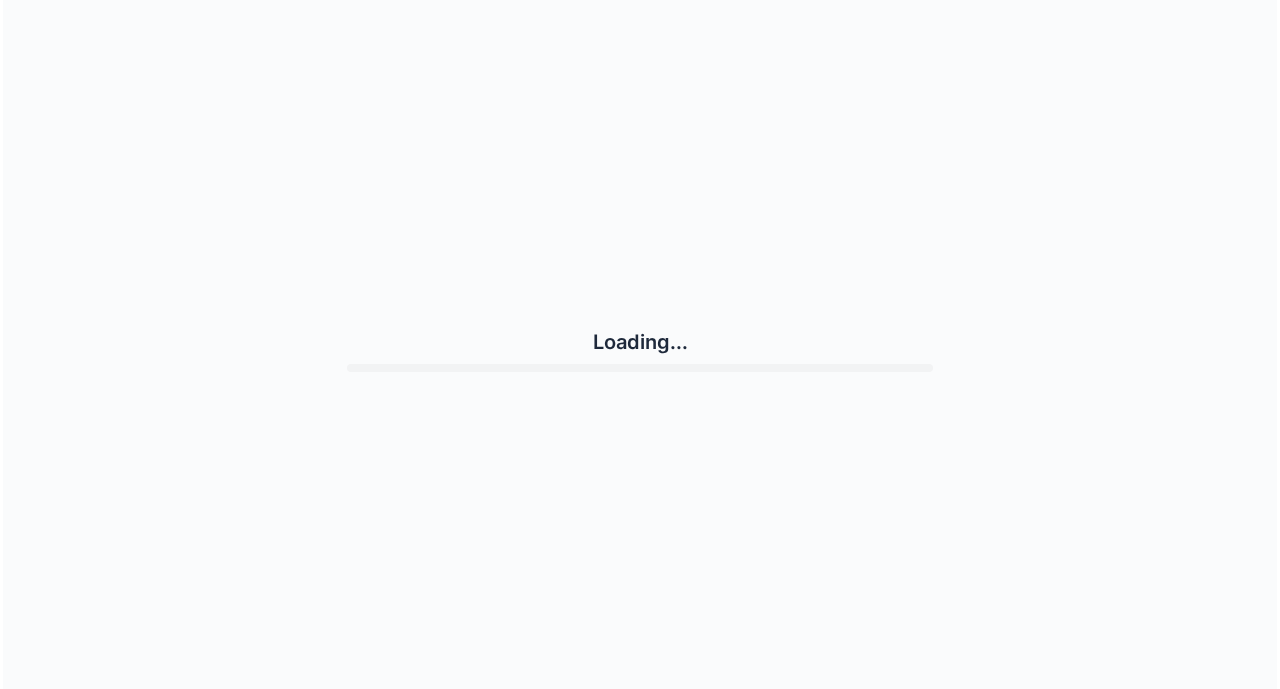scroll, scrollTop: 0, scrollLeft: 0, axis: both 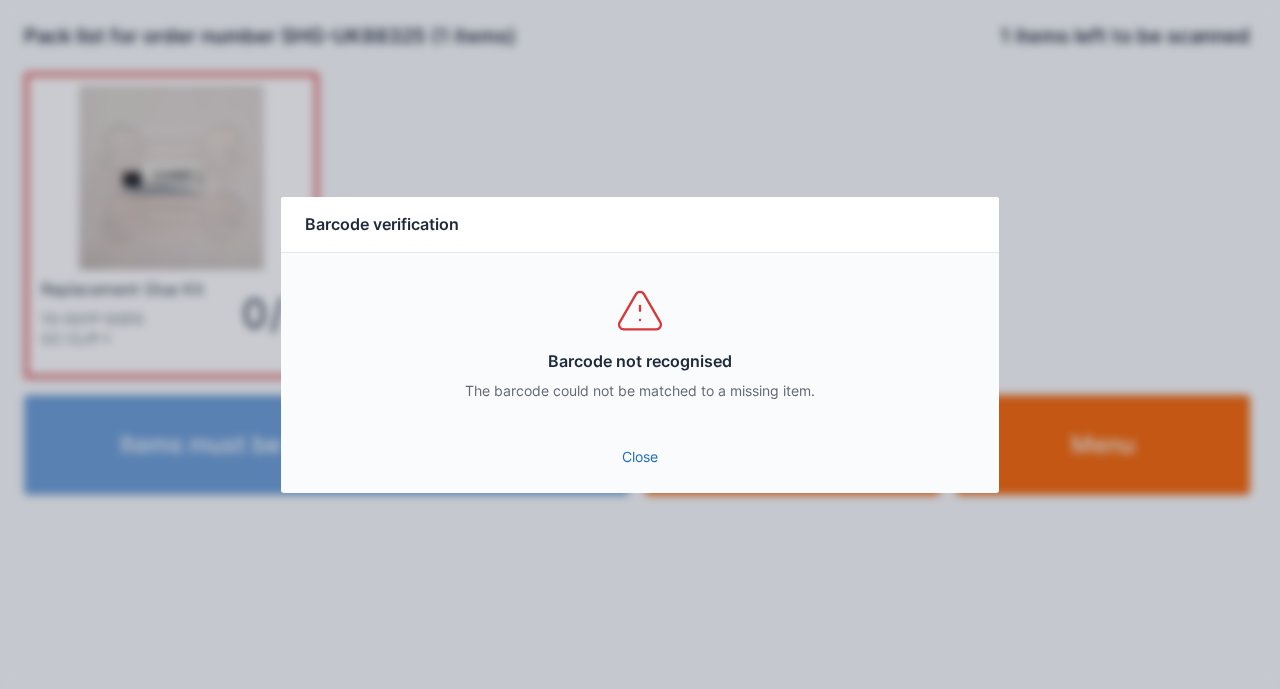 click on "Barcode not recognised The barcode could not be matched to a missing item." at bounding box center (640, 343) 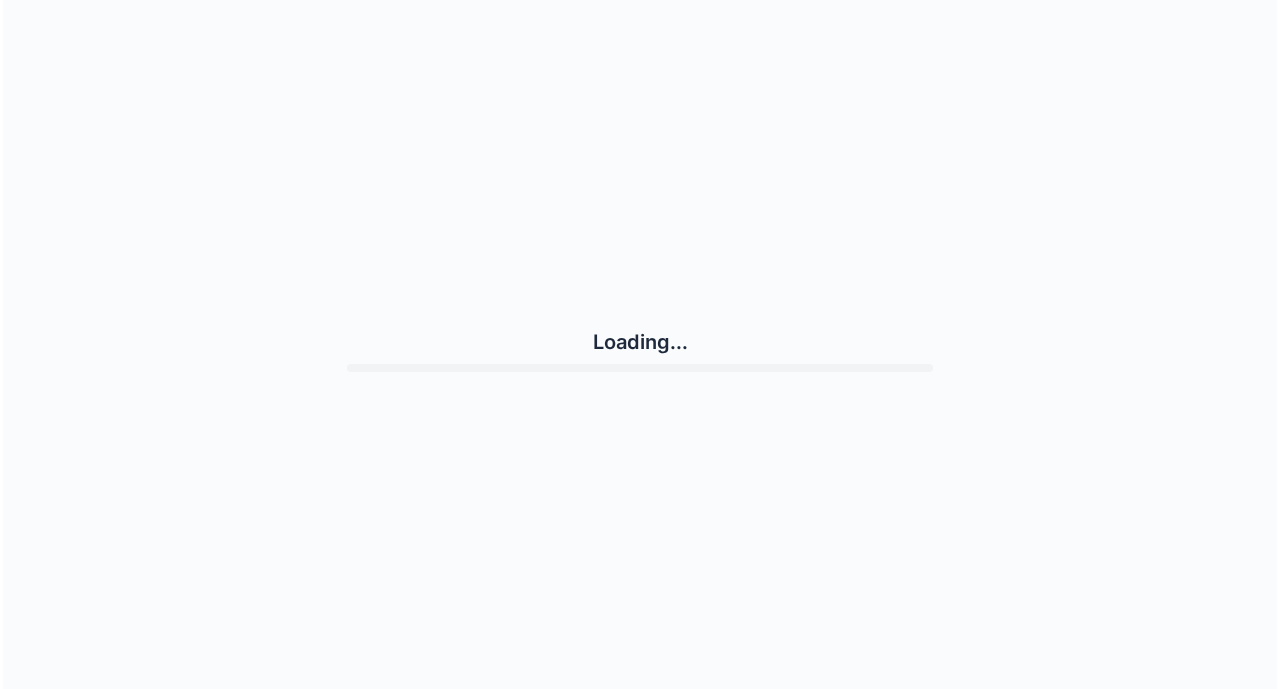 scroll, scrollTop: 0, scrollLeft: 0, axis: both 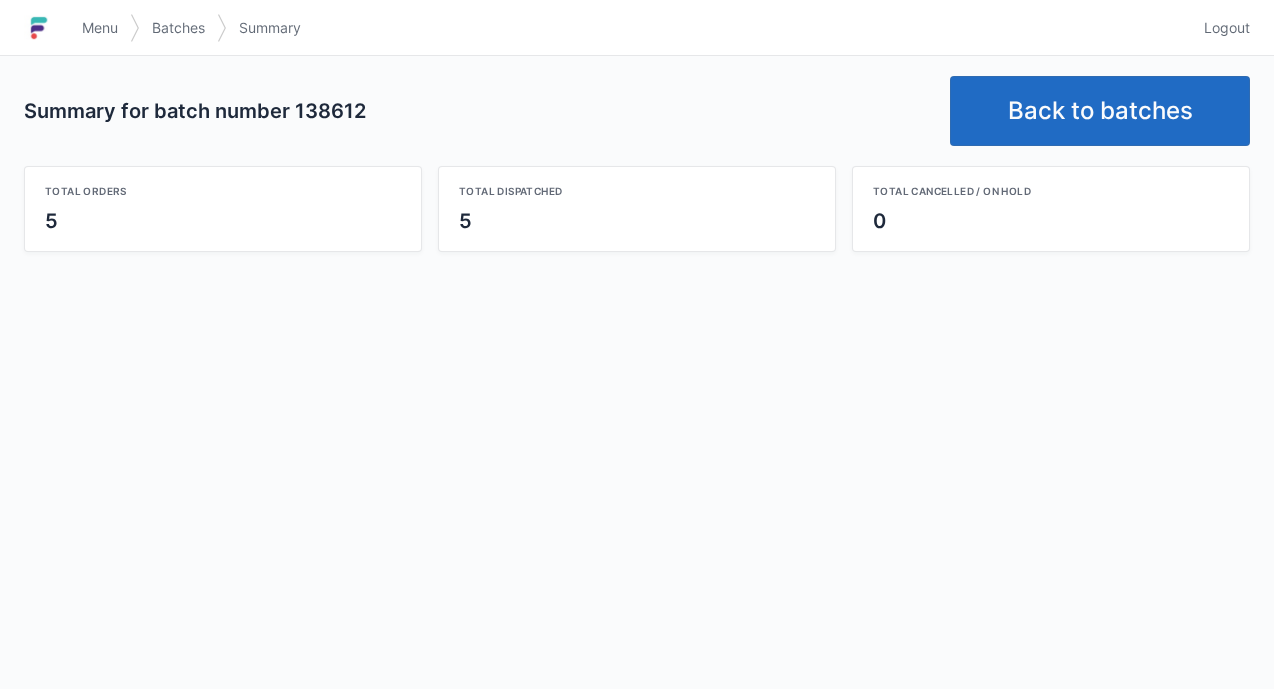 click on "Menu" at bounding box center [100, 28] 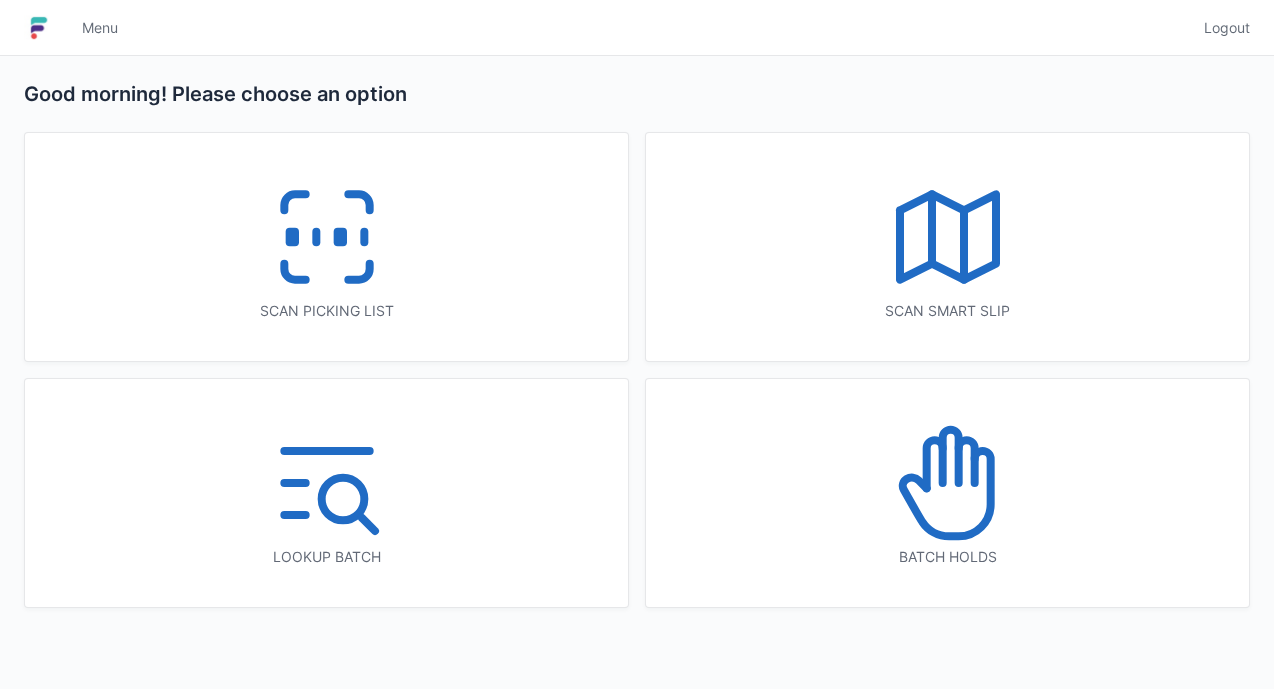 scroll, scrollTop: 0, scrollLeft: 0, axis: both 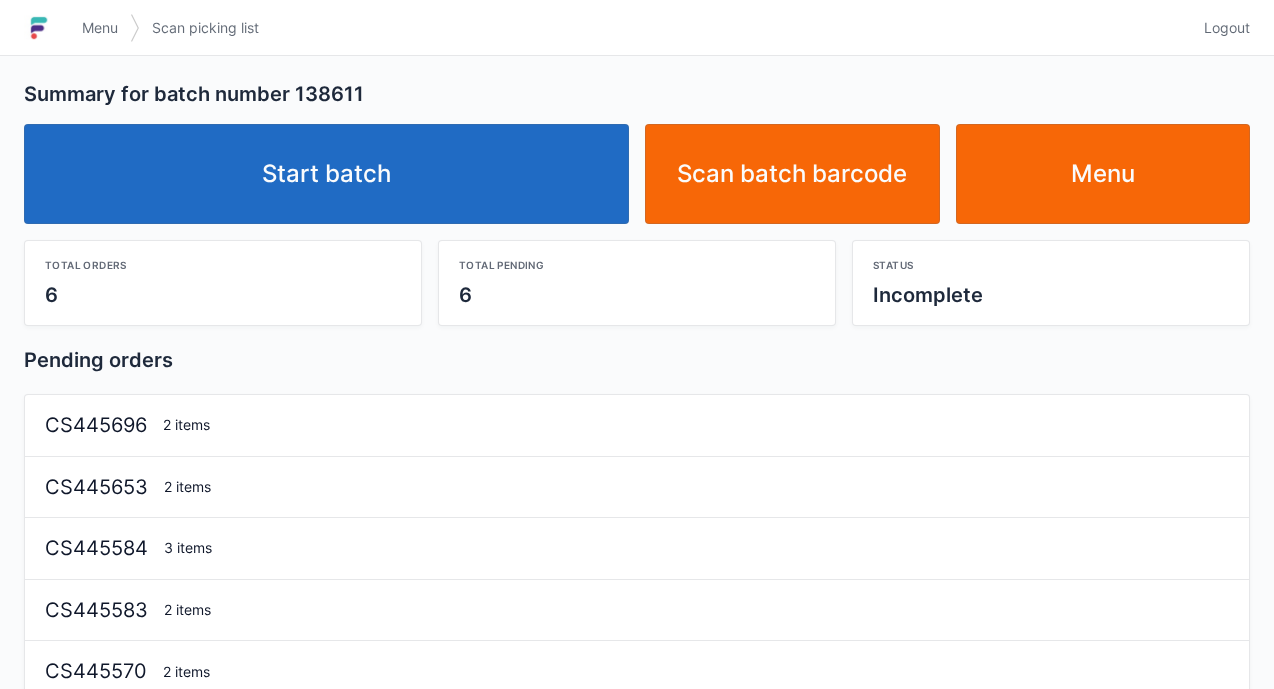 click on "Start batch" at bounding box center [326, 174] 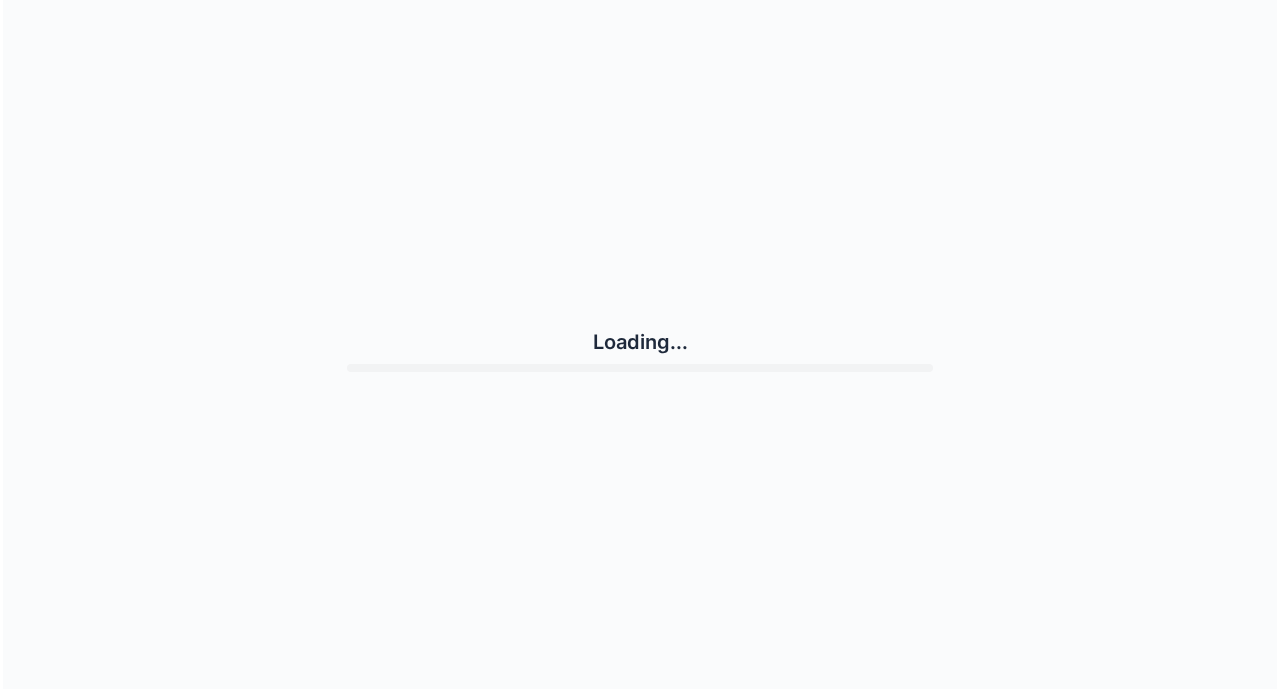 scroll, scrollTop: 0, scrollLeft: 0, axis: both 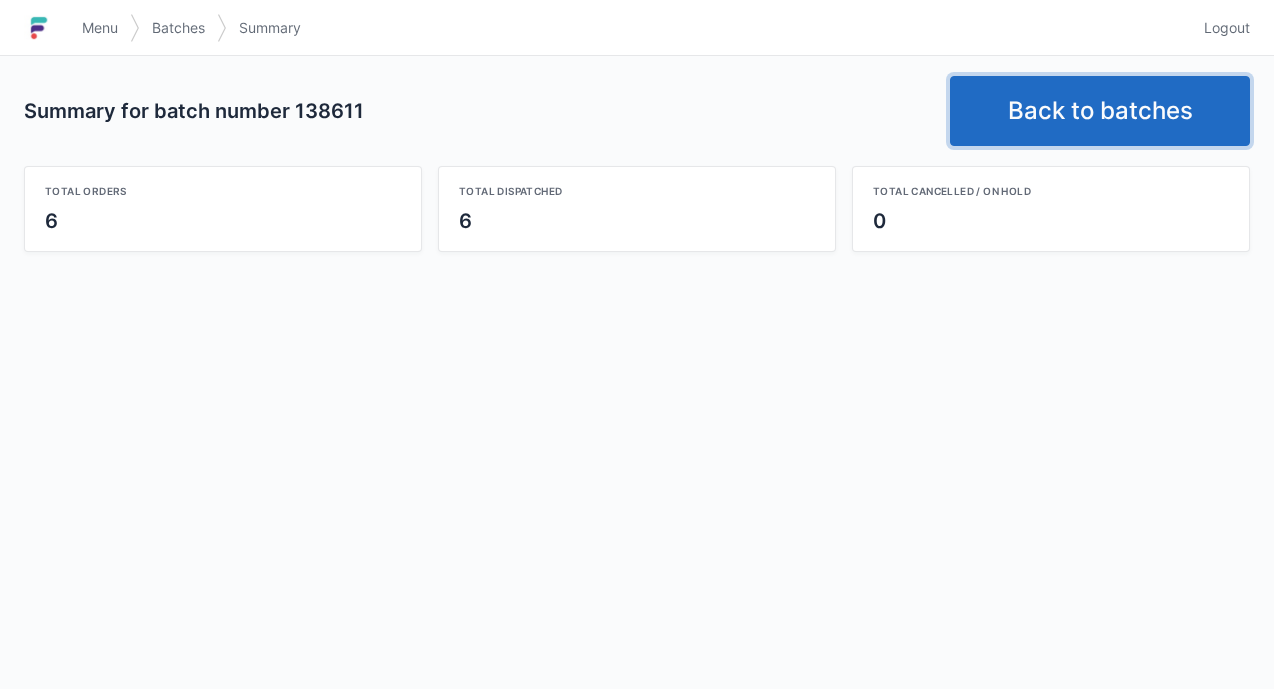 click on "Back to batches" at bounding box center [1100, 111] 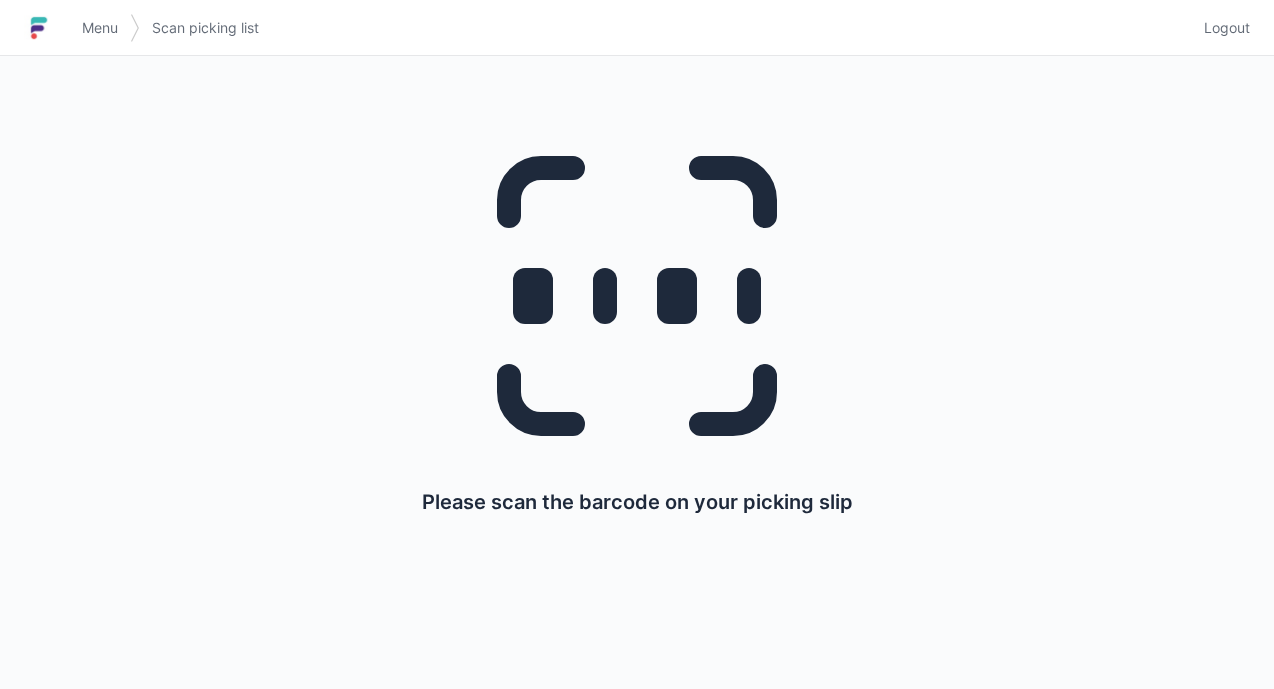 scroll, scrollTop: 0, scrollLeft: 0, axis: both 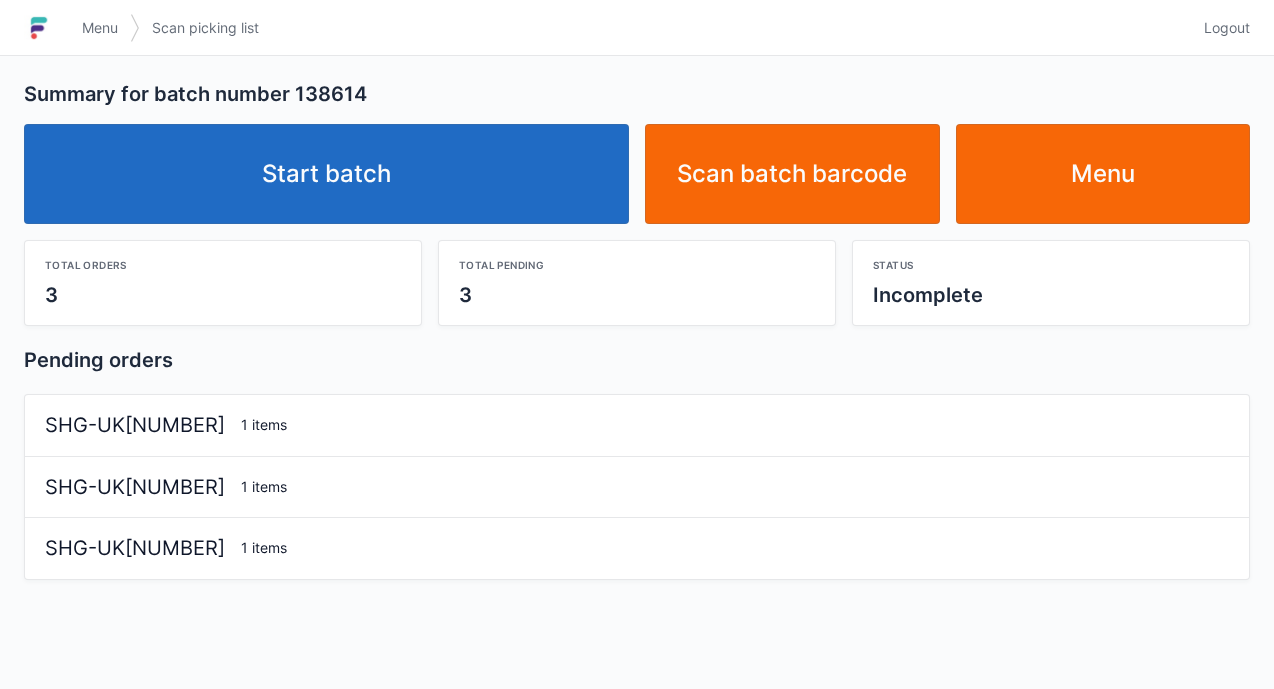 click on "Start batch" at bounding box center (326, 174) 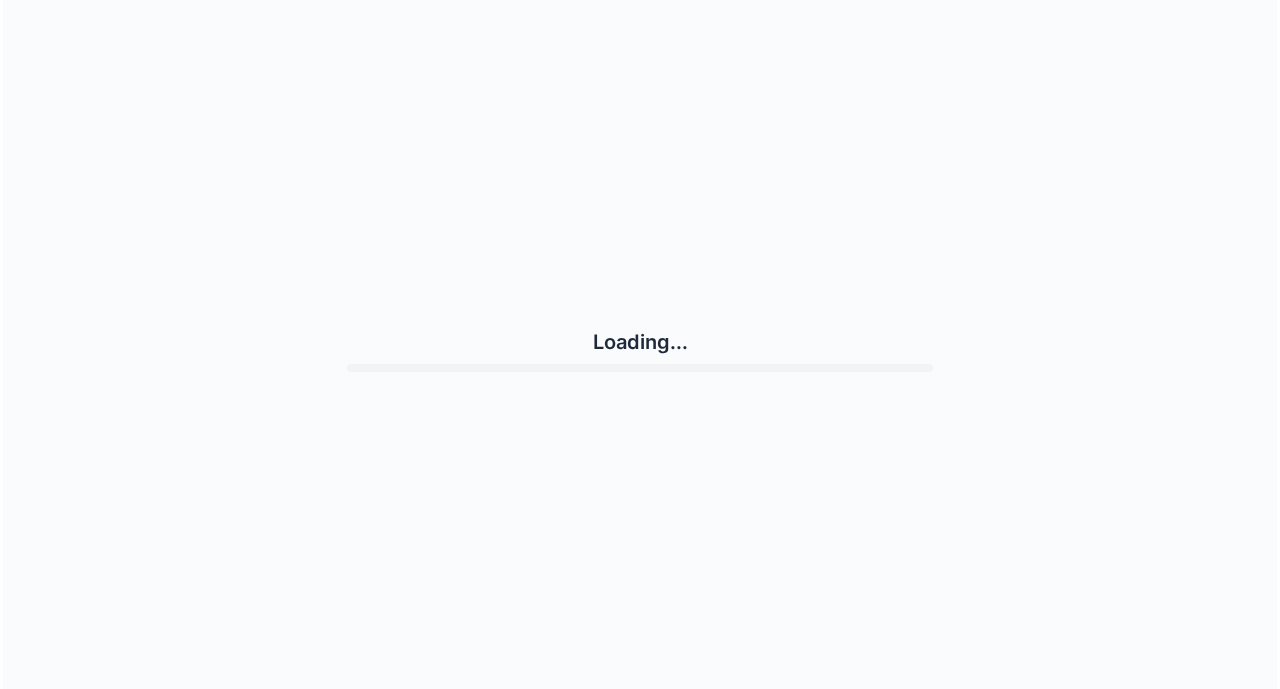 scroll, scrollTop: 0, scrollLeft: 0, axis: both 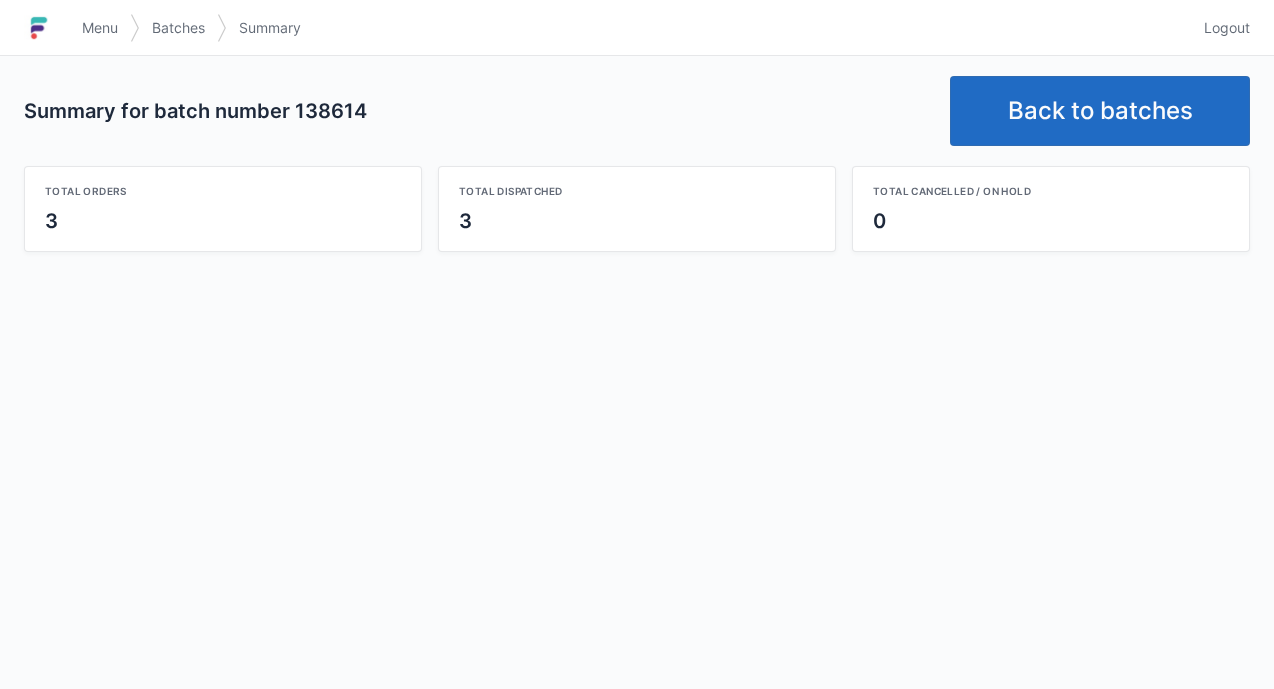 click on "Back to batches" at bounding box center [1100, 111] 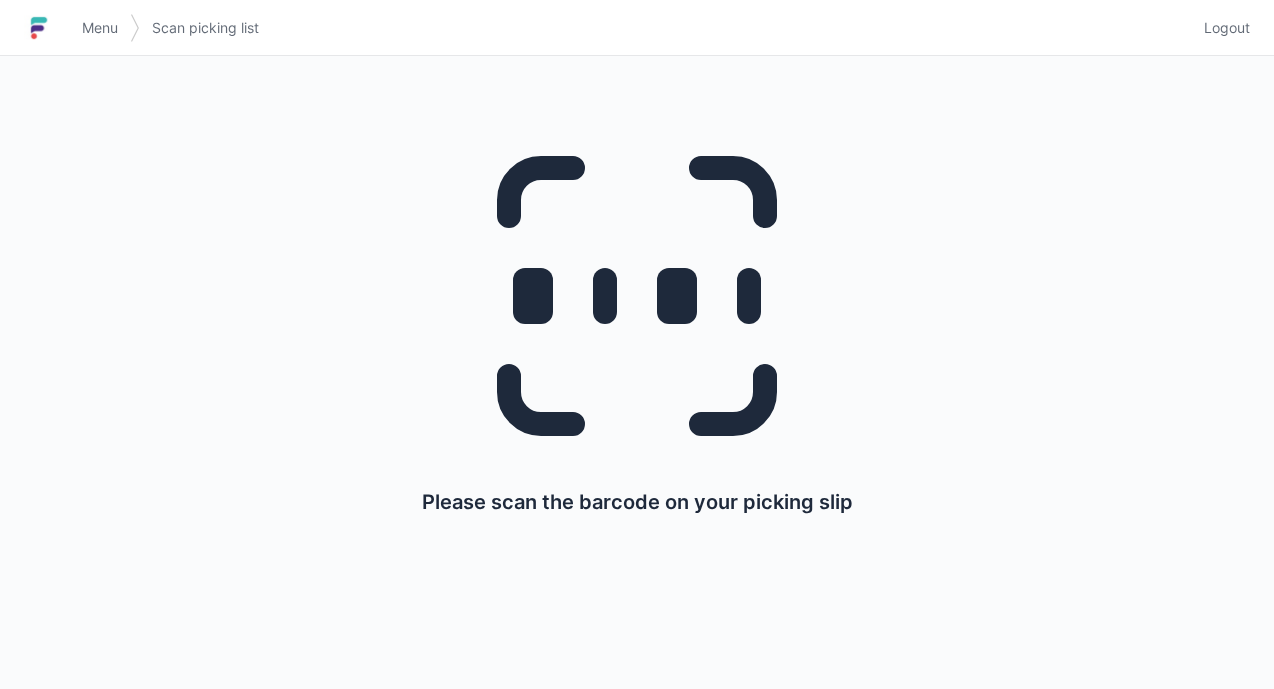 scroll, scrollTop: 0, scrollLeft: 0, axis: both 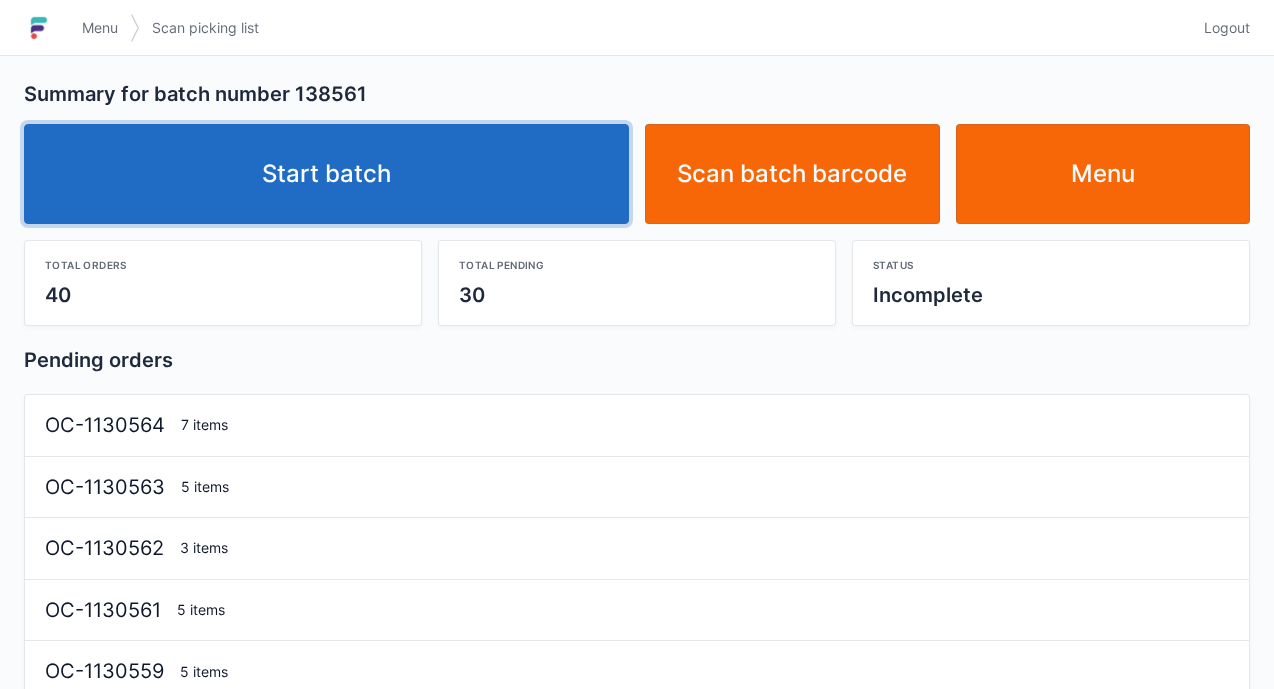 click on "Start batch" at bounding box center [326, 174] 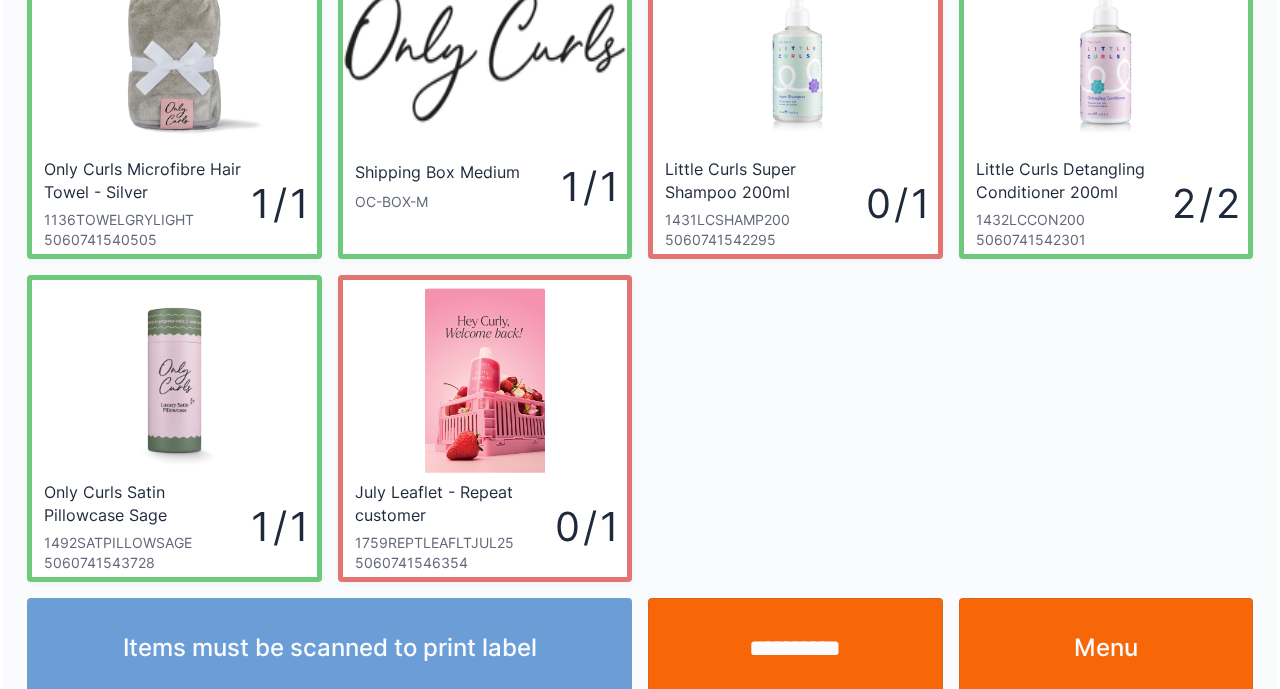 scroll, scrollTop: 147, scrollLeft: 0, axis: vertical 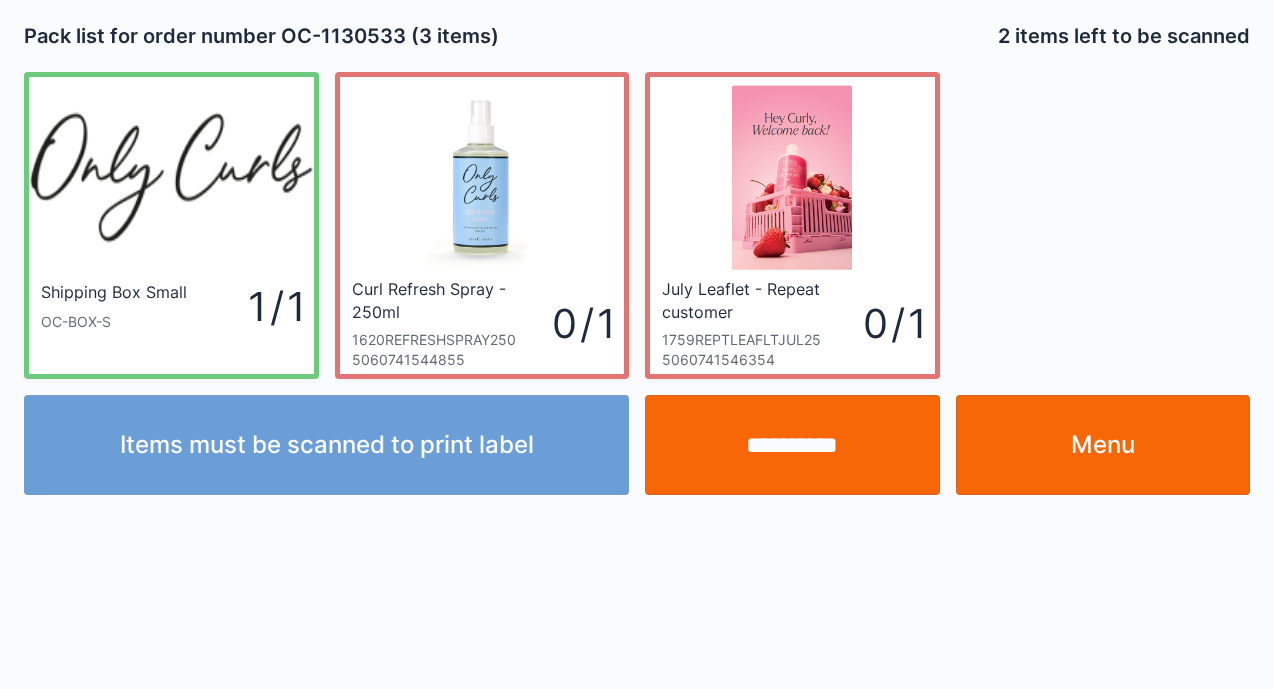 click on "Menu" at bounding box center (1103, 445) 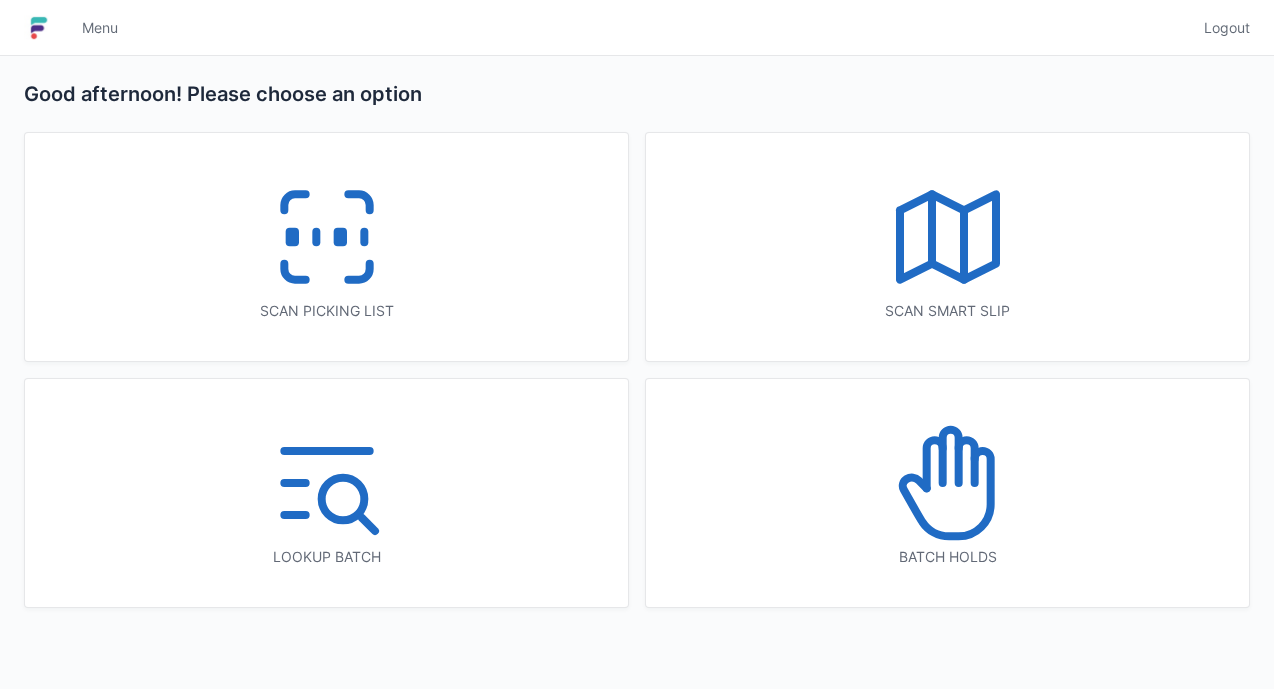 scroll, scrollTop: 0, scrollLeft: 0, axis: both 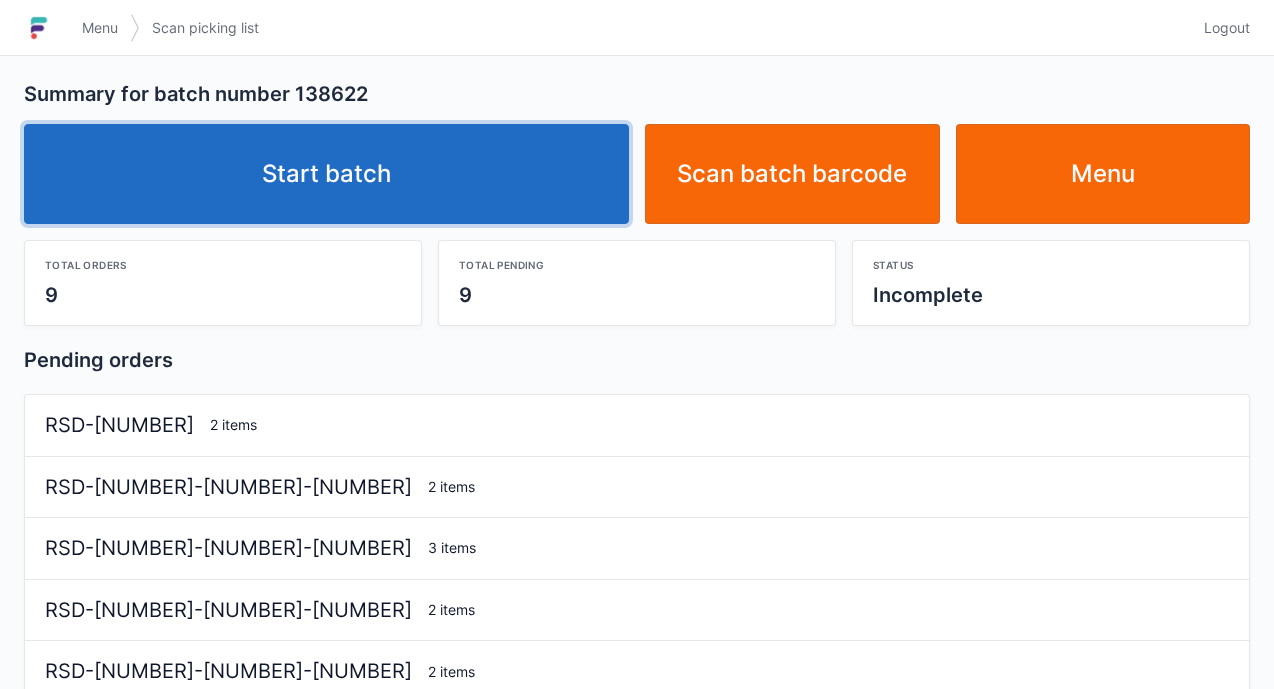 click on "Start batch" at bounding box center [326, 174] 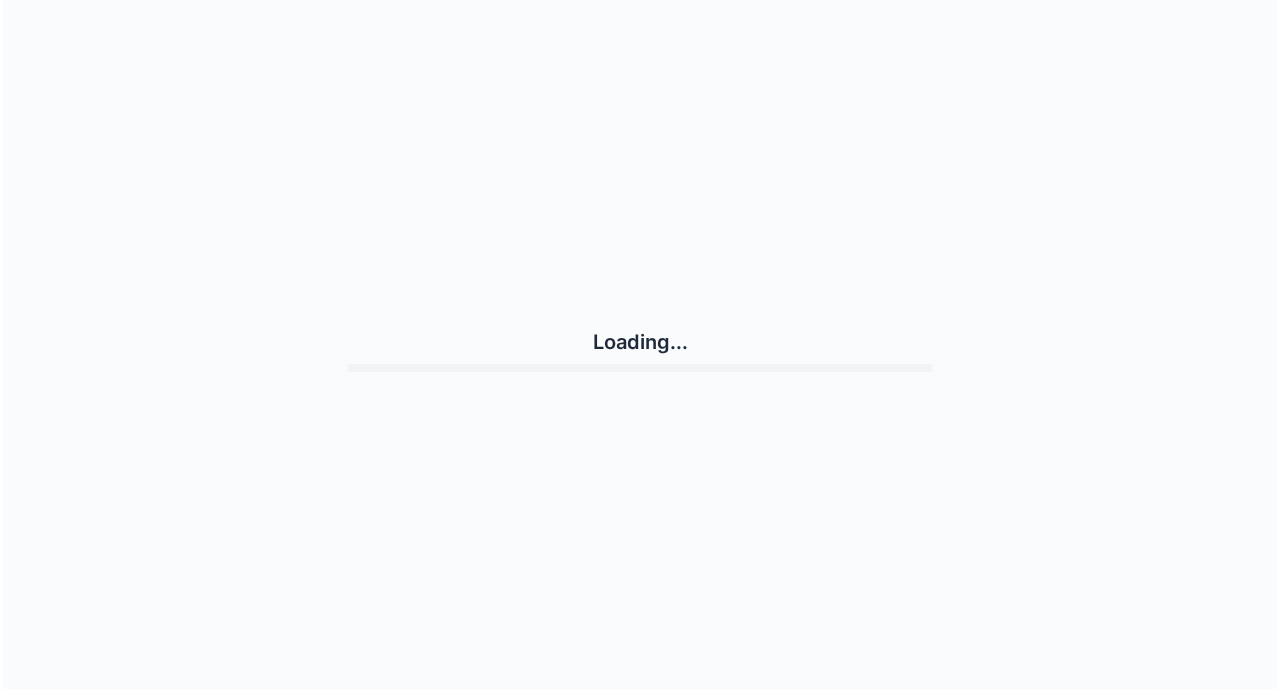 scroll, scrollTop: 0, scrollLeft: 0, axis: both 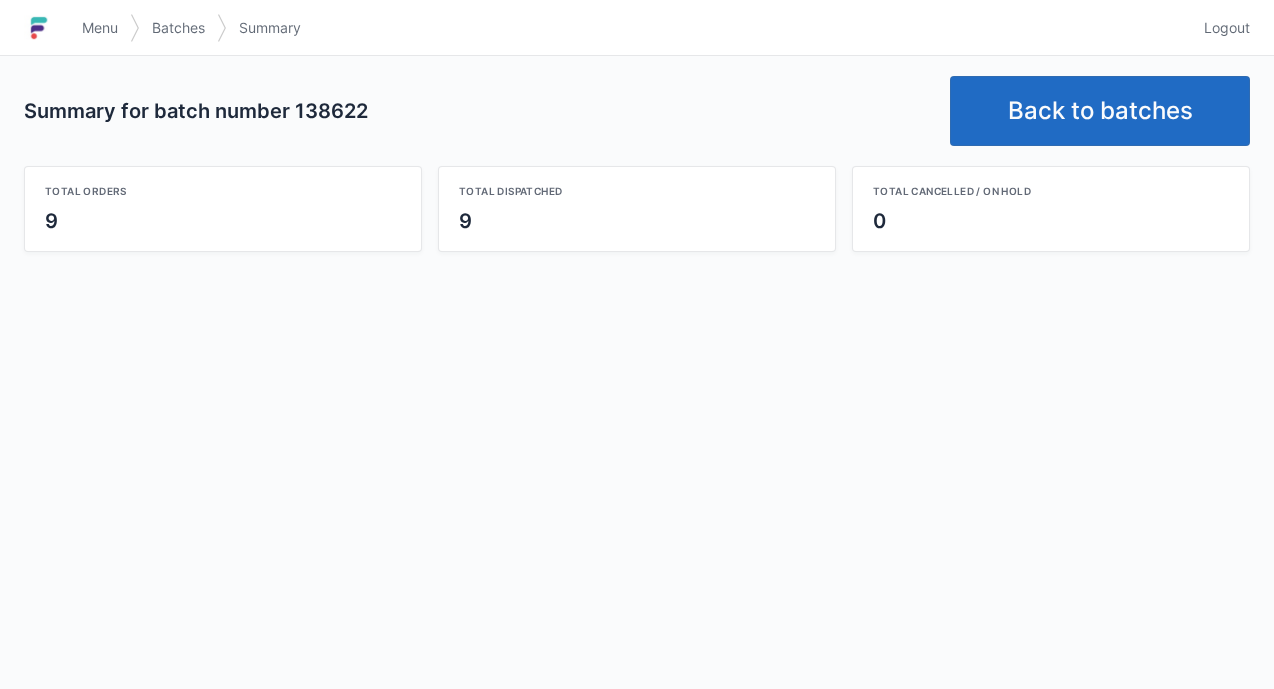 click on "Back to batches" at bounding box center [1100, 111] 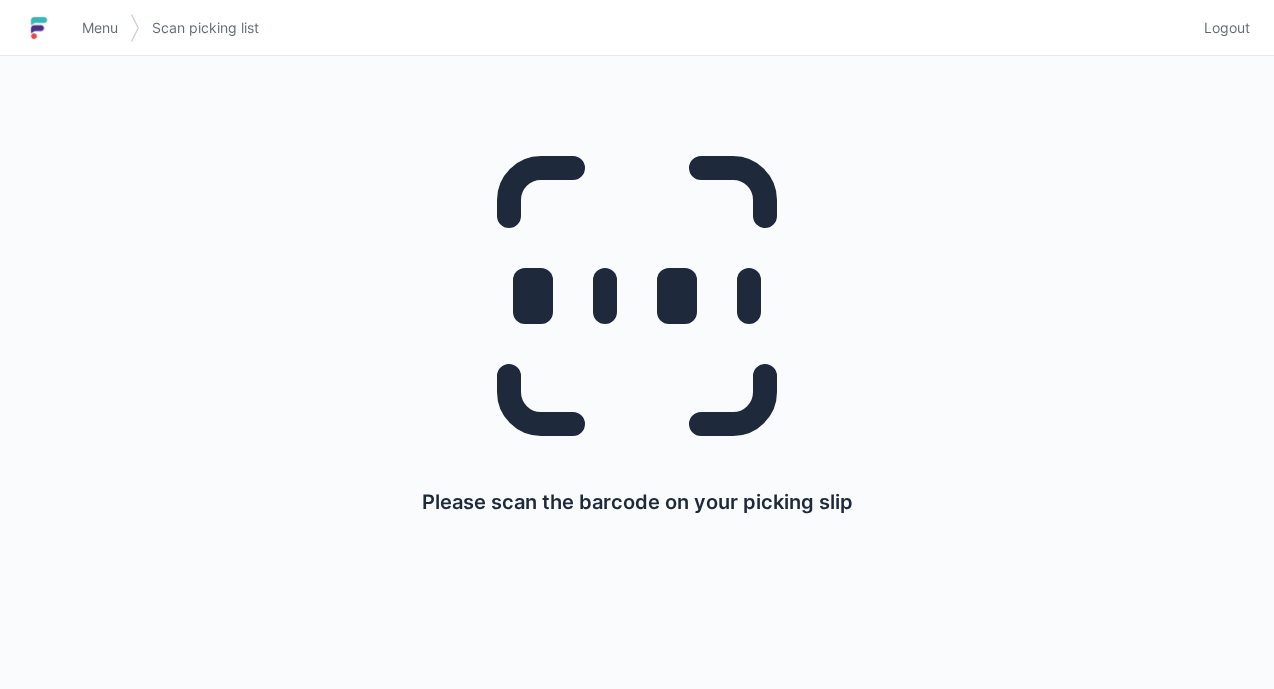 scroll, scrollTop: 0, scrollLeft: 0, axis: both 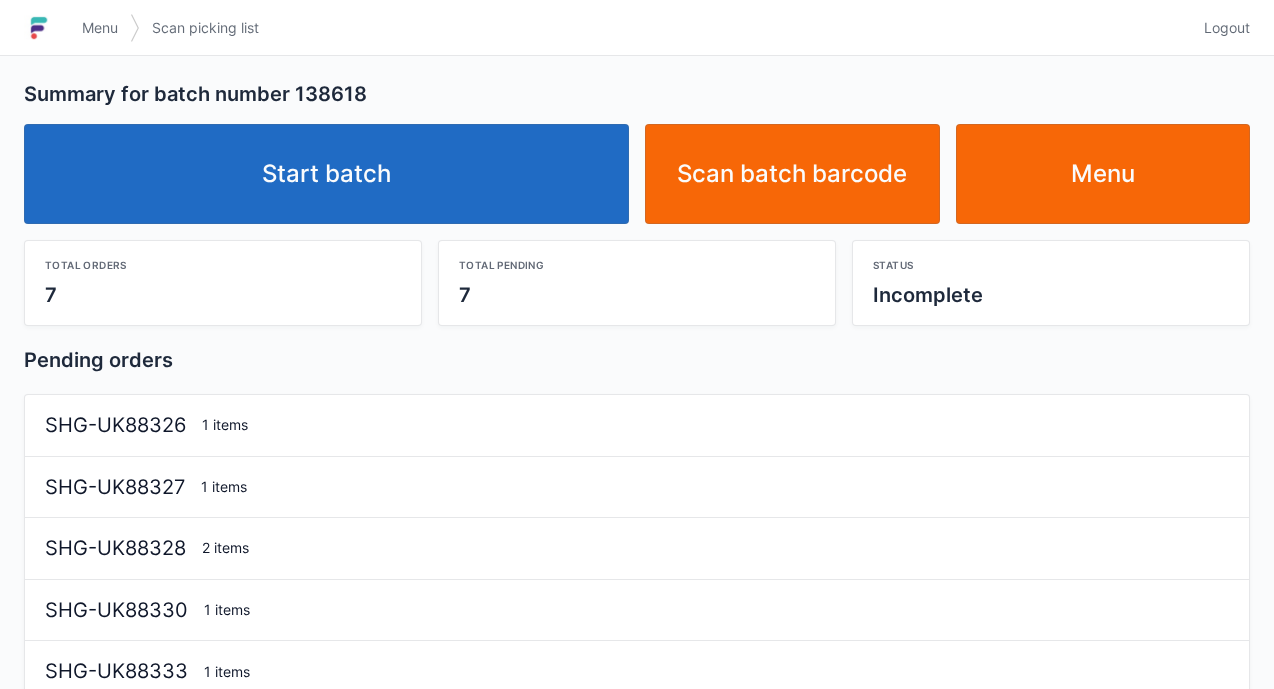 click on "Start batch" at bounding box center (326, 174) 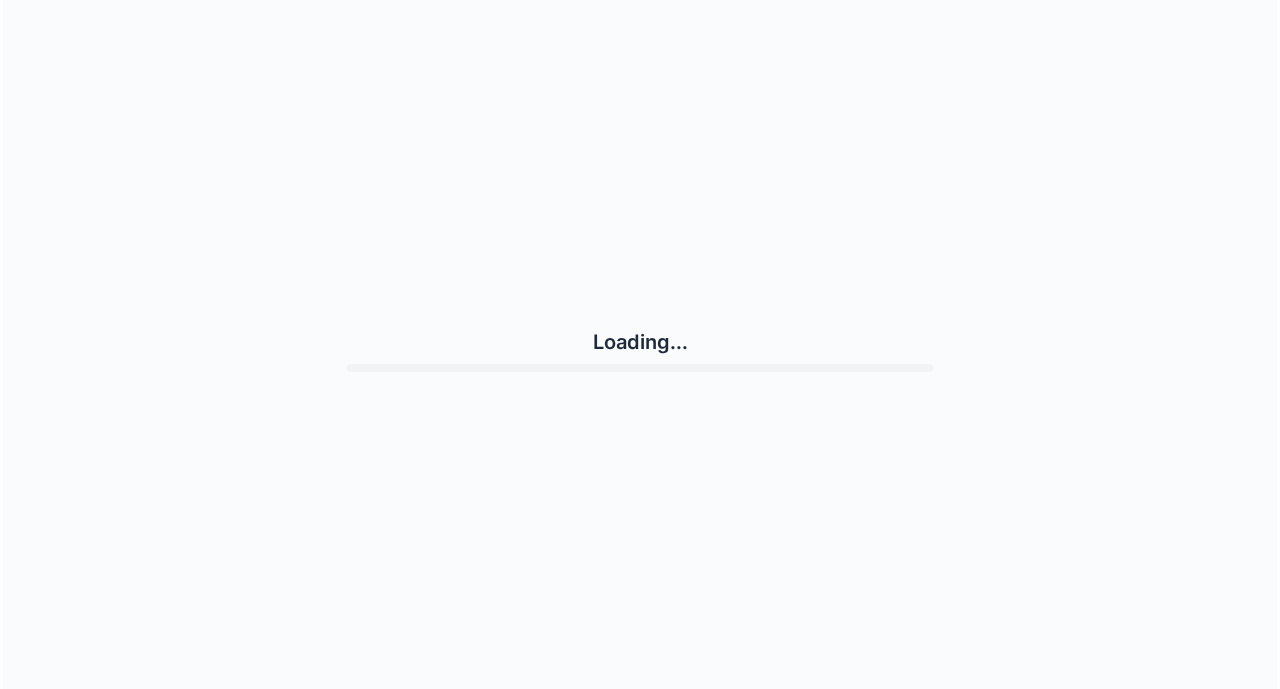 scroll, scrollTop: 0, scrollLeft: 0, axis: both 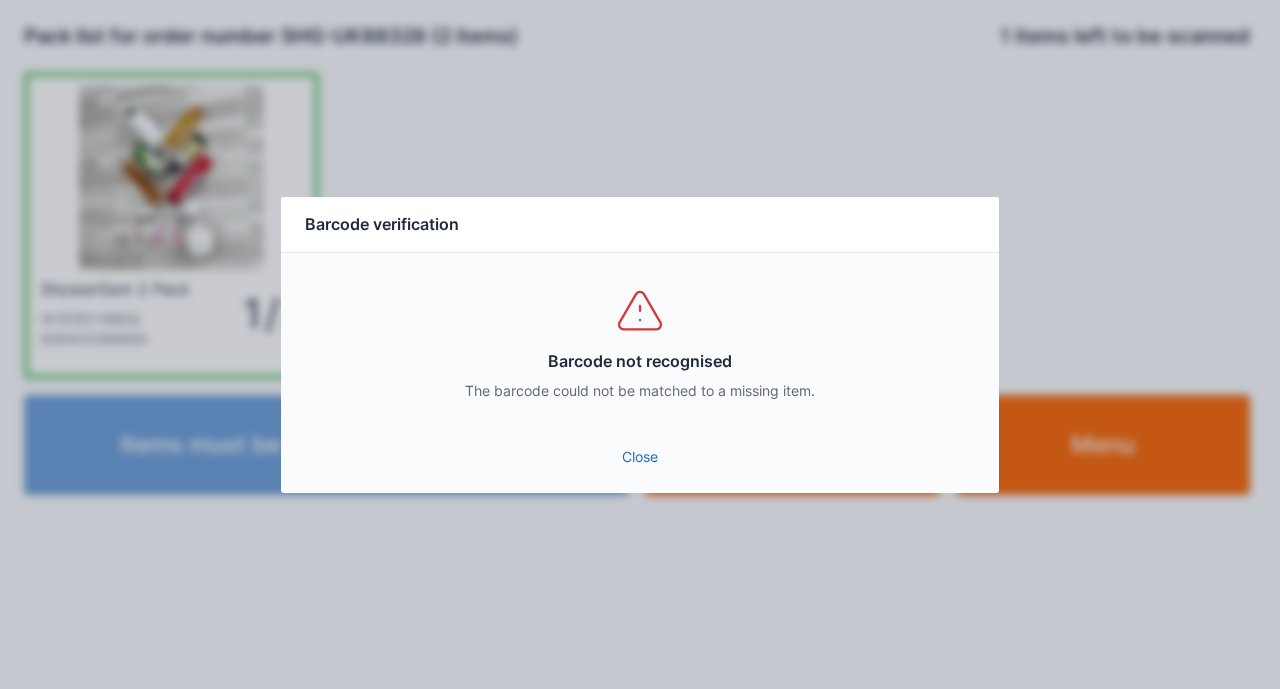 click on "Close" at bounding box center [640, 457] 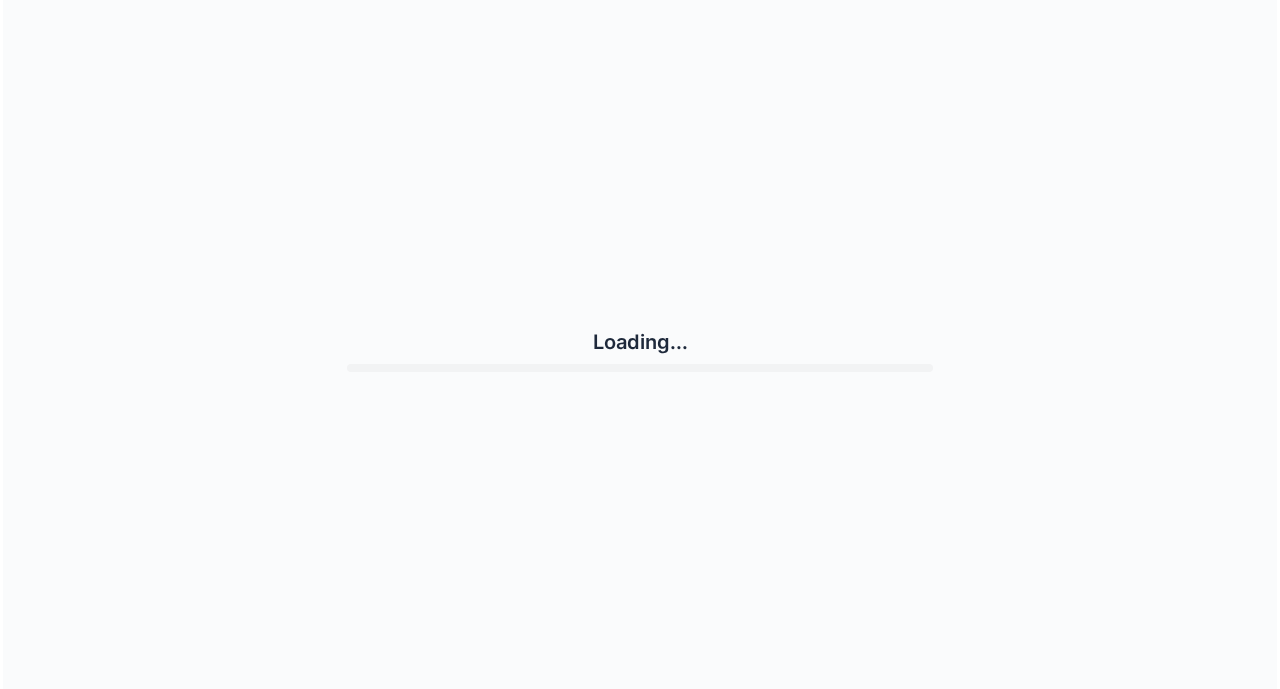 scroll, scrollTop: 0, scrollLeft: 0, axis: both 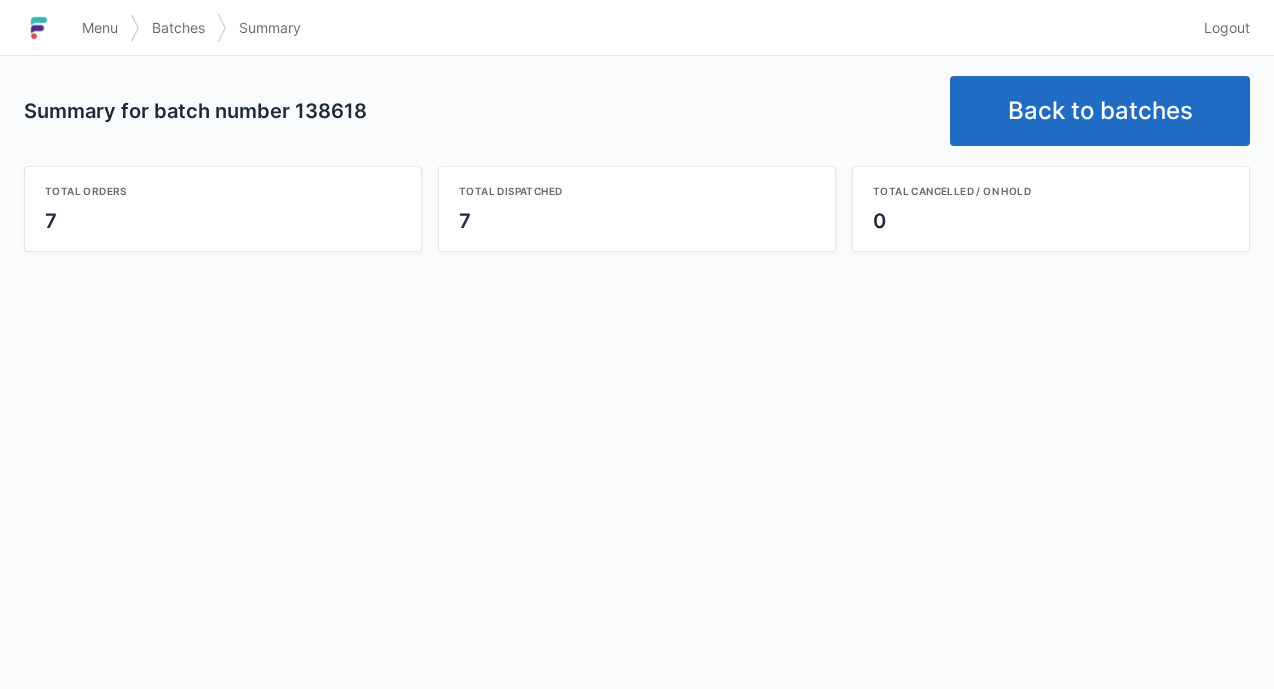 click on "Back to batches" at bounding box center (1100, 111) 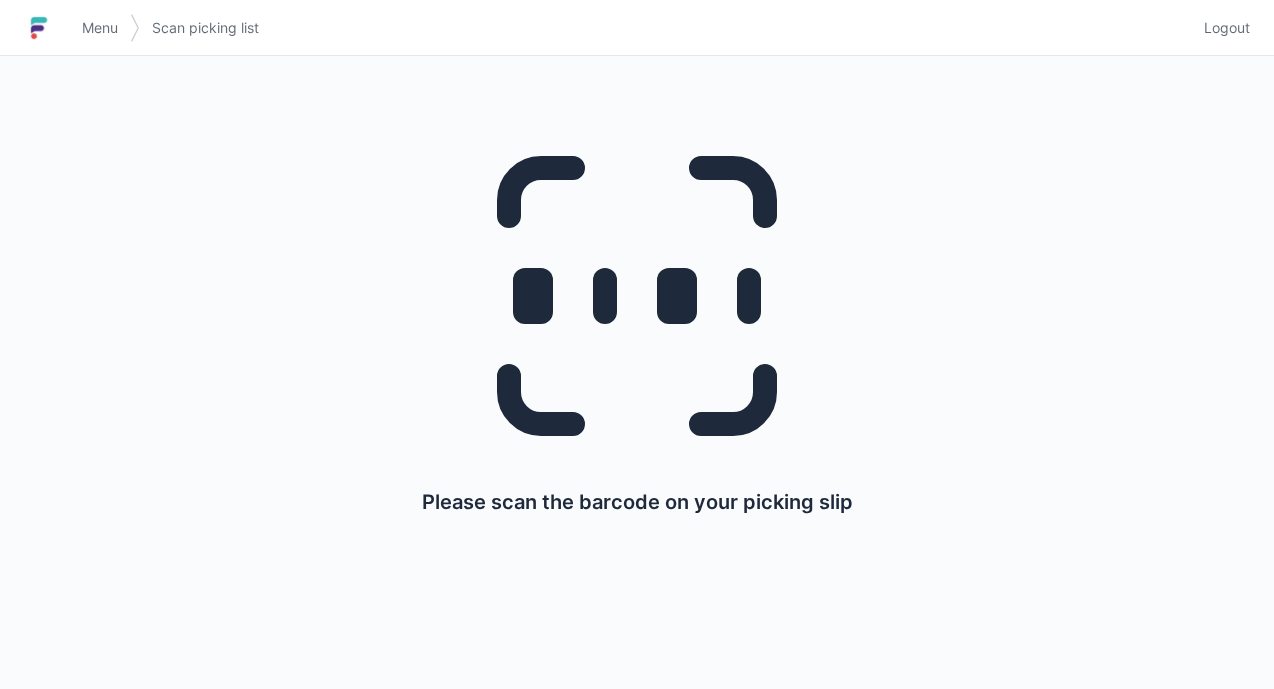 scroll, scrollTop: 0, scrollLeft: 0, axis: both 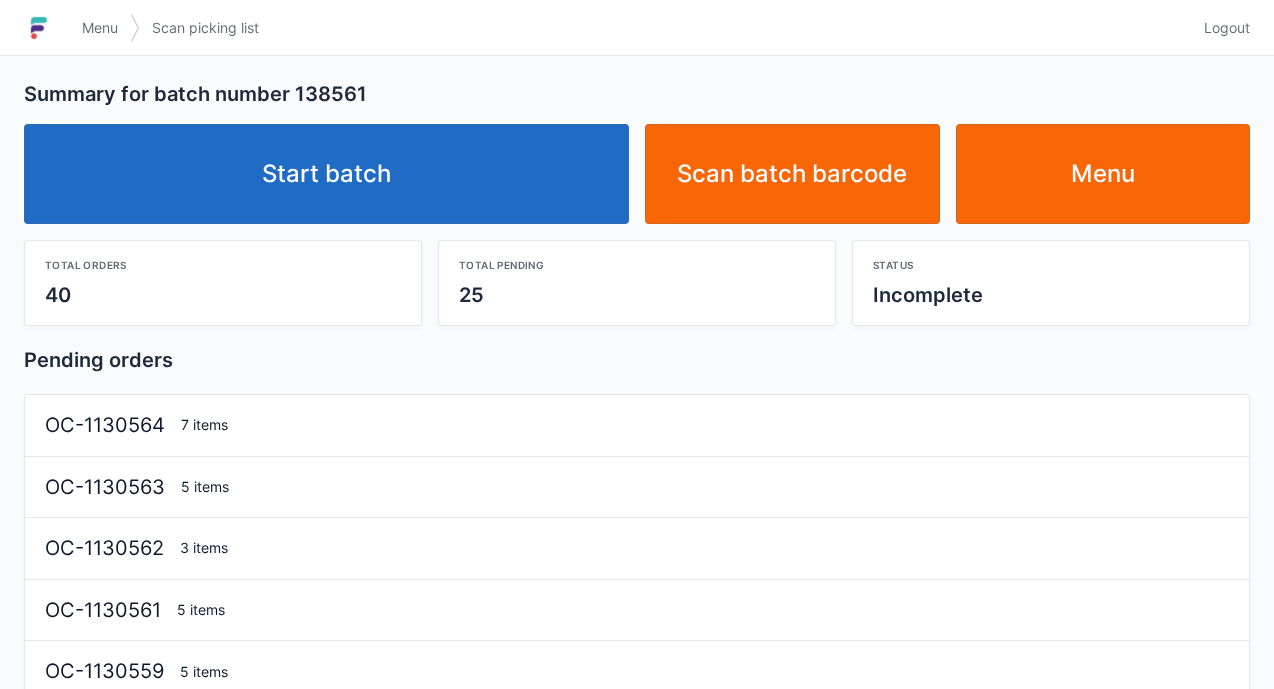 click on "Start batch" at bounding box center [326, 174] 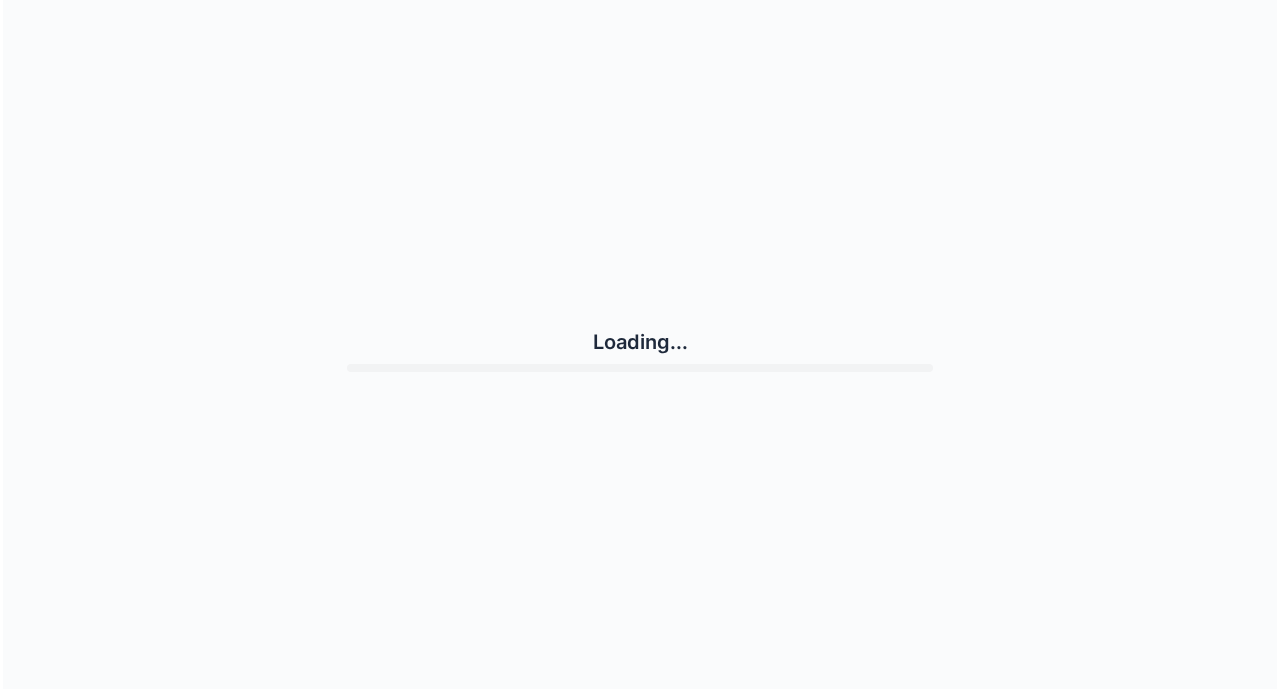 scroll, scrollTop: 0, scrollLeft: 0, axis: both 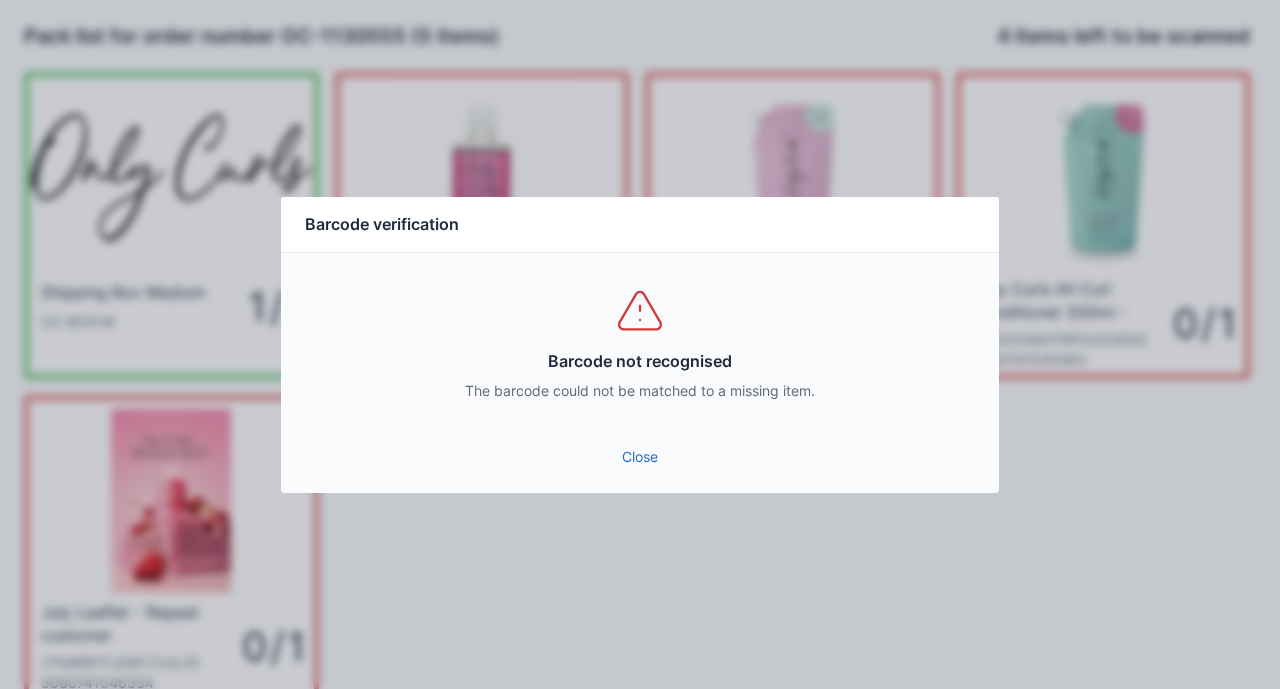 click on "Close" at bounding box center [640, 457] 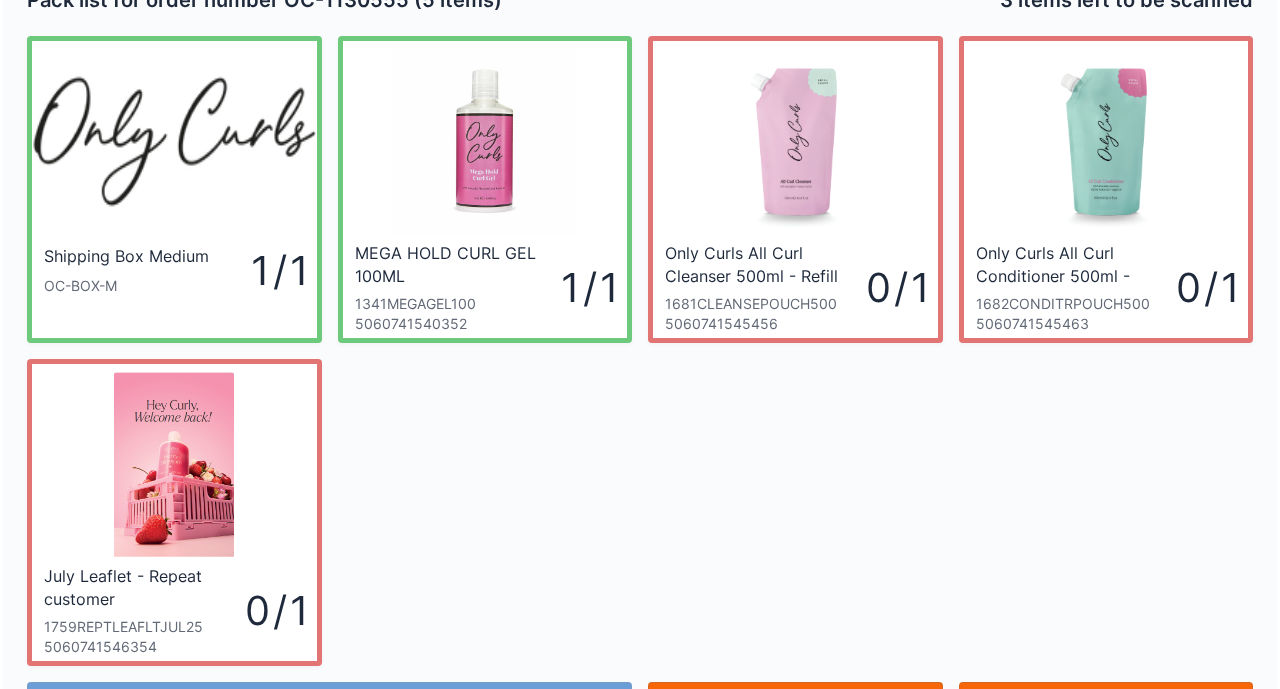 scroll, scrollTop: 40, scrollLeft: 0, axis: vertical 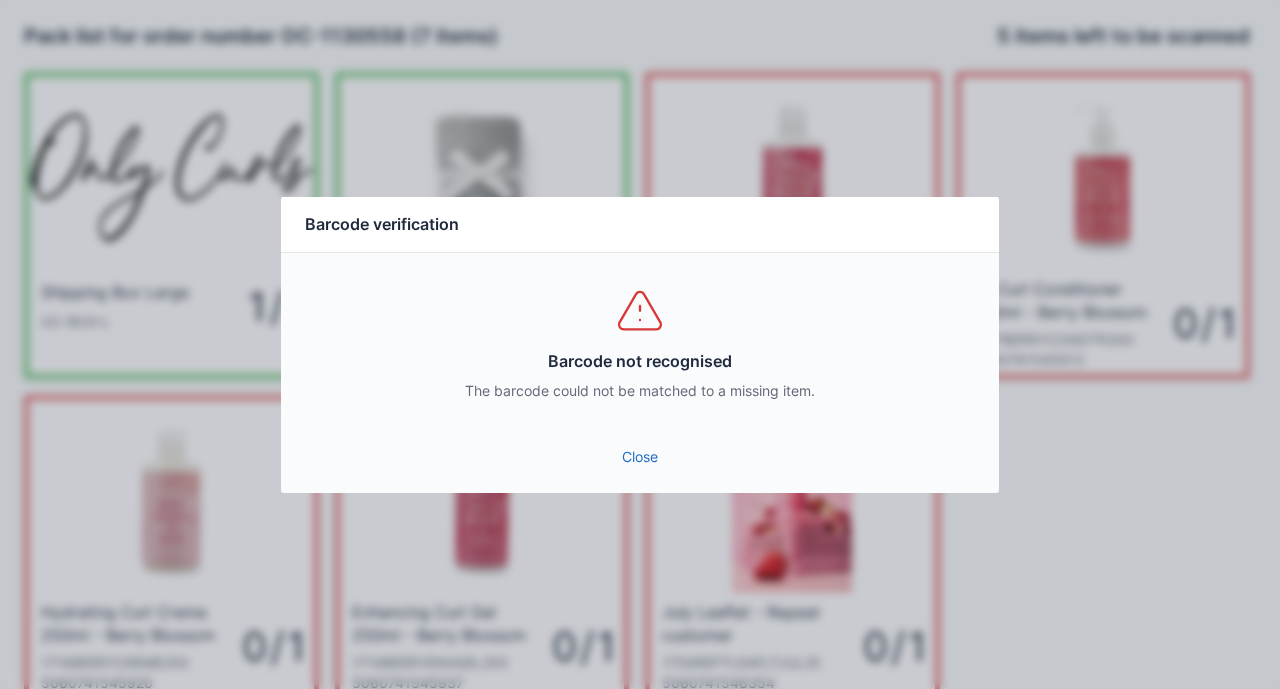 click on "Close" at bounding box center [640, 457] 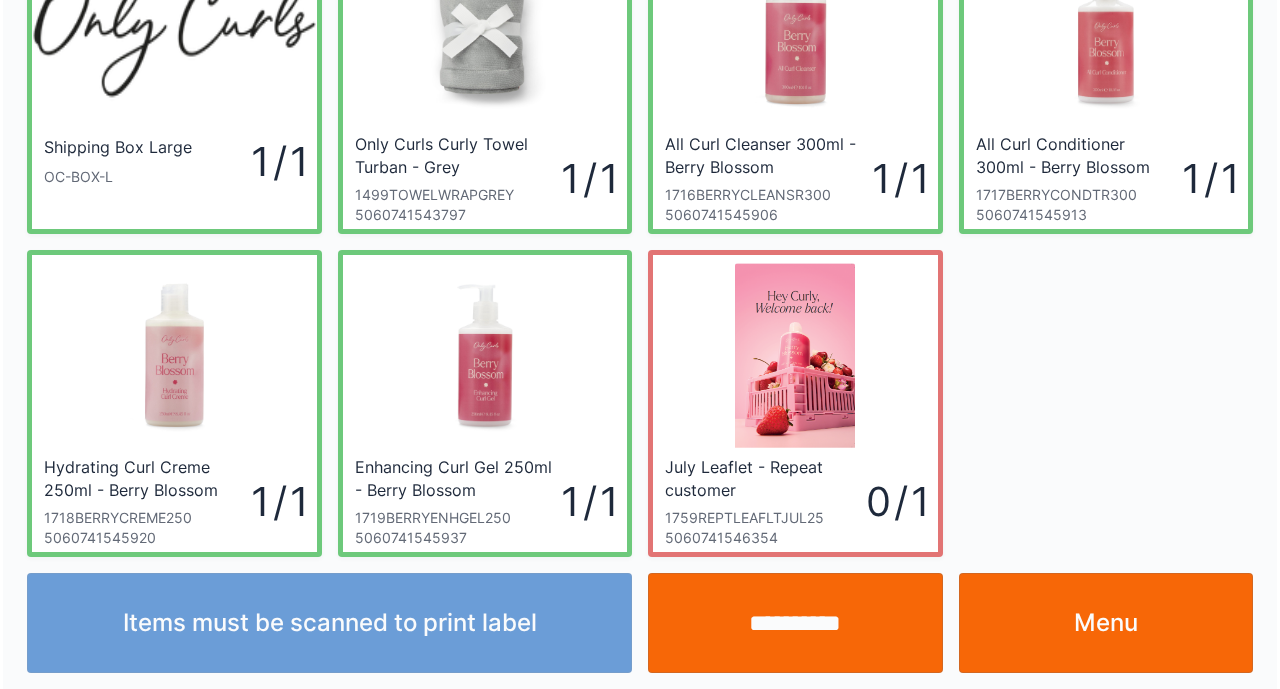 scroll, scrollTop: 147, scrollLeft: 0, axis: vertical 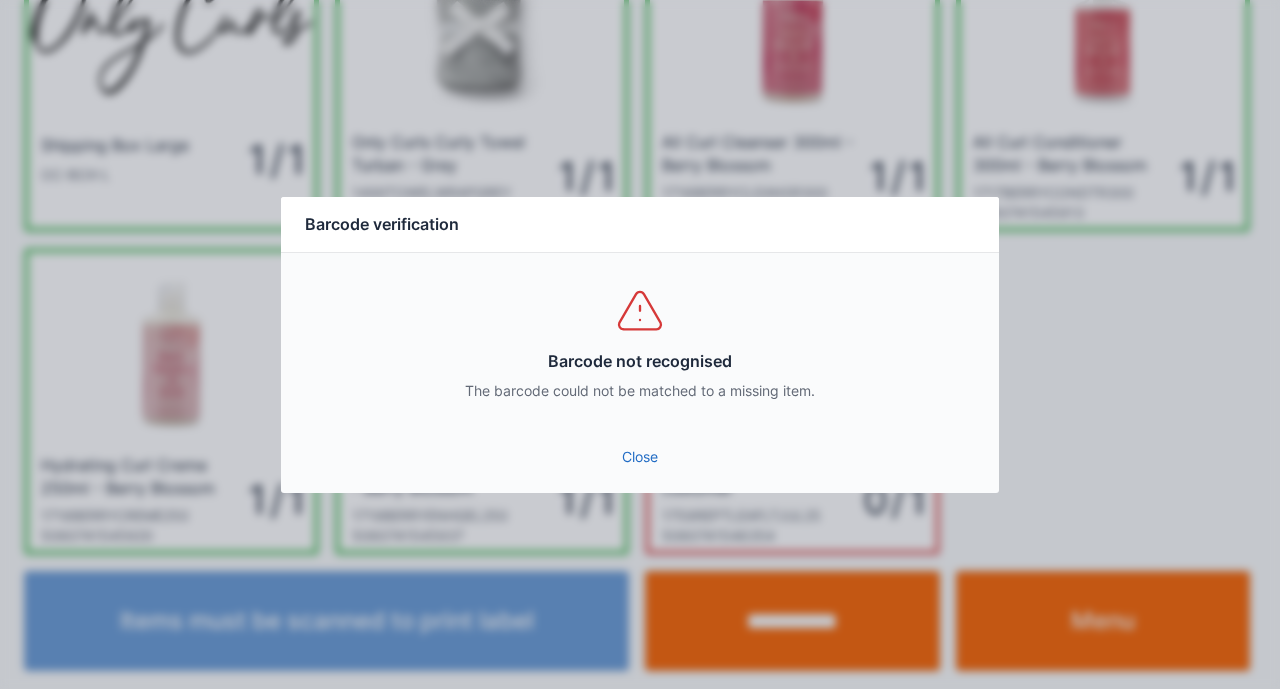 click on "Close" at bounding box center (640, 457) 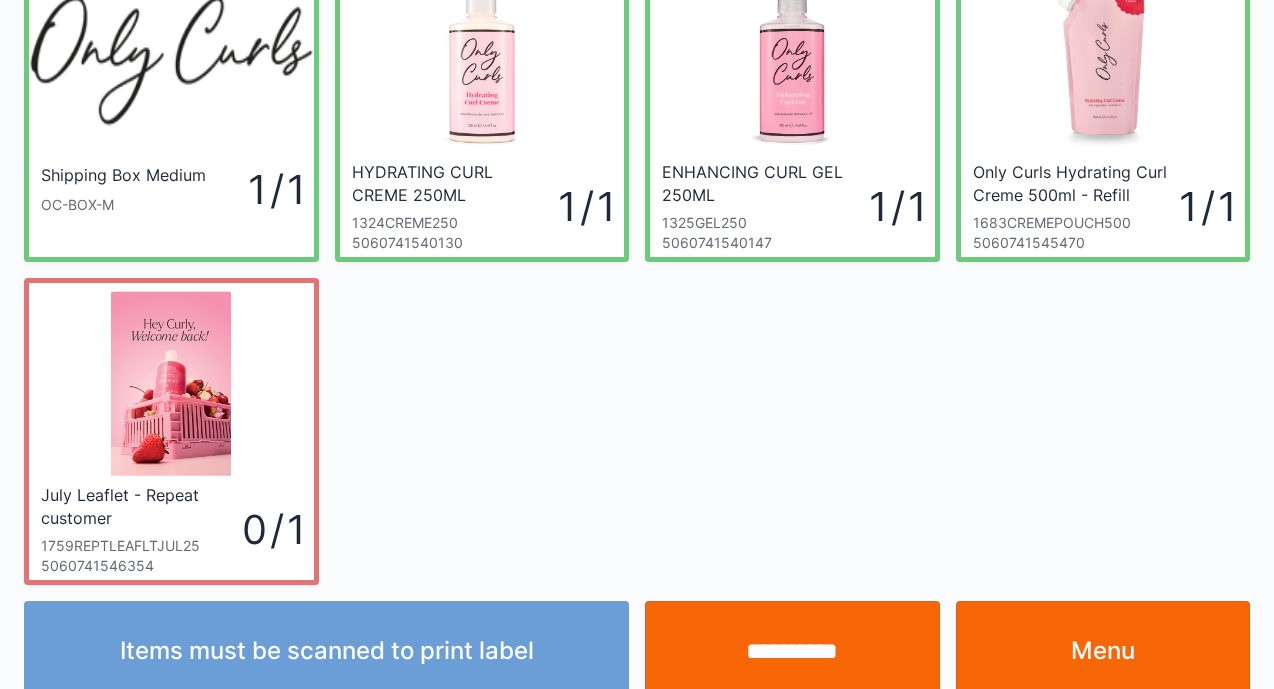 scroll, scrollTop: 120, scrollLeft: 0, axis: vertical 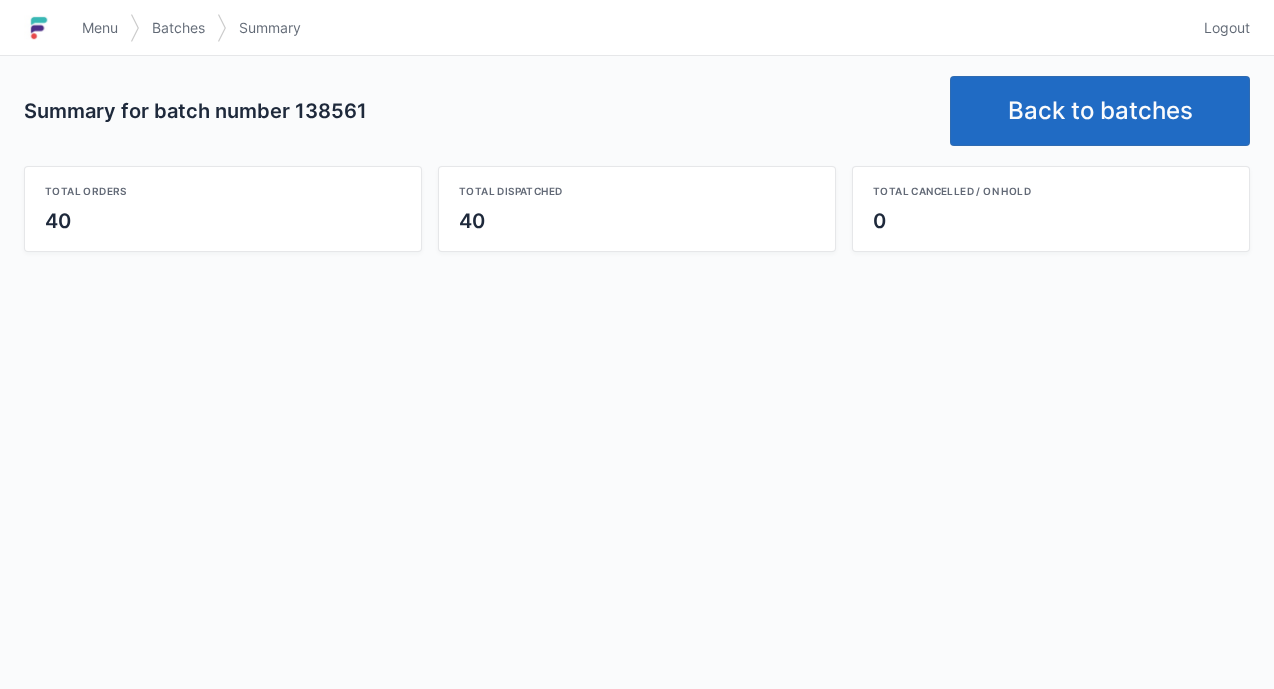 click on "Logout" at bounding box center (1227, 28) 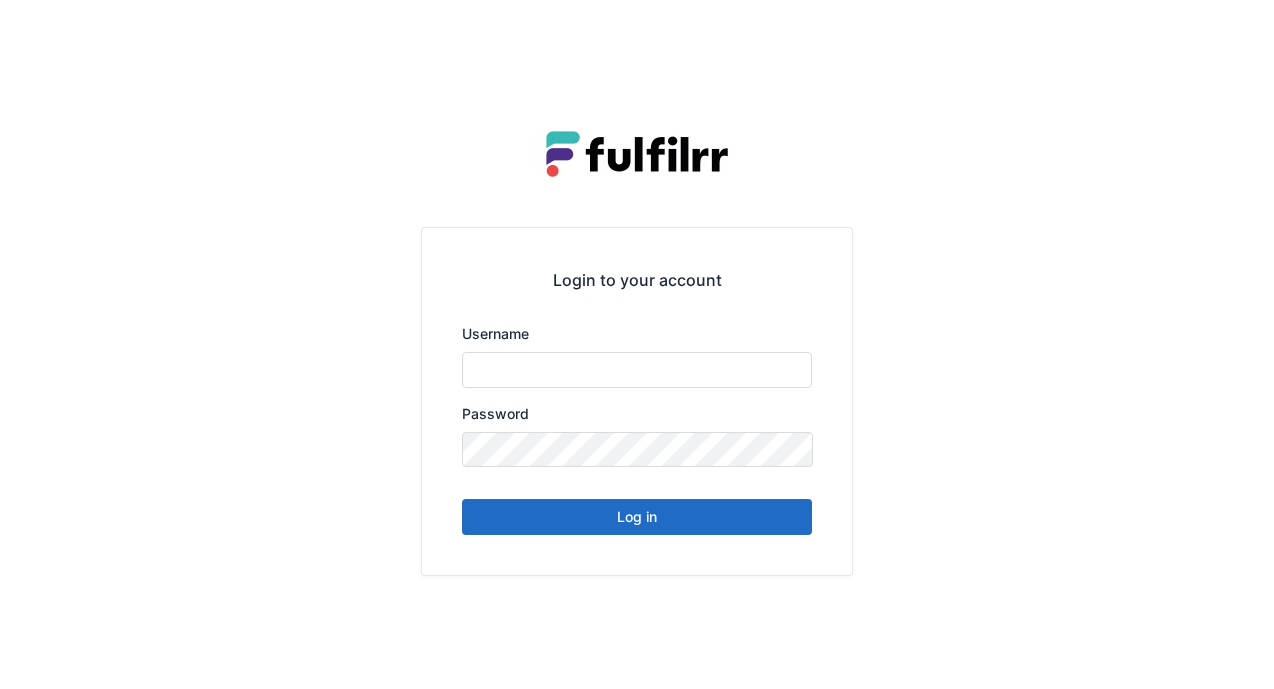 scroll, scrollTop: 0, scrollLeft: 0, axis: both 